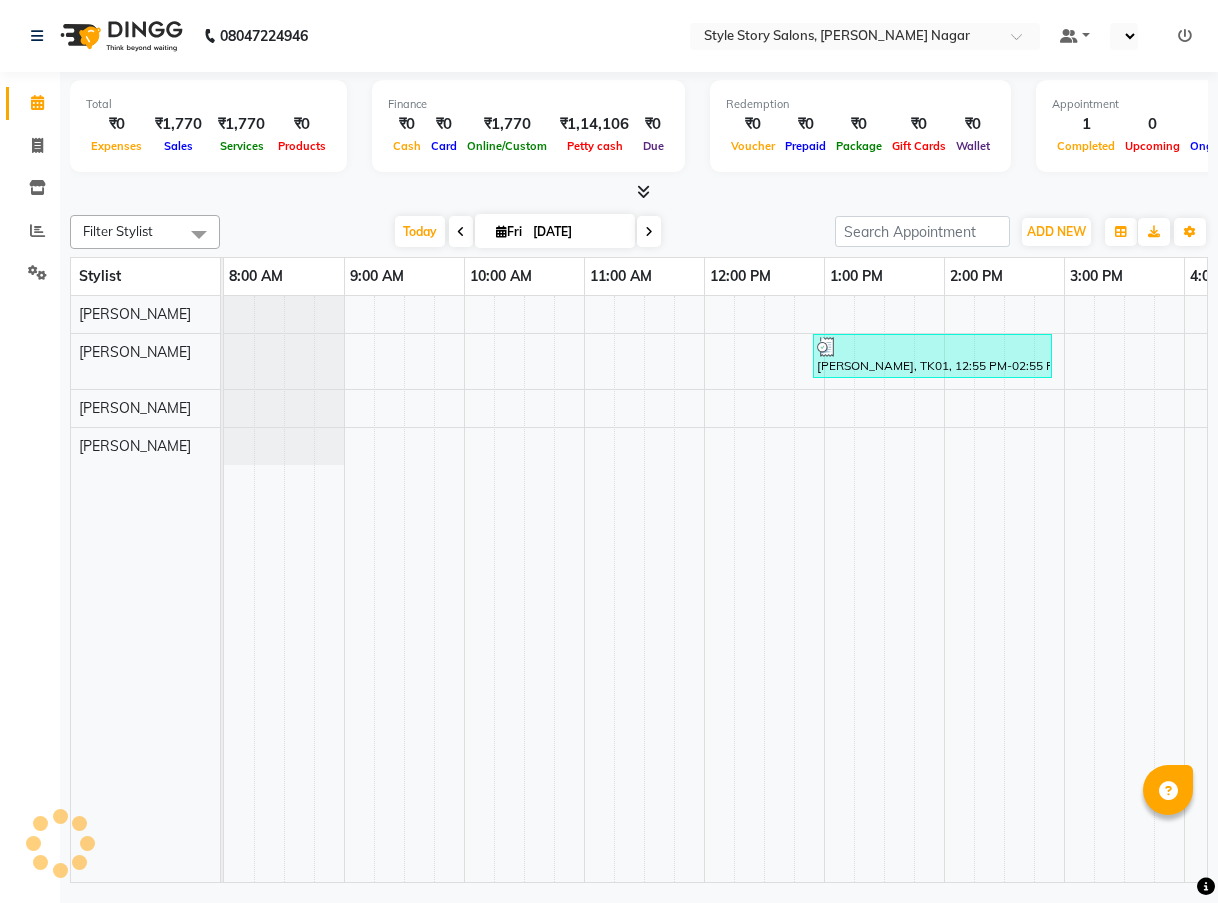 scroll, scrollTop: 0, scrollLeft: 0, axis: both 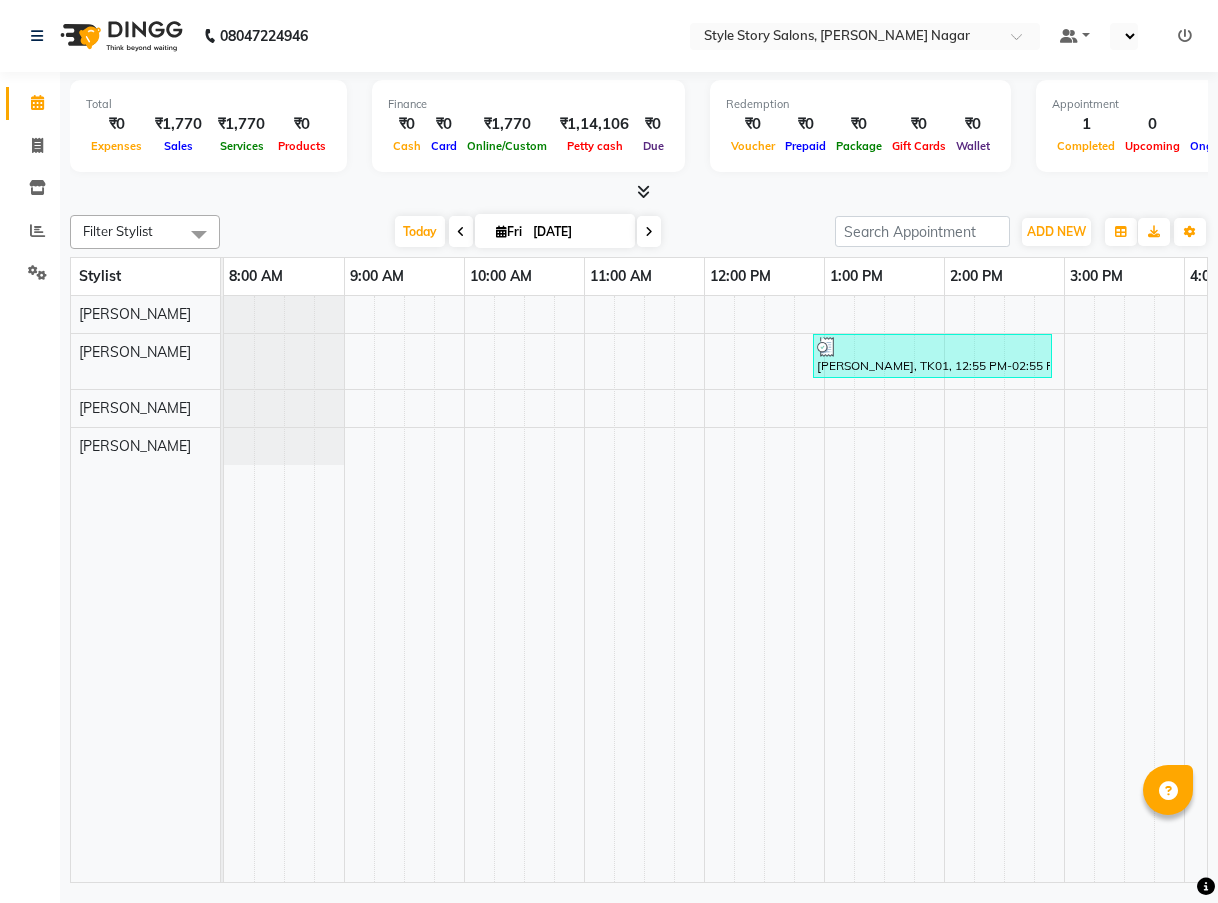 select on "en" 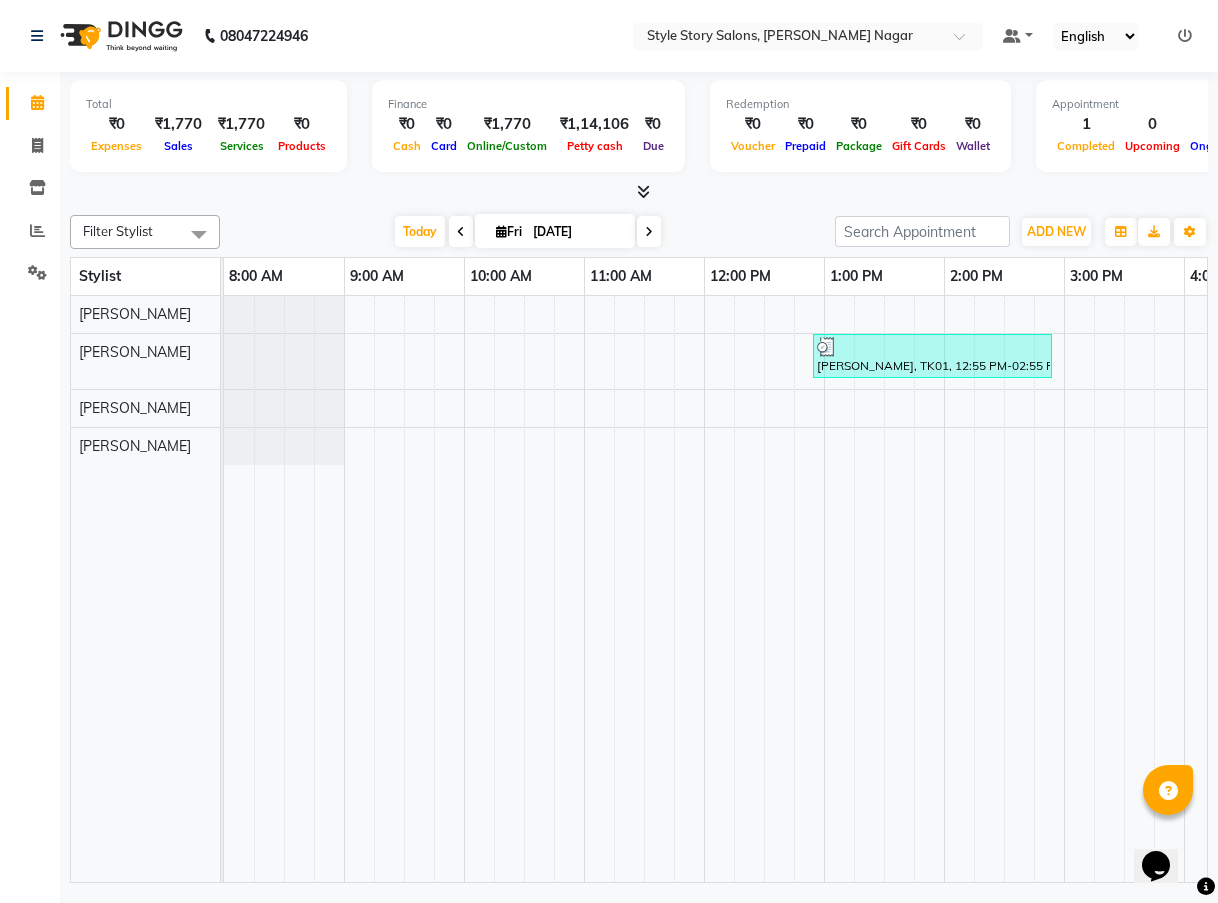 scroll, scrollTop: 0, scrollLeft: 0, axis: both 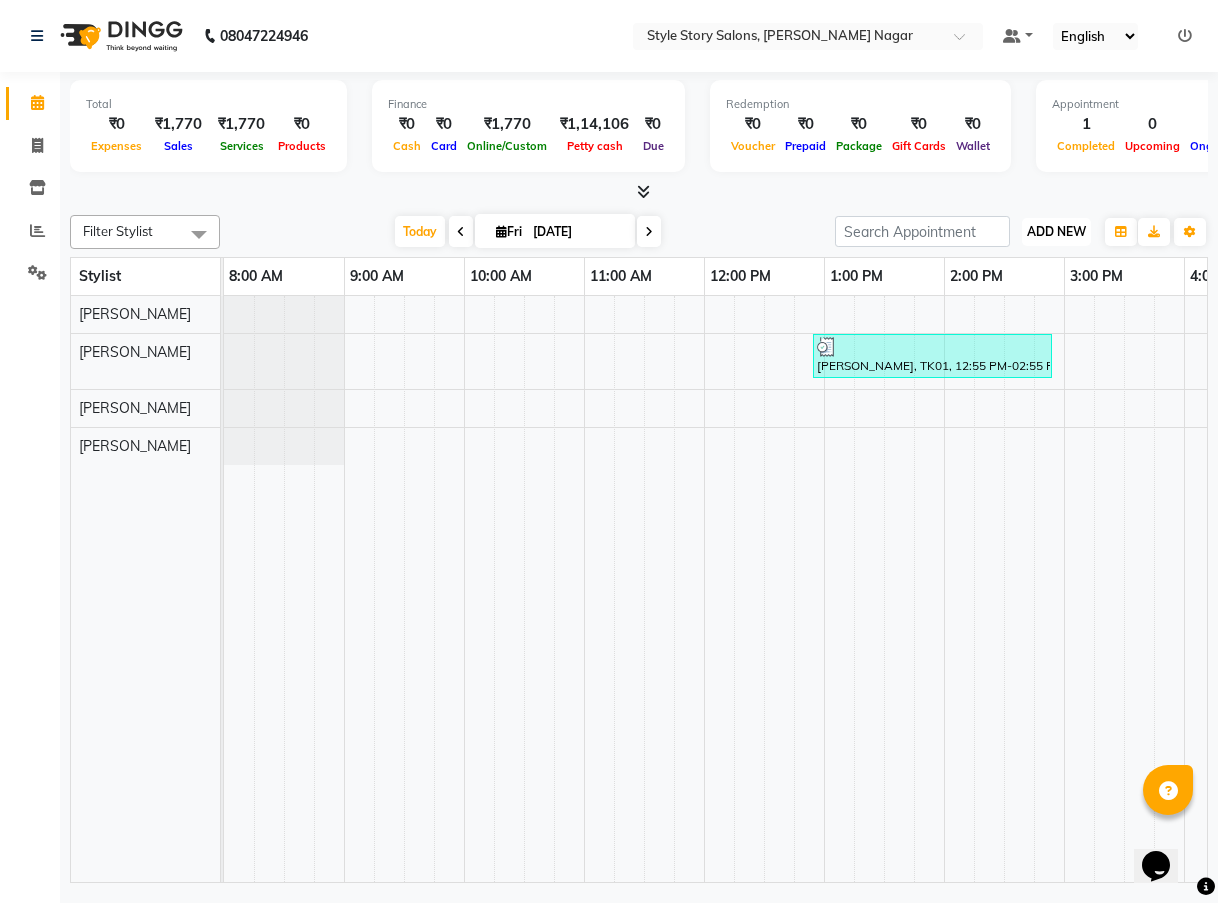 click on "ADD NEW" at bounding box center (1056, 231) 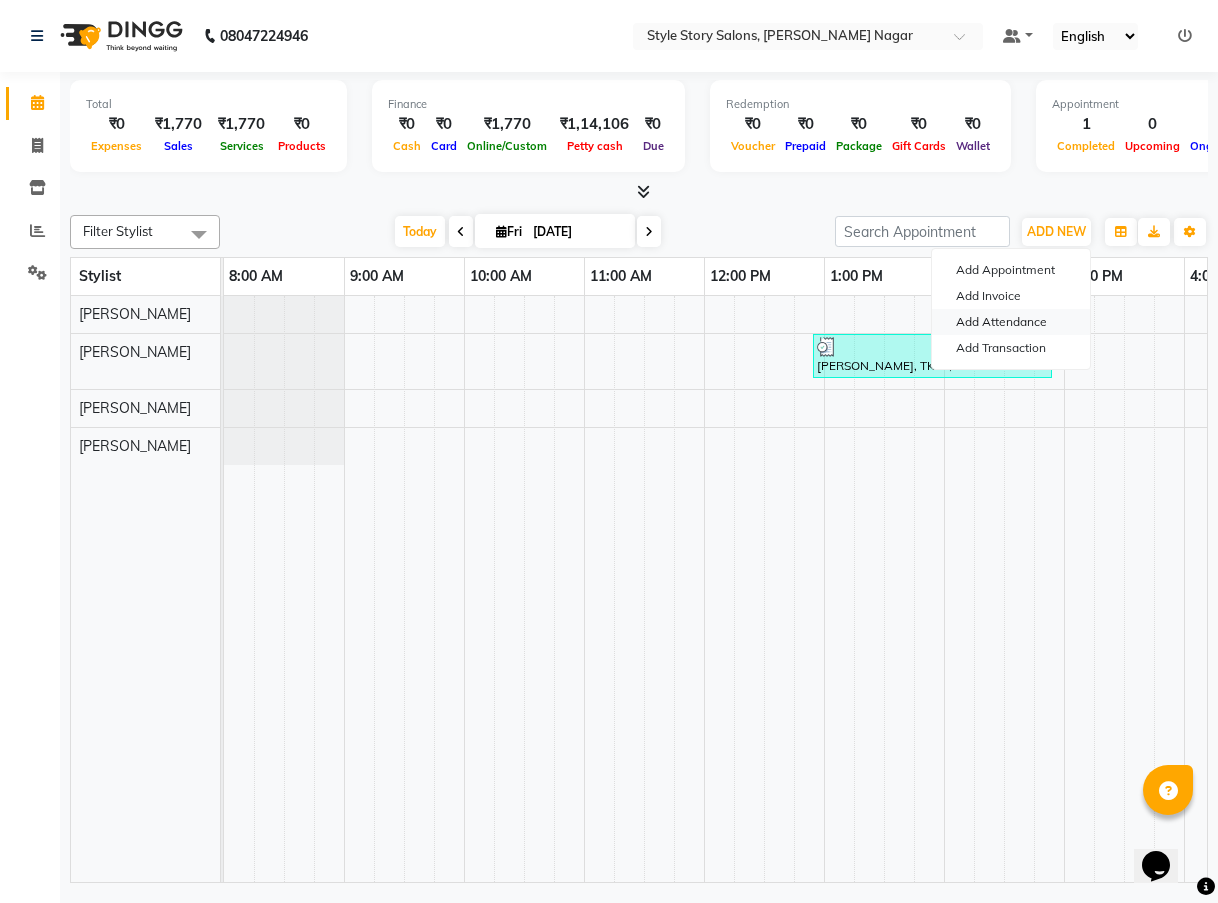 click on "Add Attendance" at bounding box center [1011, 322] 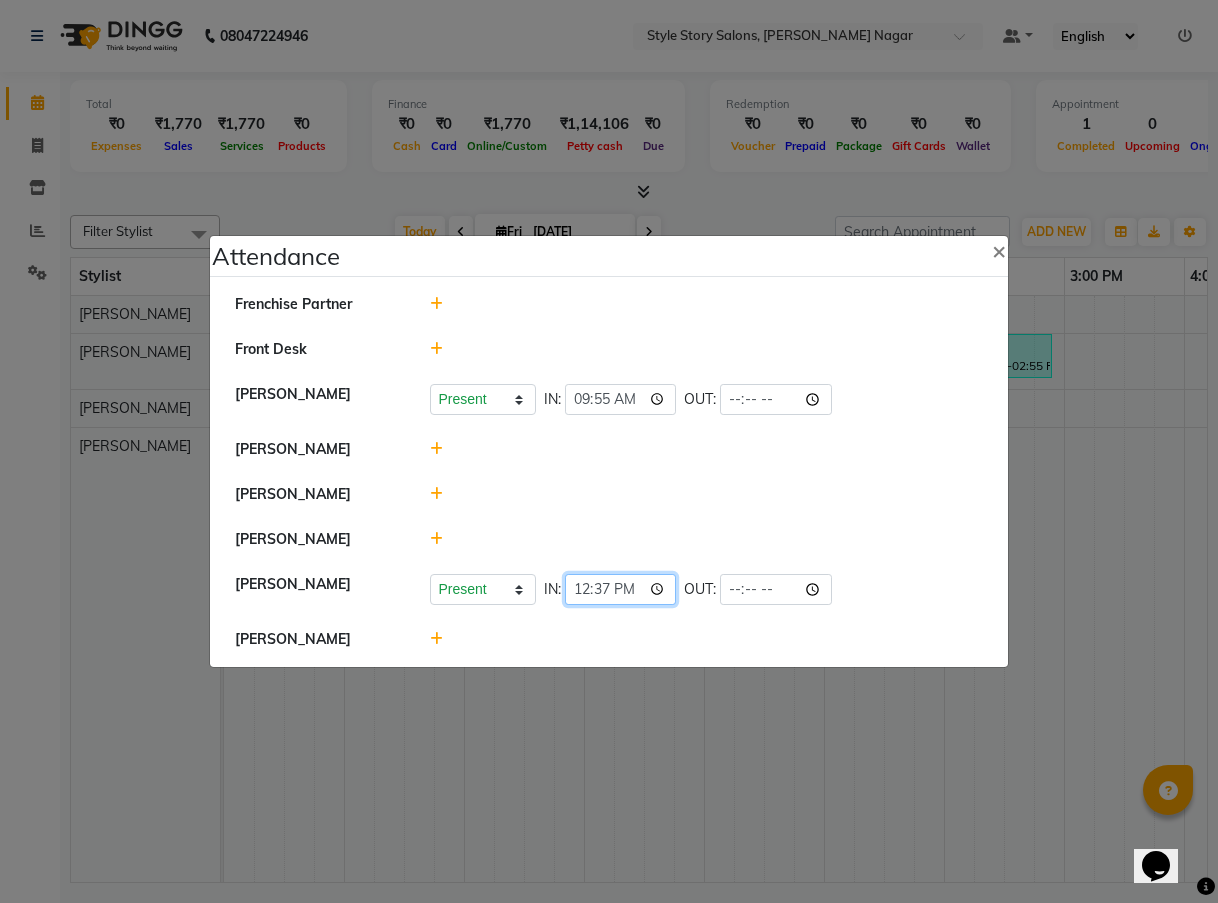 click on "12:37" 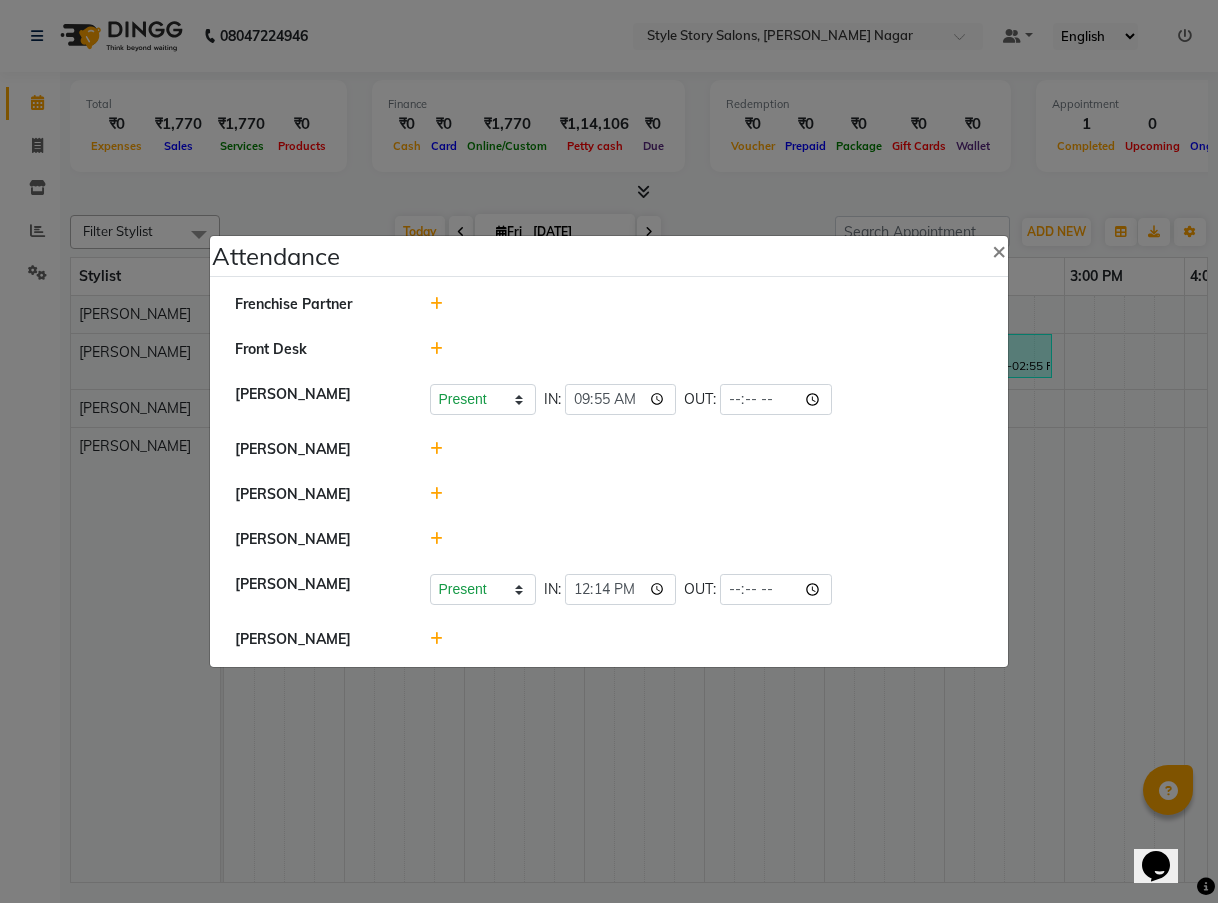type on "12:14" 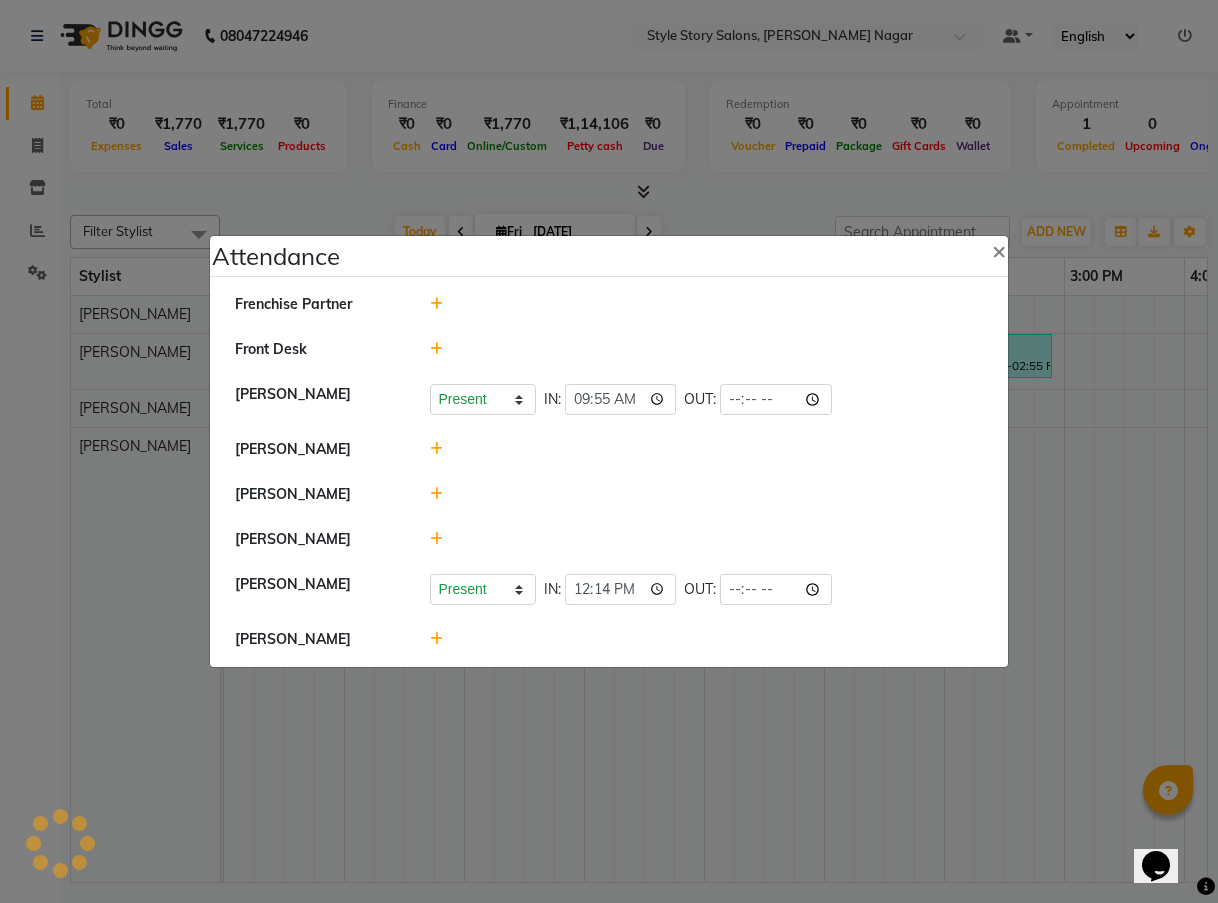 click 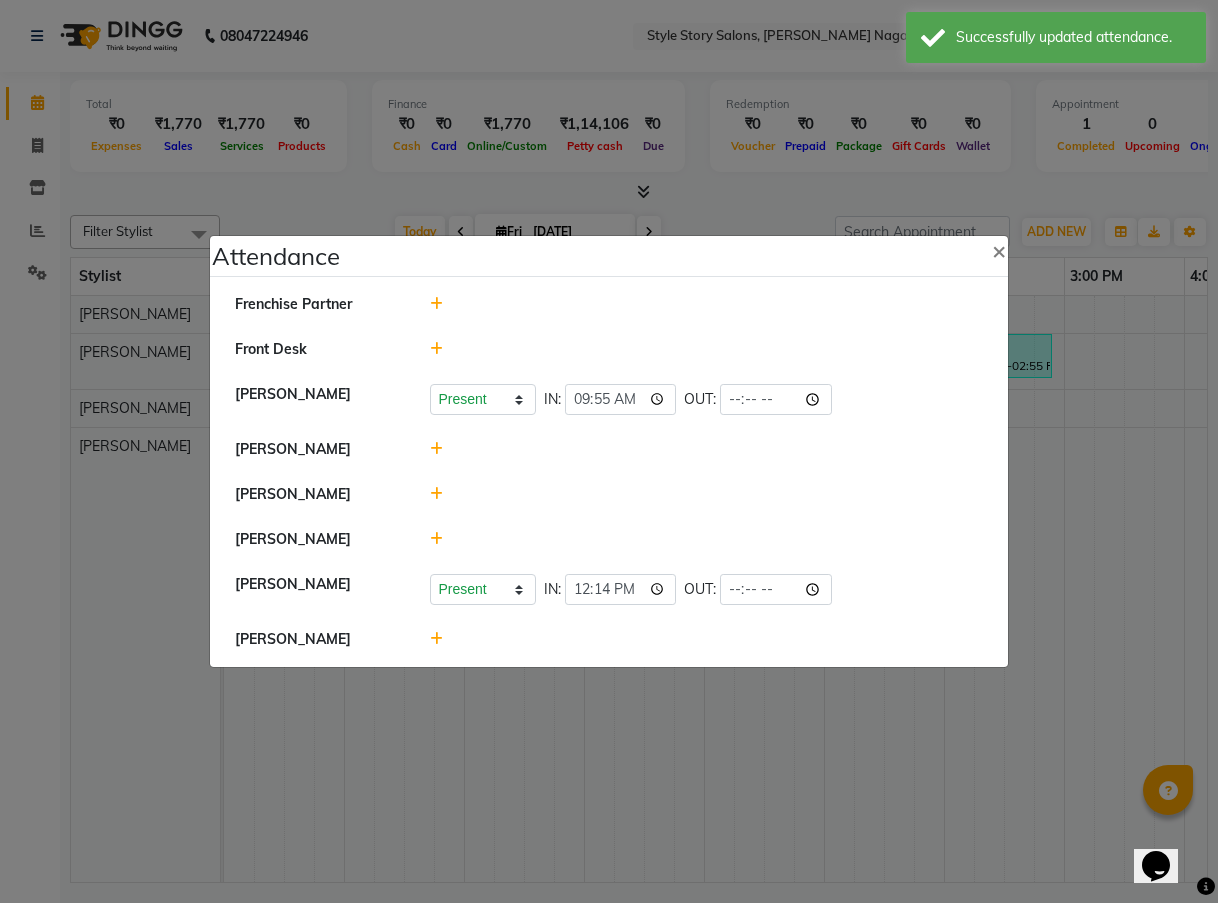 click 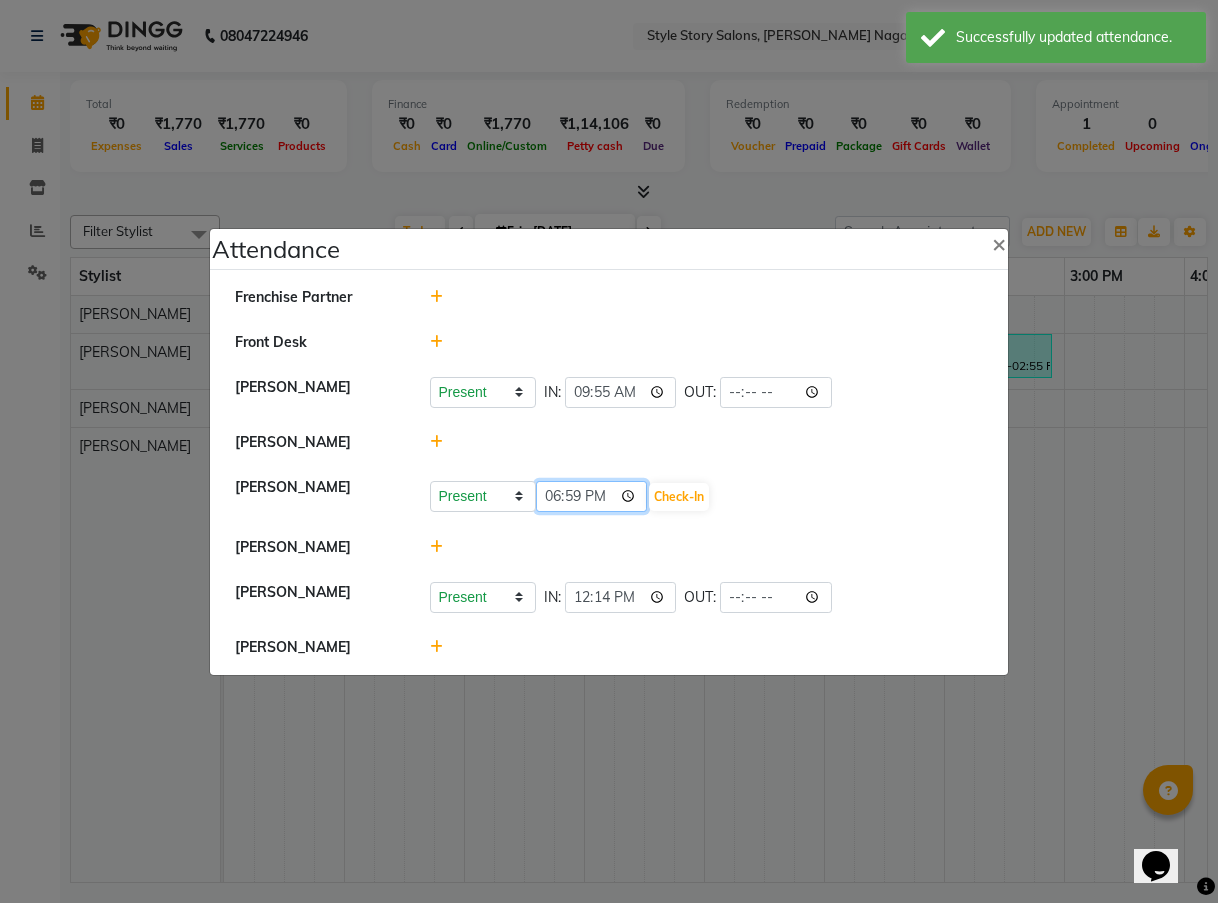 click on "18:59" 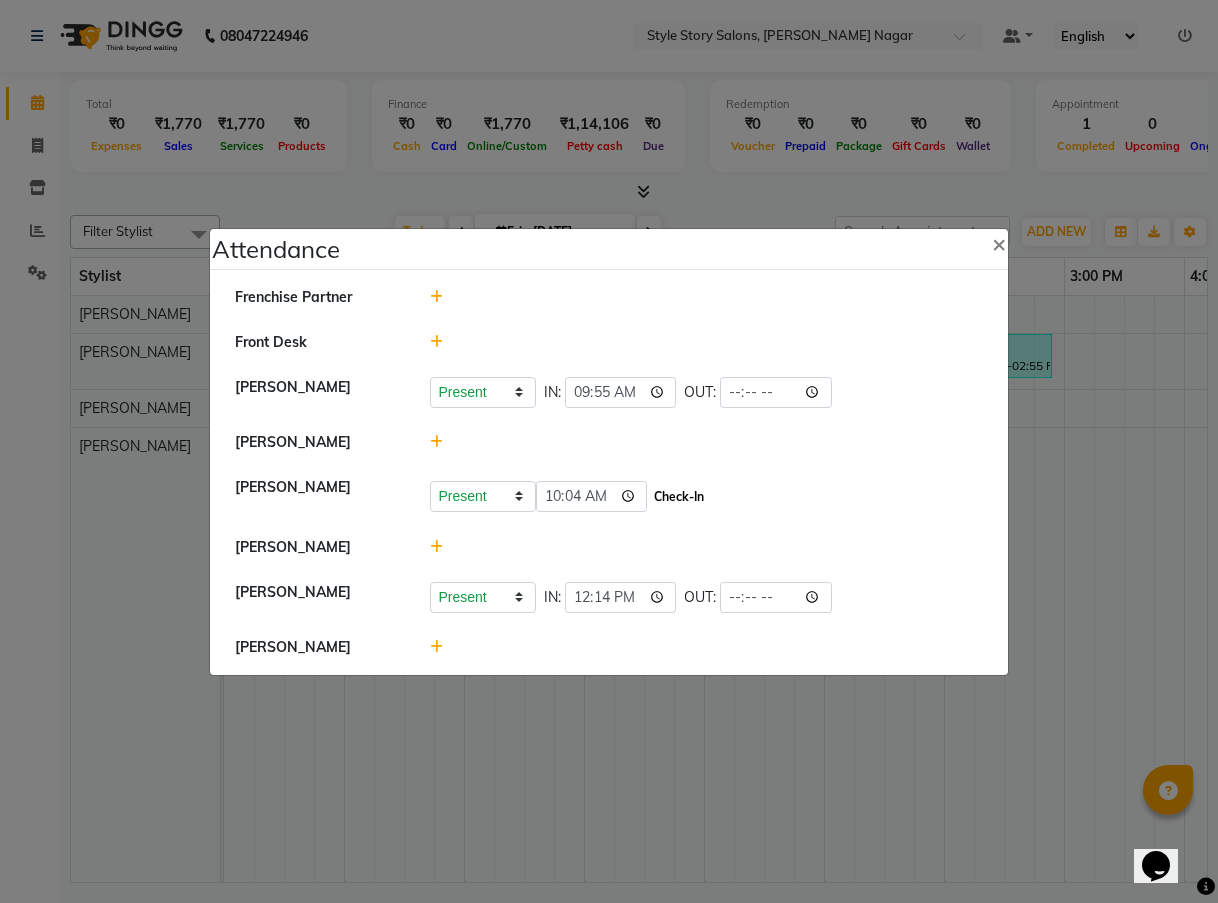 type on "10:04" 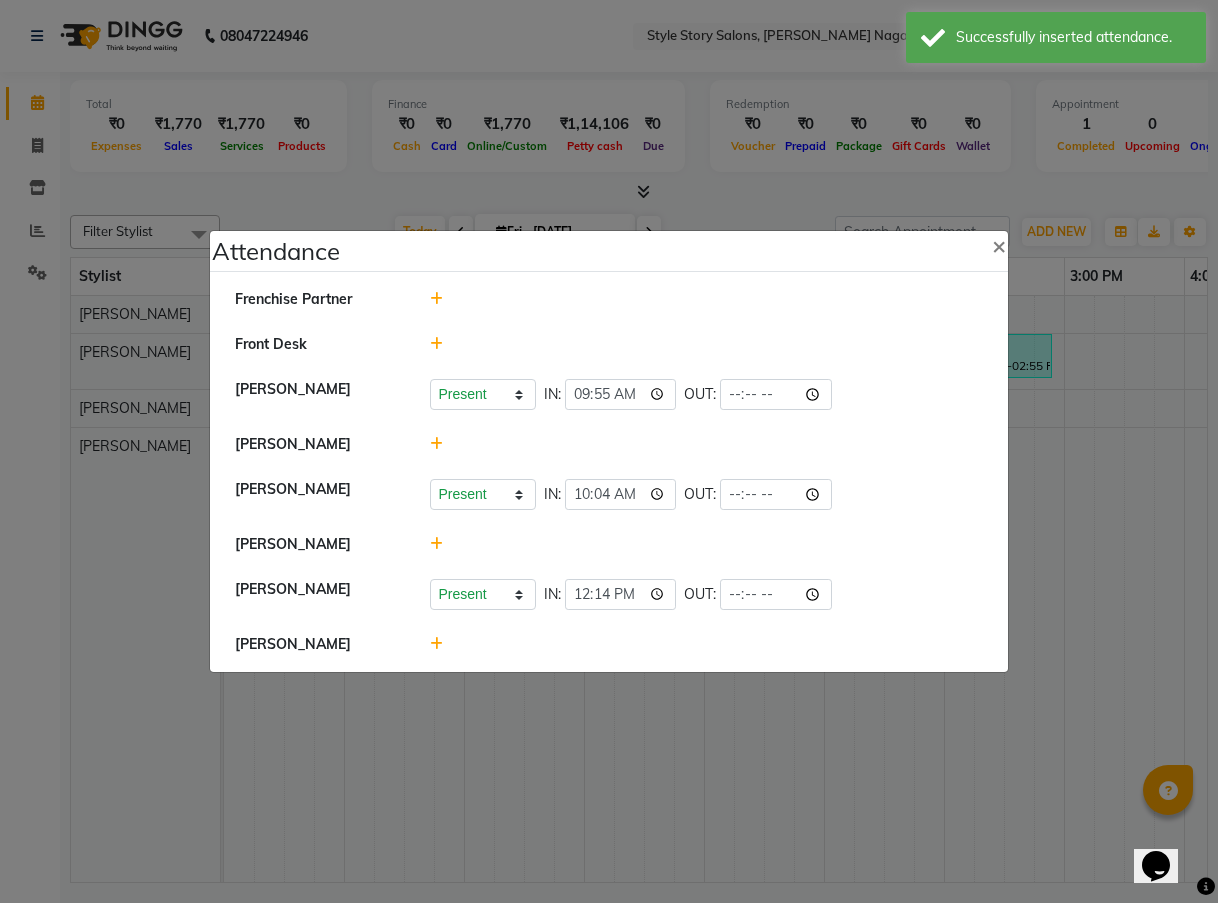 click 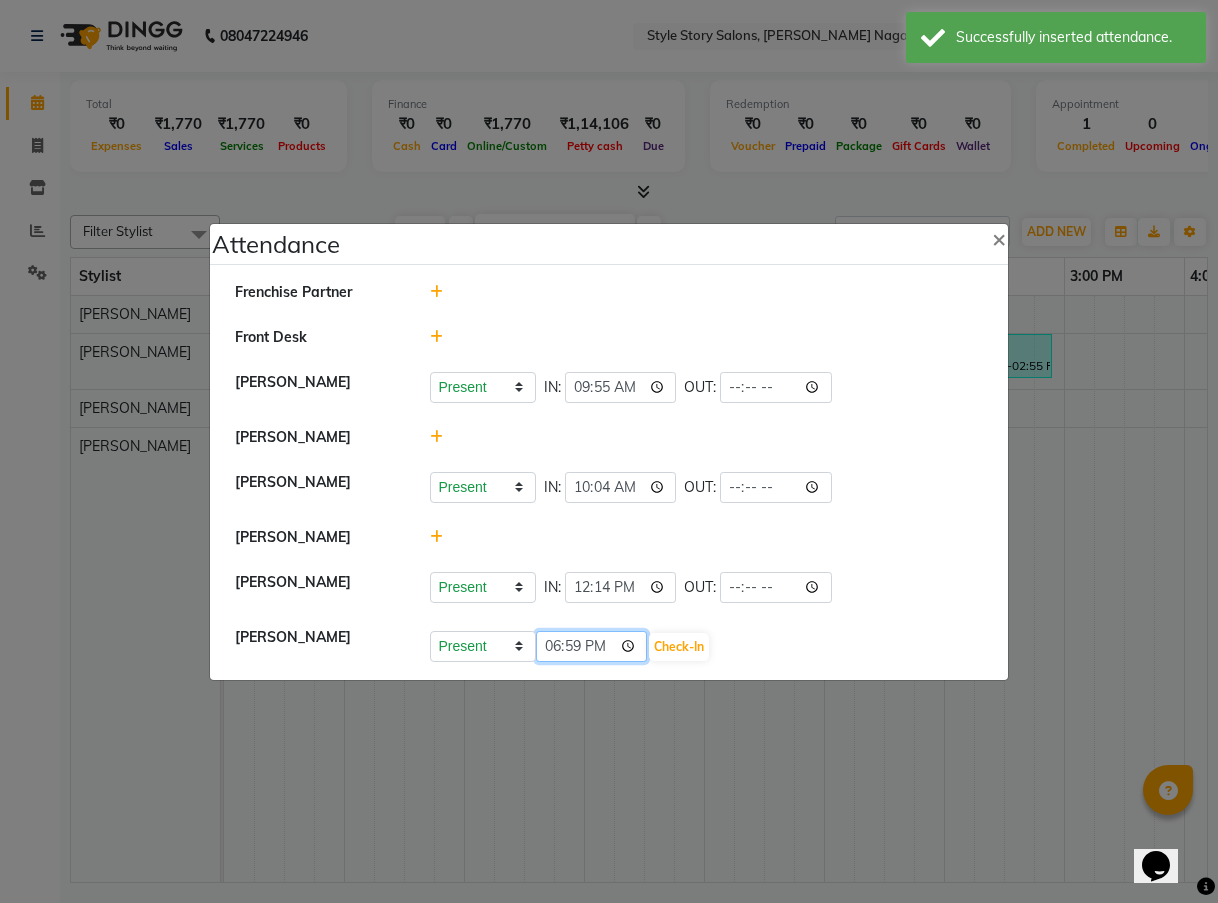 click on "18:59" 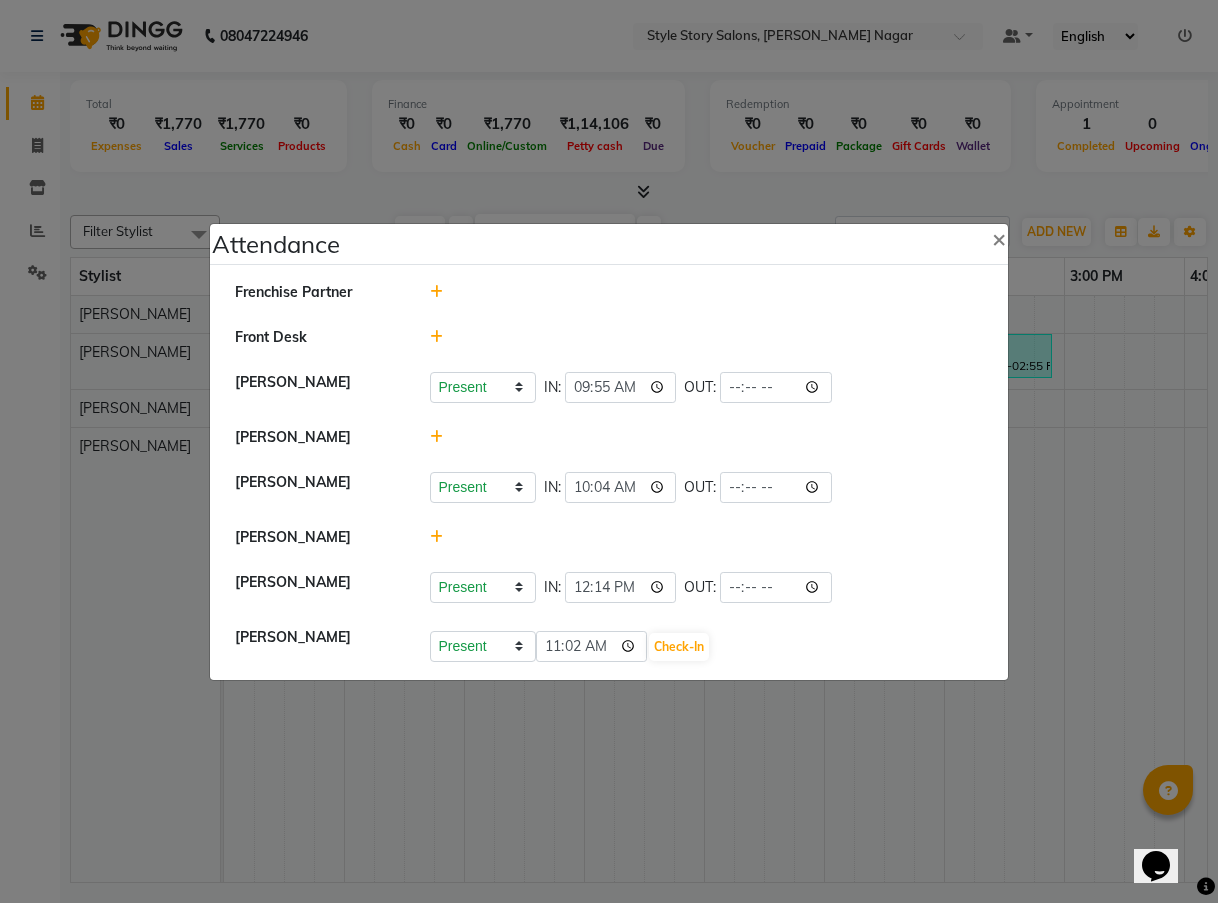 type on "11:02" 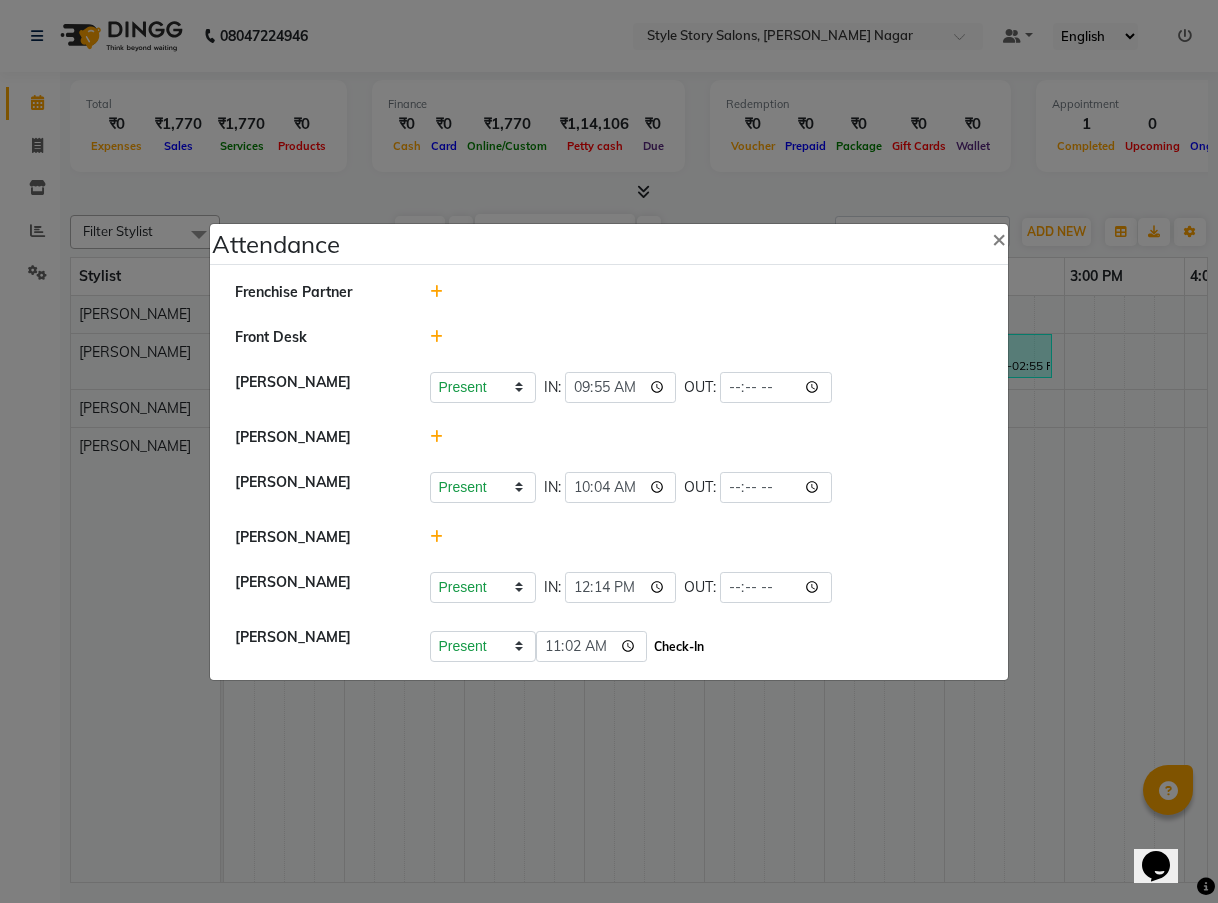 click on "Check-In" 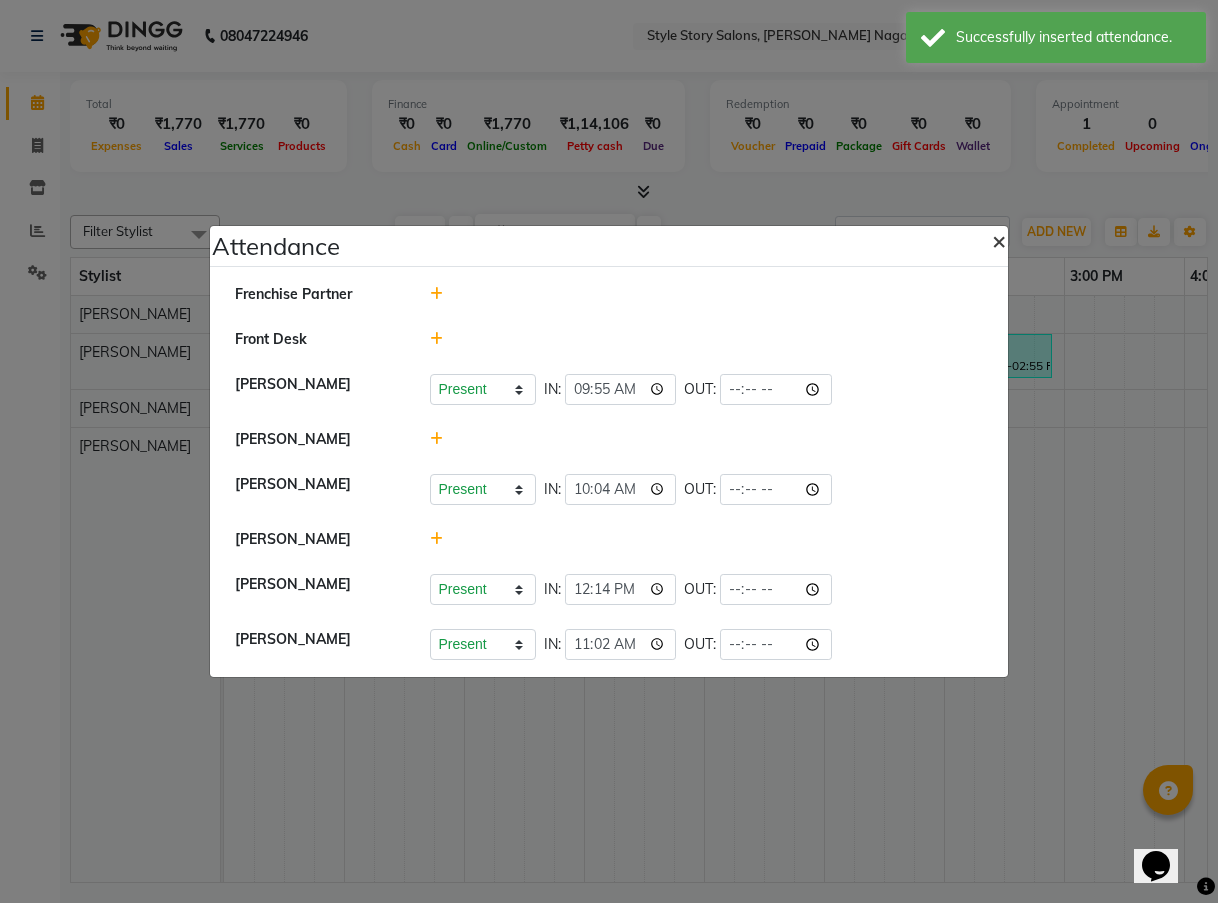 click on "×" 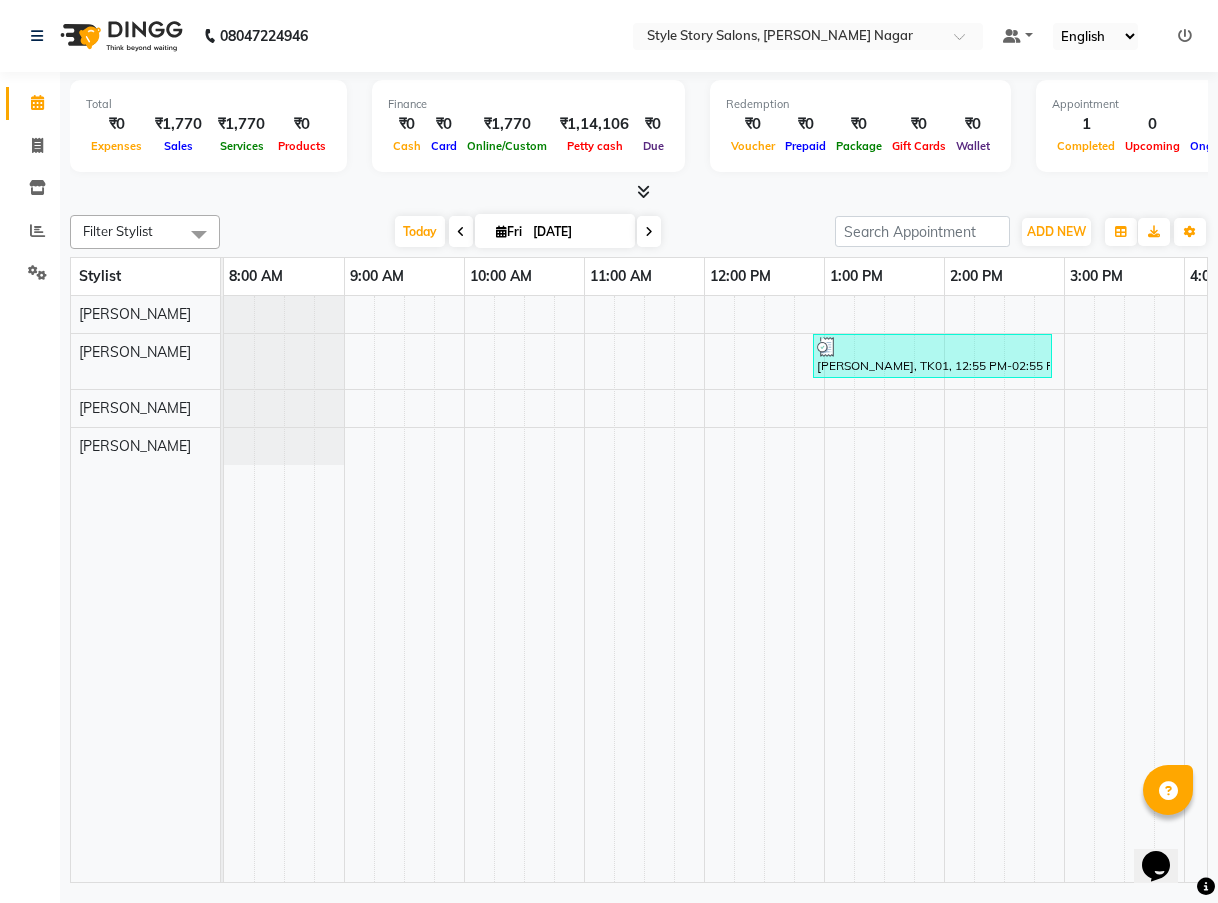 scroll, scrollTop: 0, scrollLeft: 577, axis: horizontal 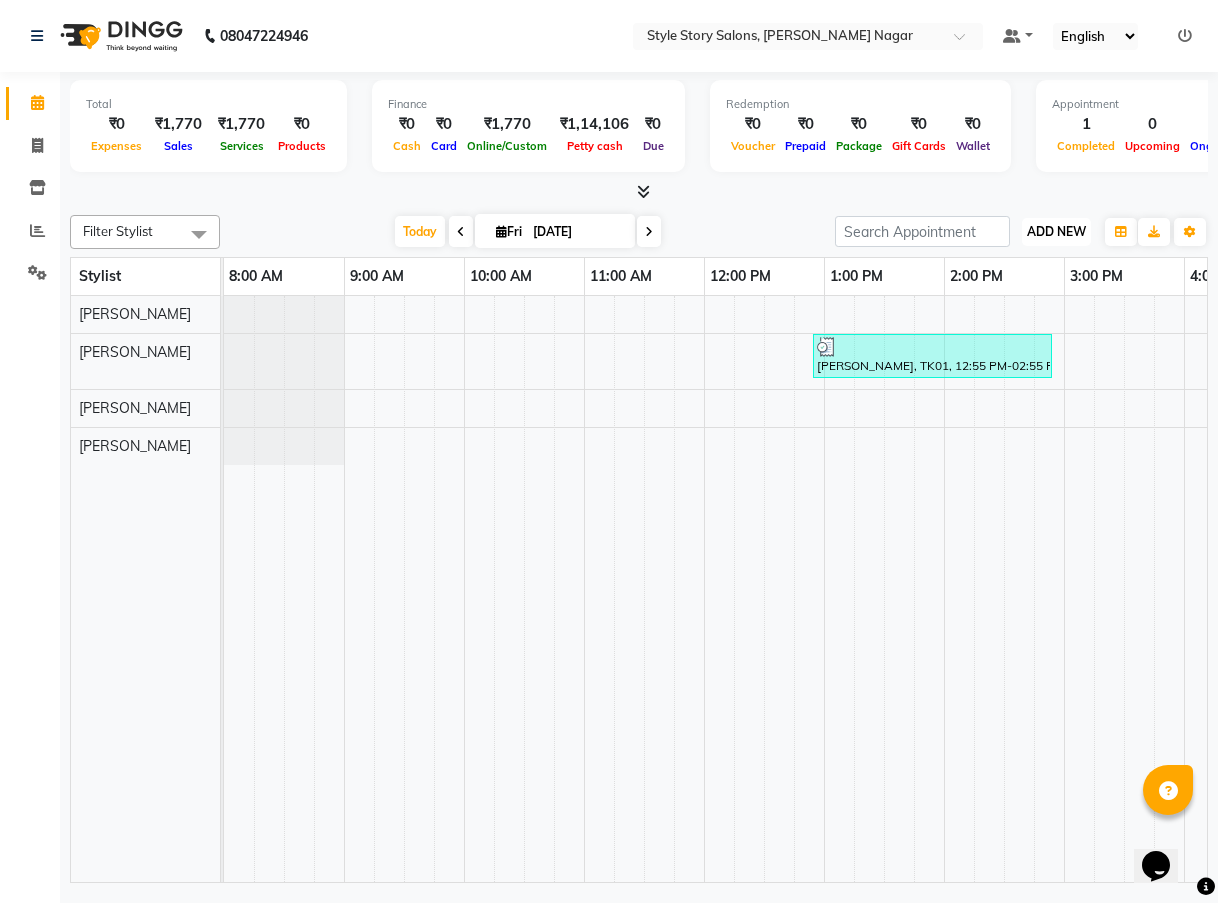 click on "ADD NEW" at bounding box center (1056, 231) 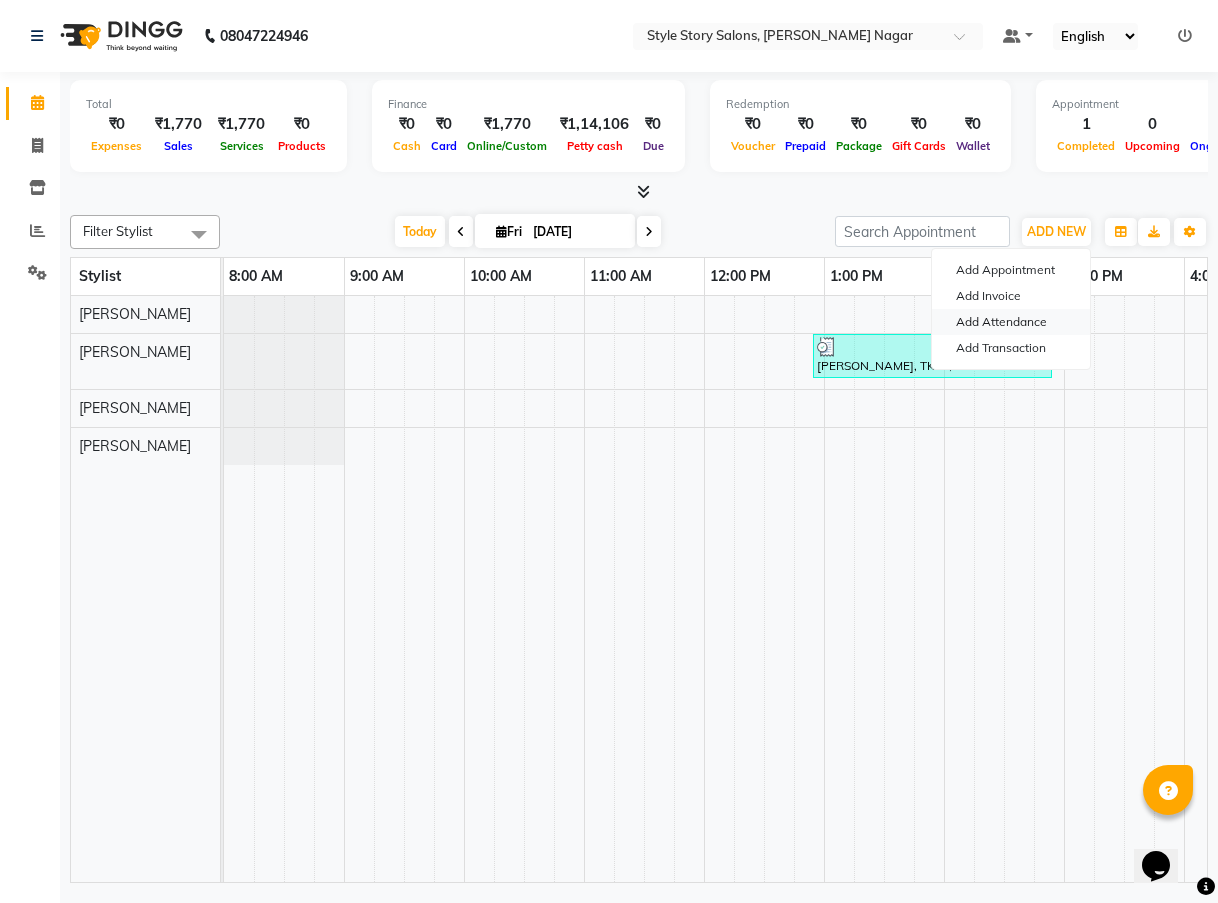 click on "Add Attendance" at bounding box center [1011, 322] 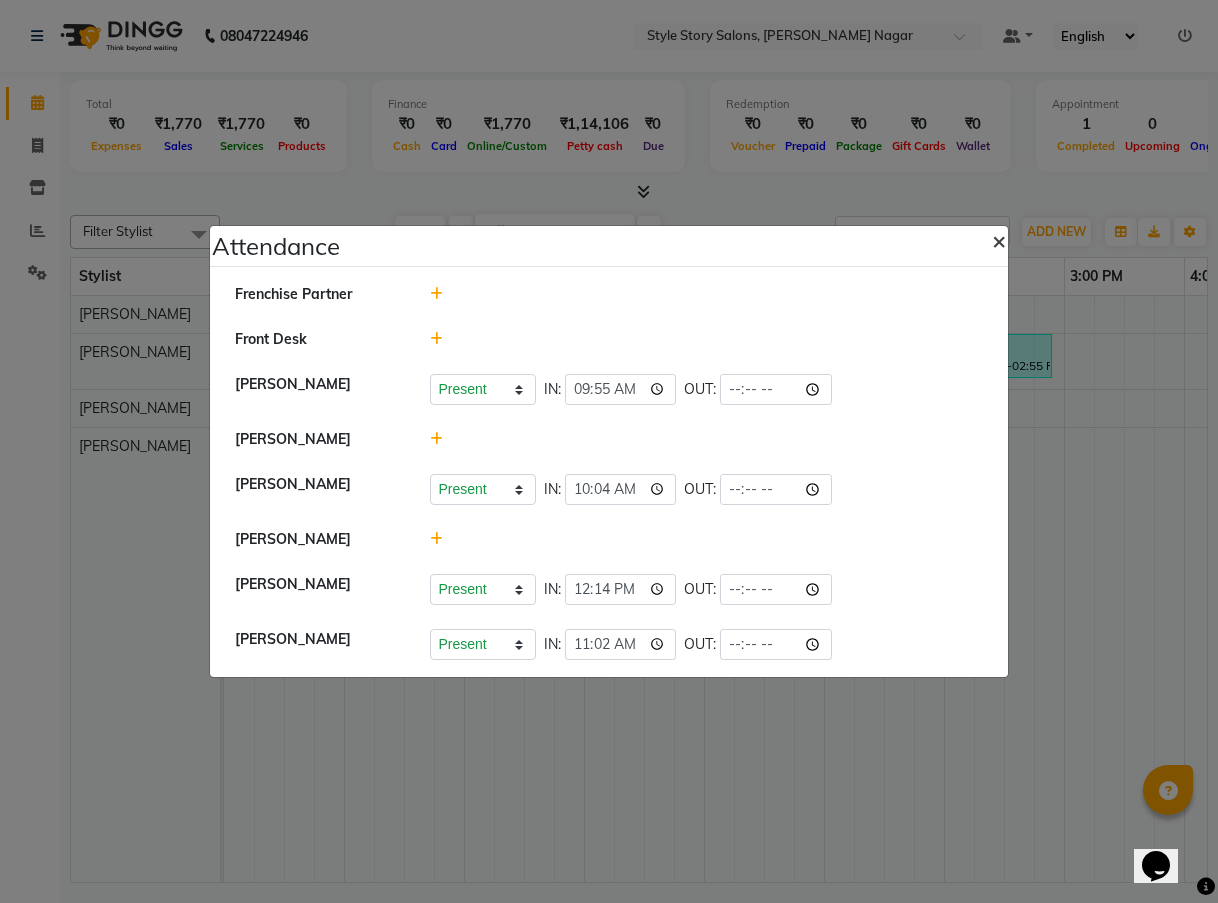 click on "×" 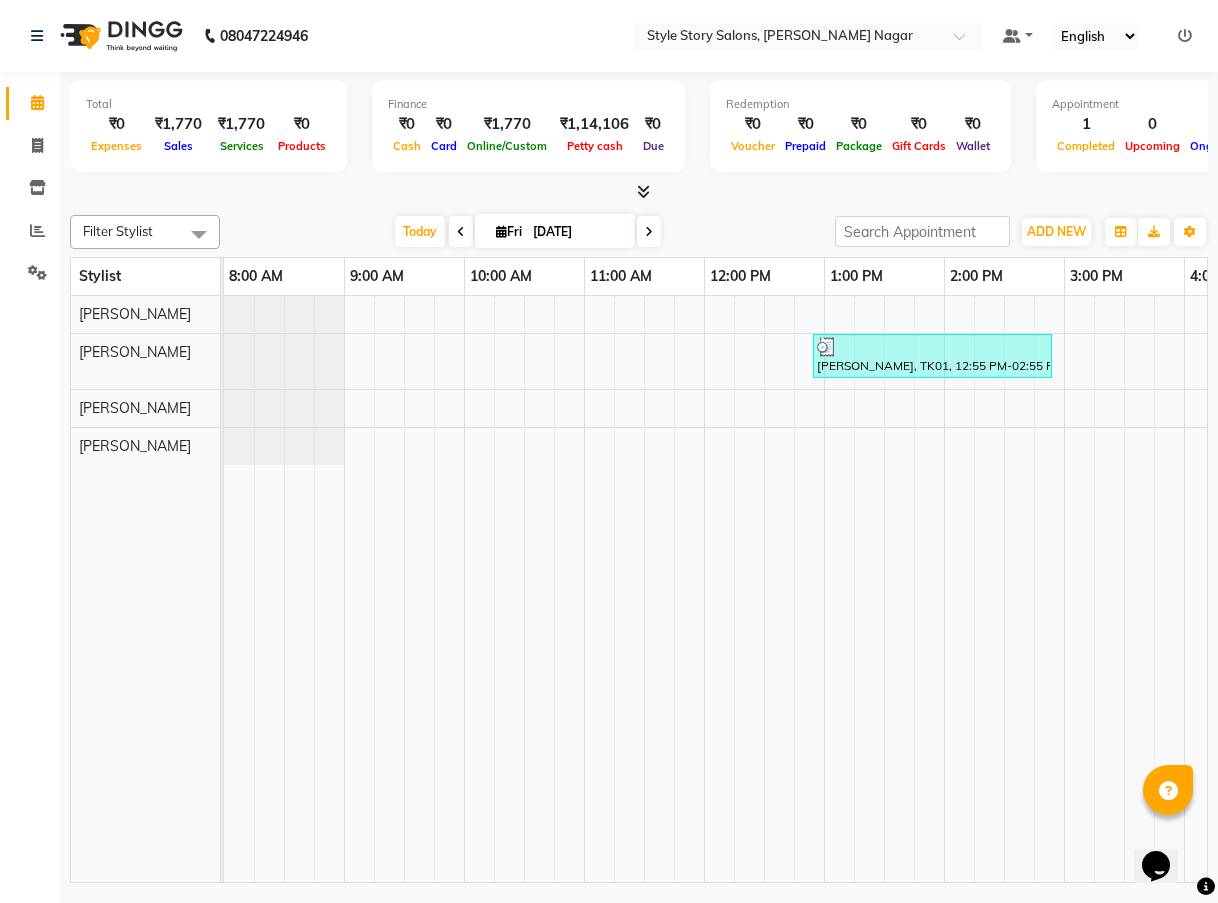 drag, startPoint x: 863, startPoint y: 862, endPoint x: 854, endPoint y: 876, distance: 16.643316 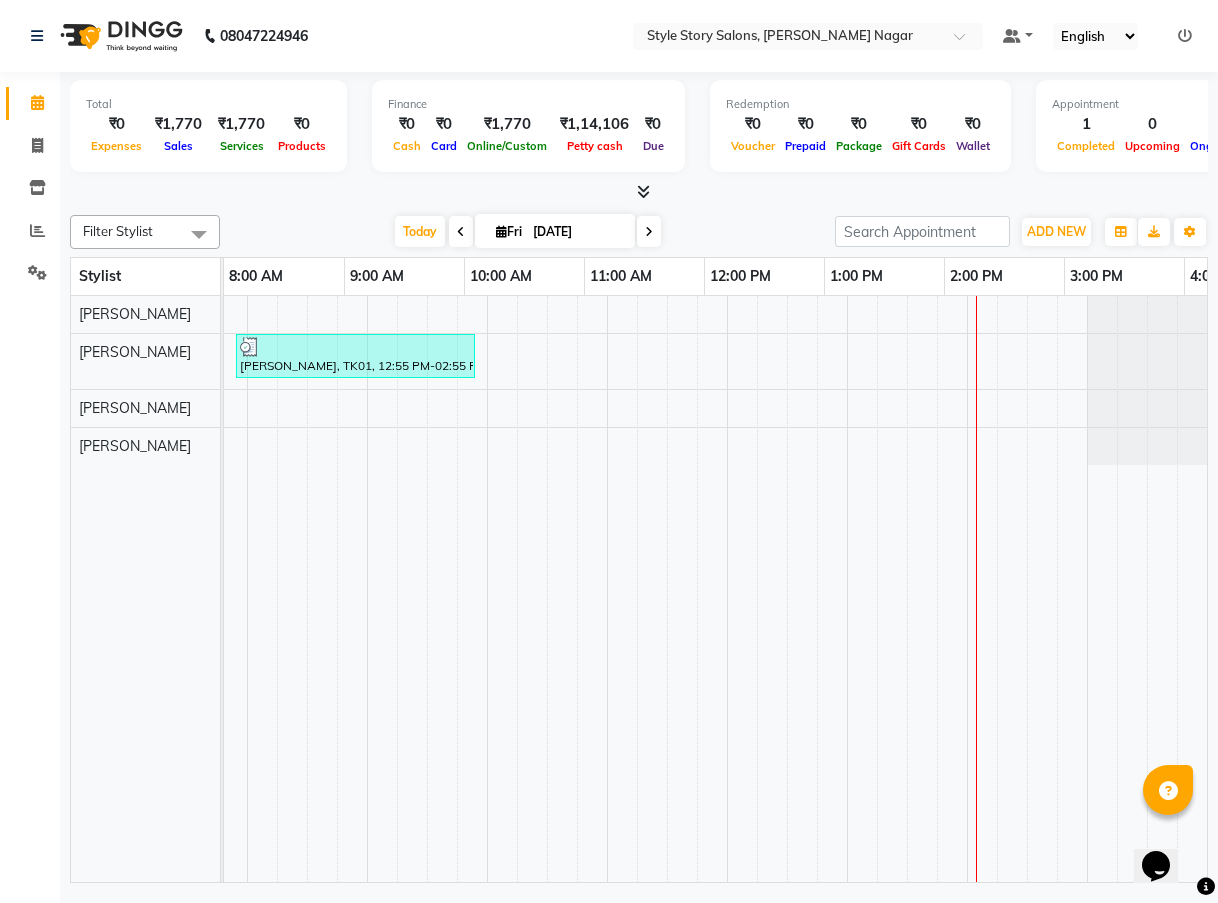scroll, scrollTop: 0, scrollLeft: 577, axis: horizontal 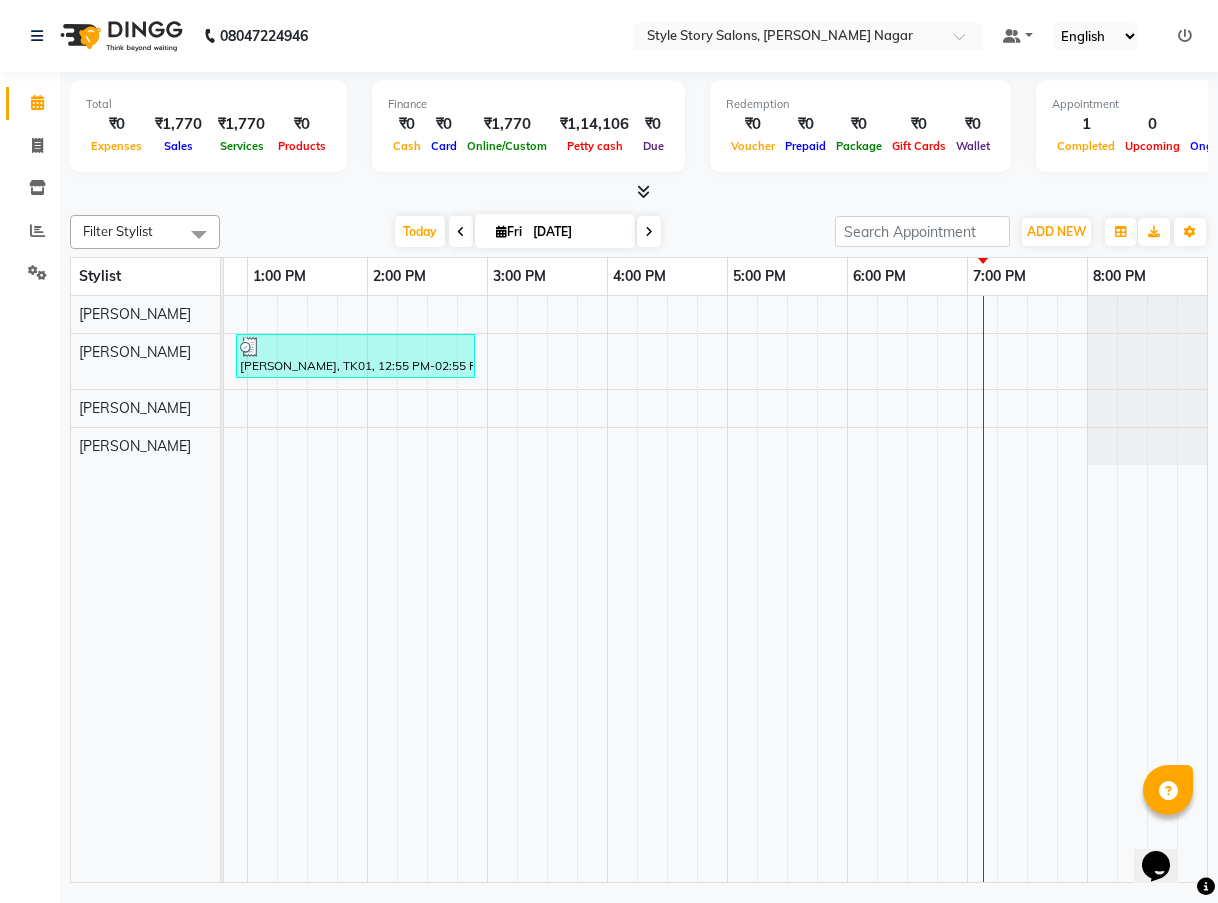 click at bounding box center [922, 589] 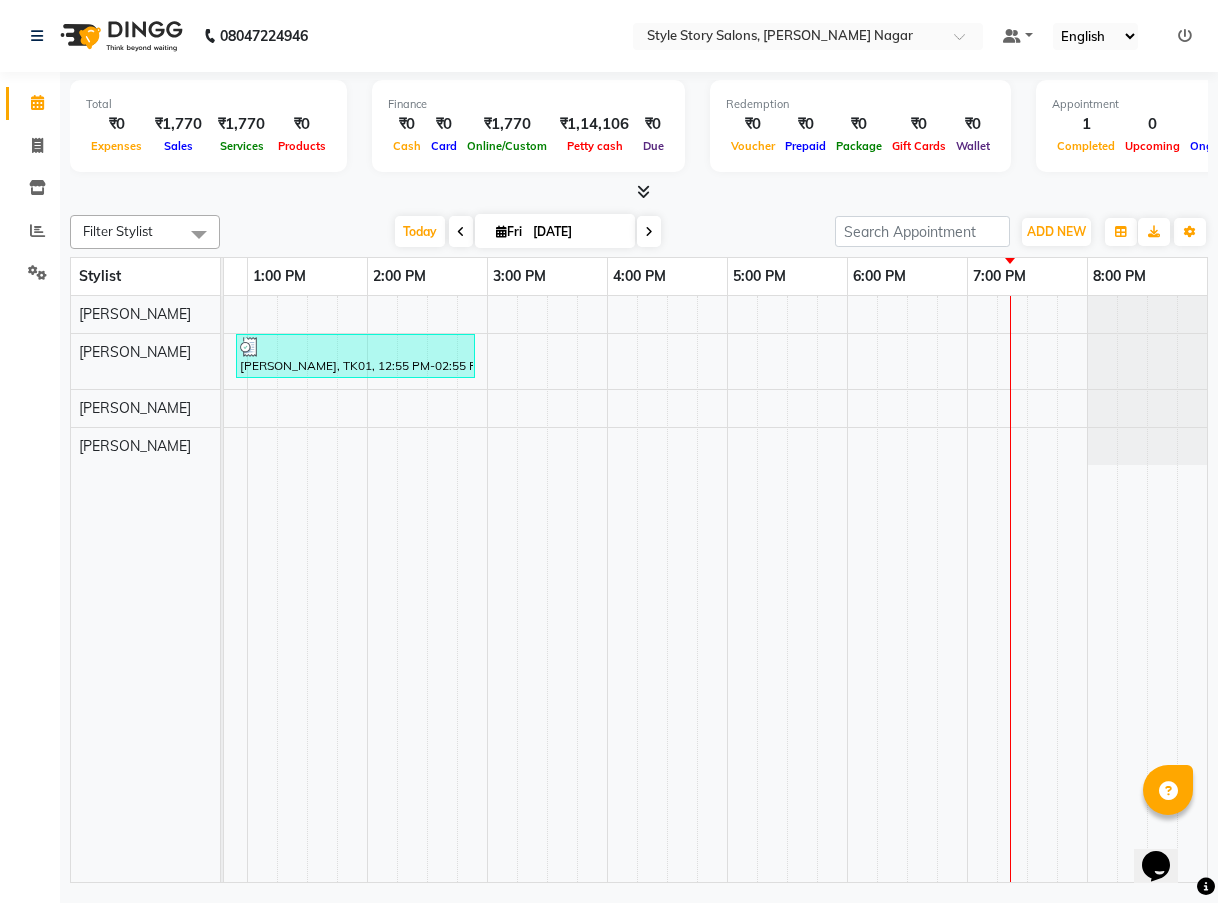 scroll, scrollTop: 0, scrollLeft: 555, axis: horizontal 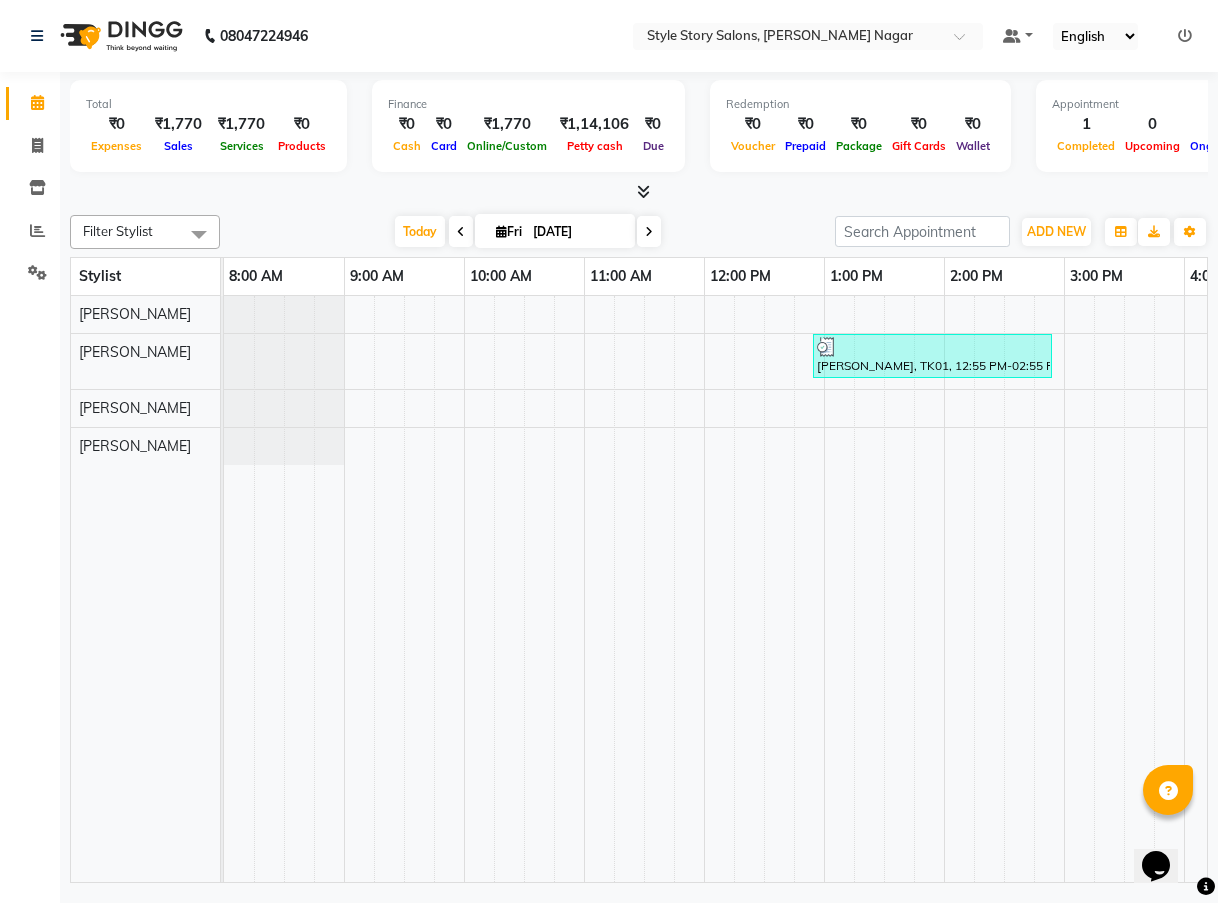 click on "Opens Chat This icon Opens the chat window." at bounding box center [1166, 831] 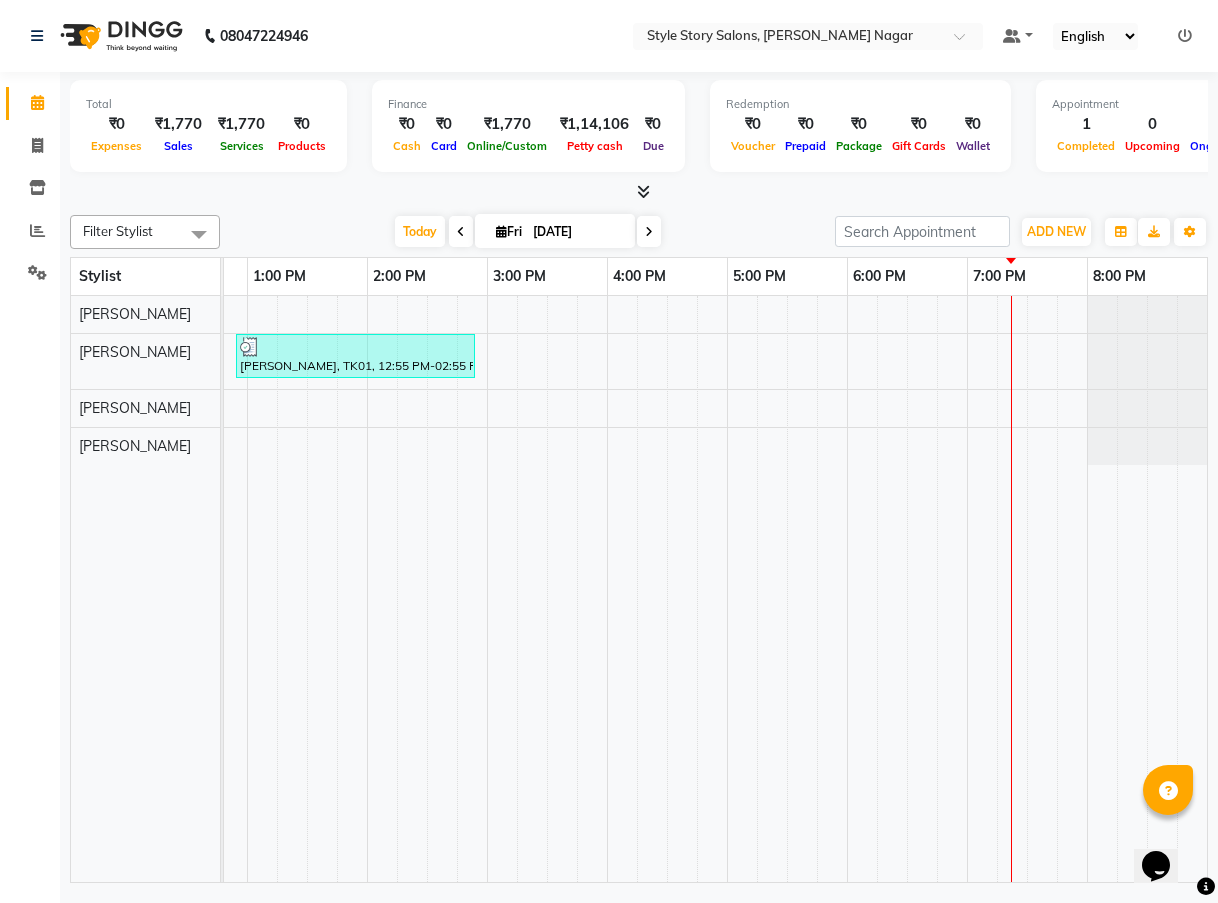 scroll, scrollTop: 0, scrollLeft: 537, axis: horizontal 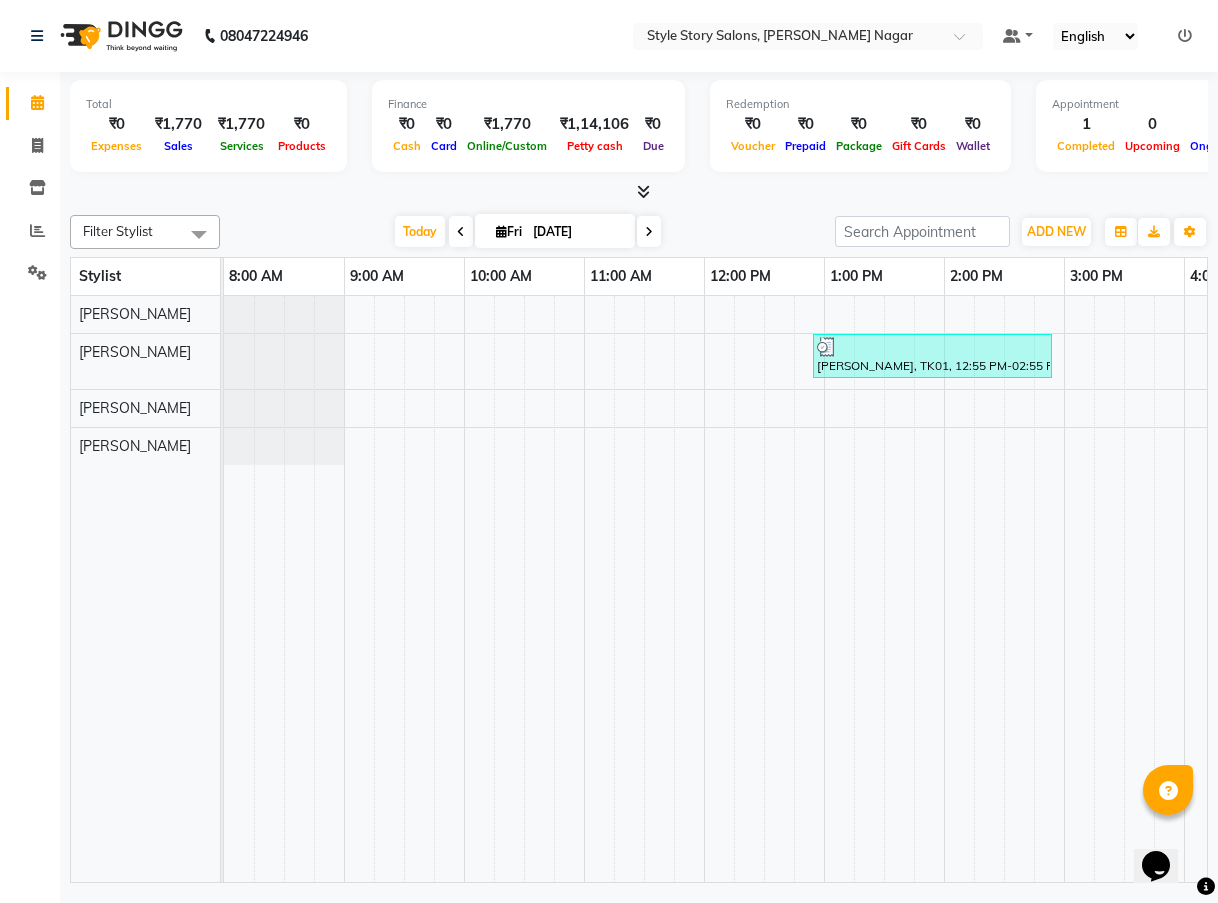 drag, startPoint x: 1193, startPoint y: 872, endPoint x: 1134, endPoint y: 871, distance: 59.008472 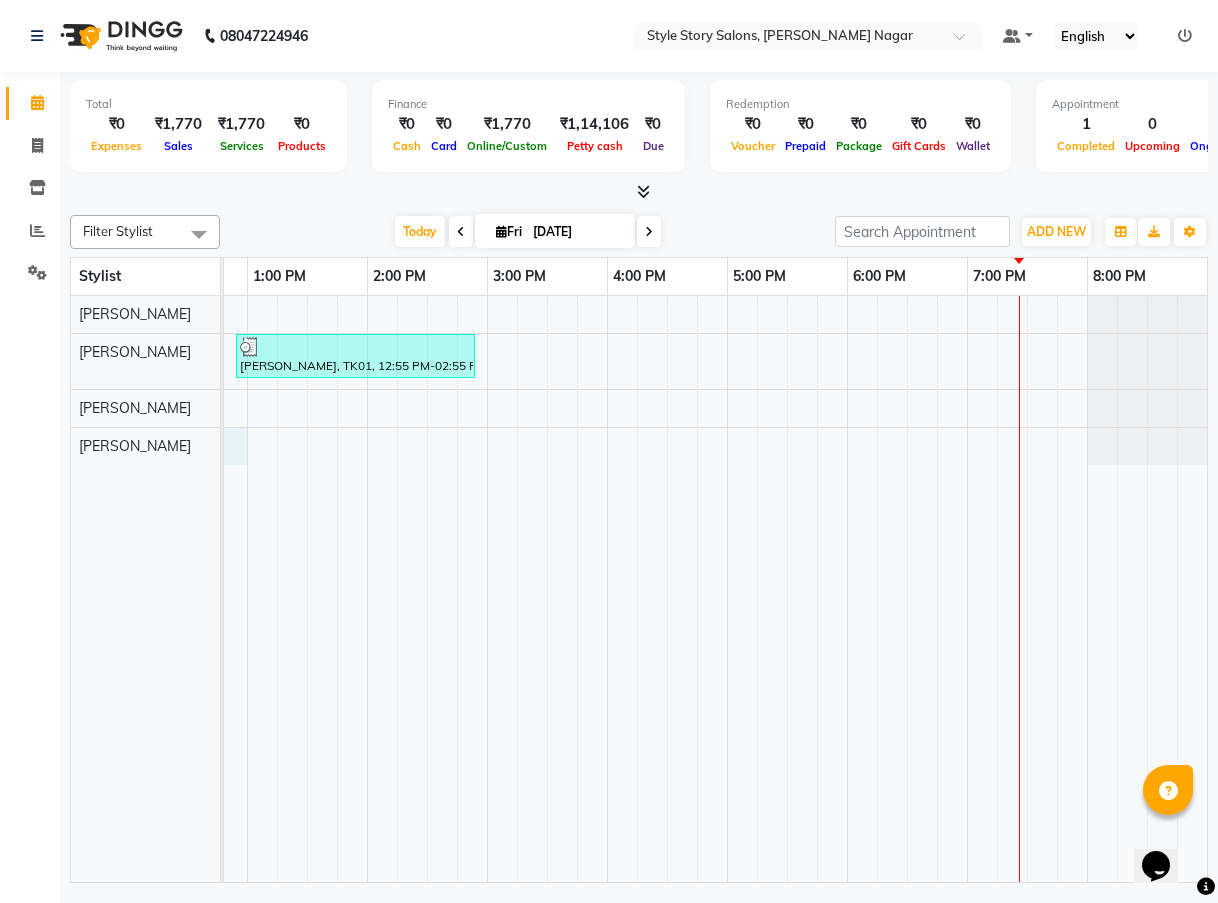 click on "[PERSON_NAME], TK01, 12:55 PM-02:55 PM, Women's Essentials - Hair Spa - M_S Integrity Advance Hair Protein Ritual (Damaged, Brittle" at bounding box center (427, 589) 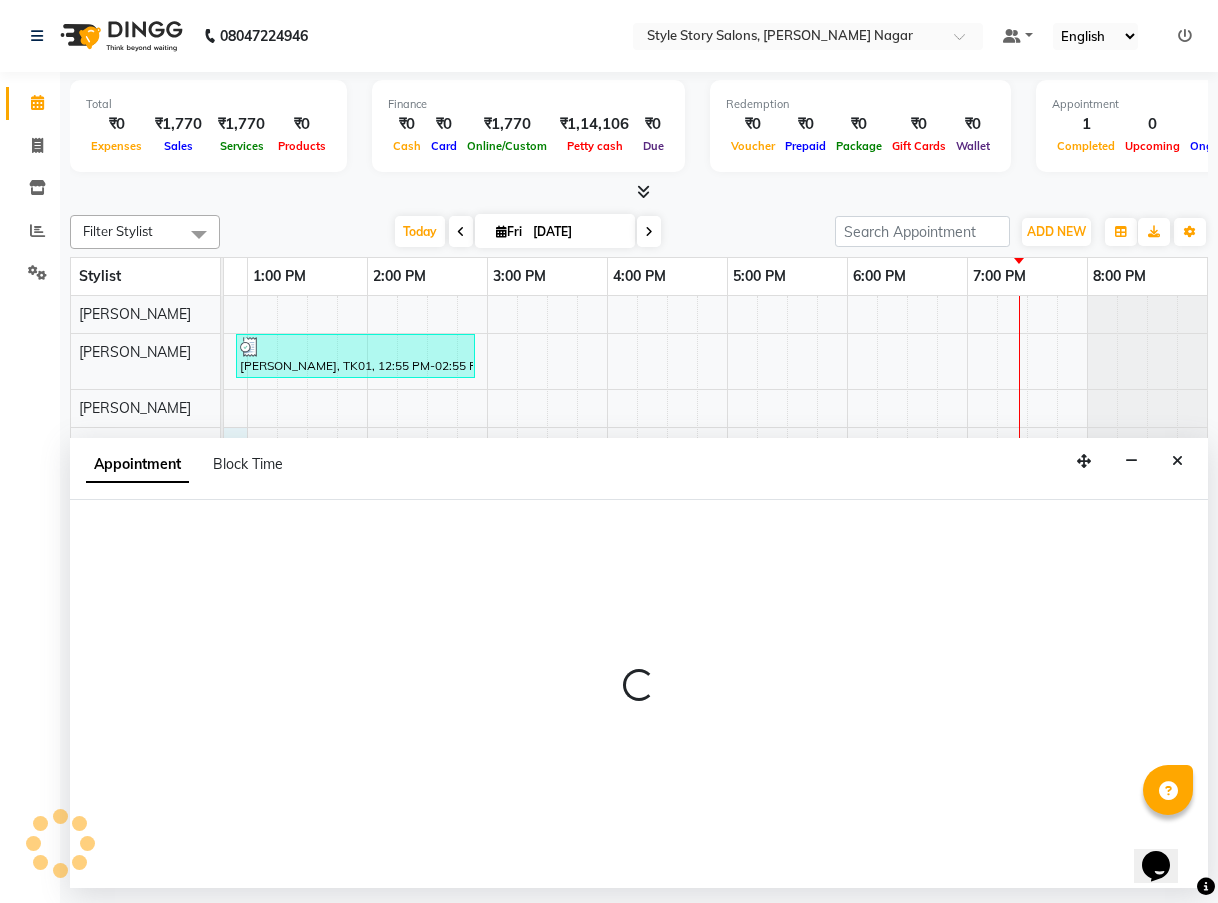 select on "85089" 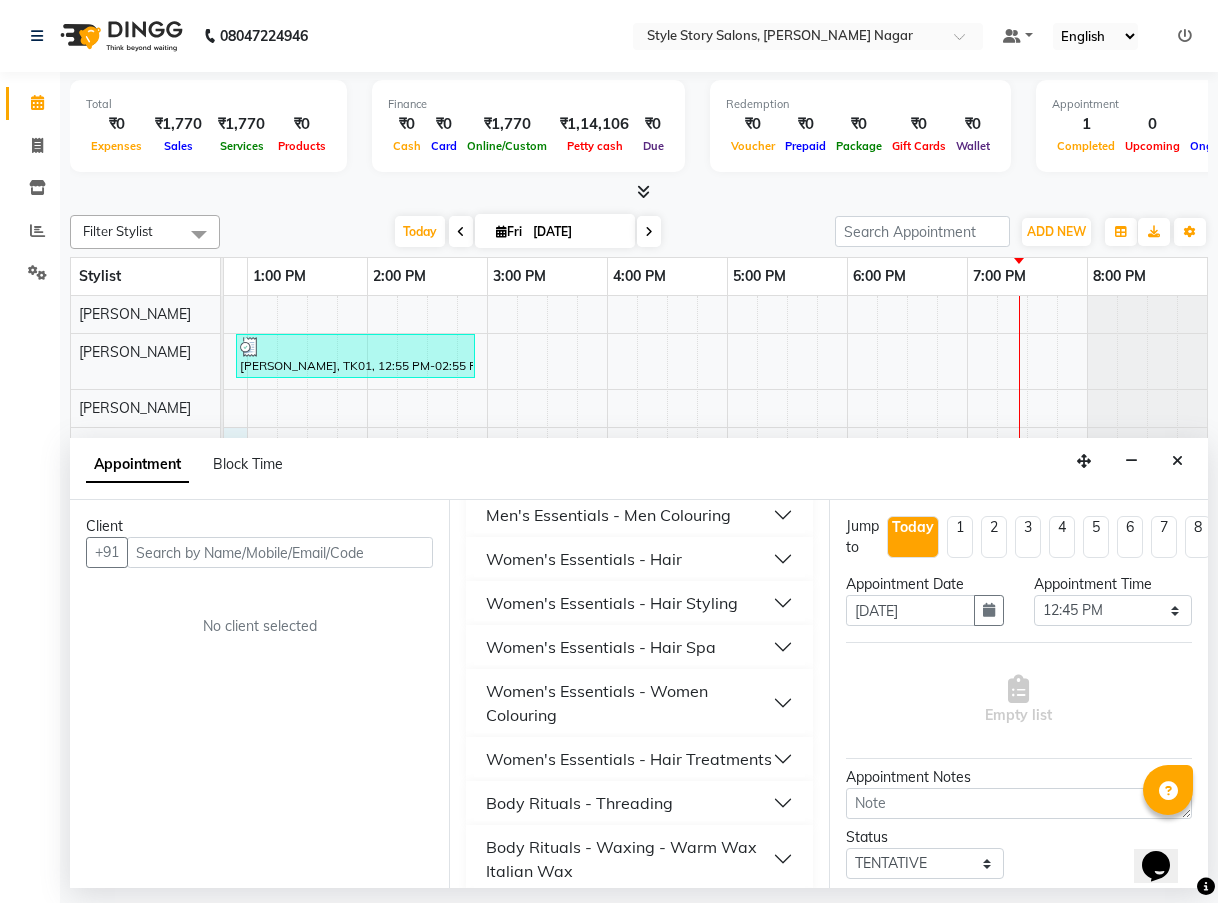 scroll, scrollTop: 600, scrollLeft: 0, axis: vertical 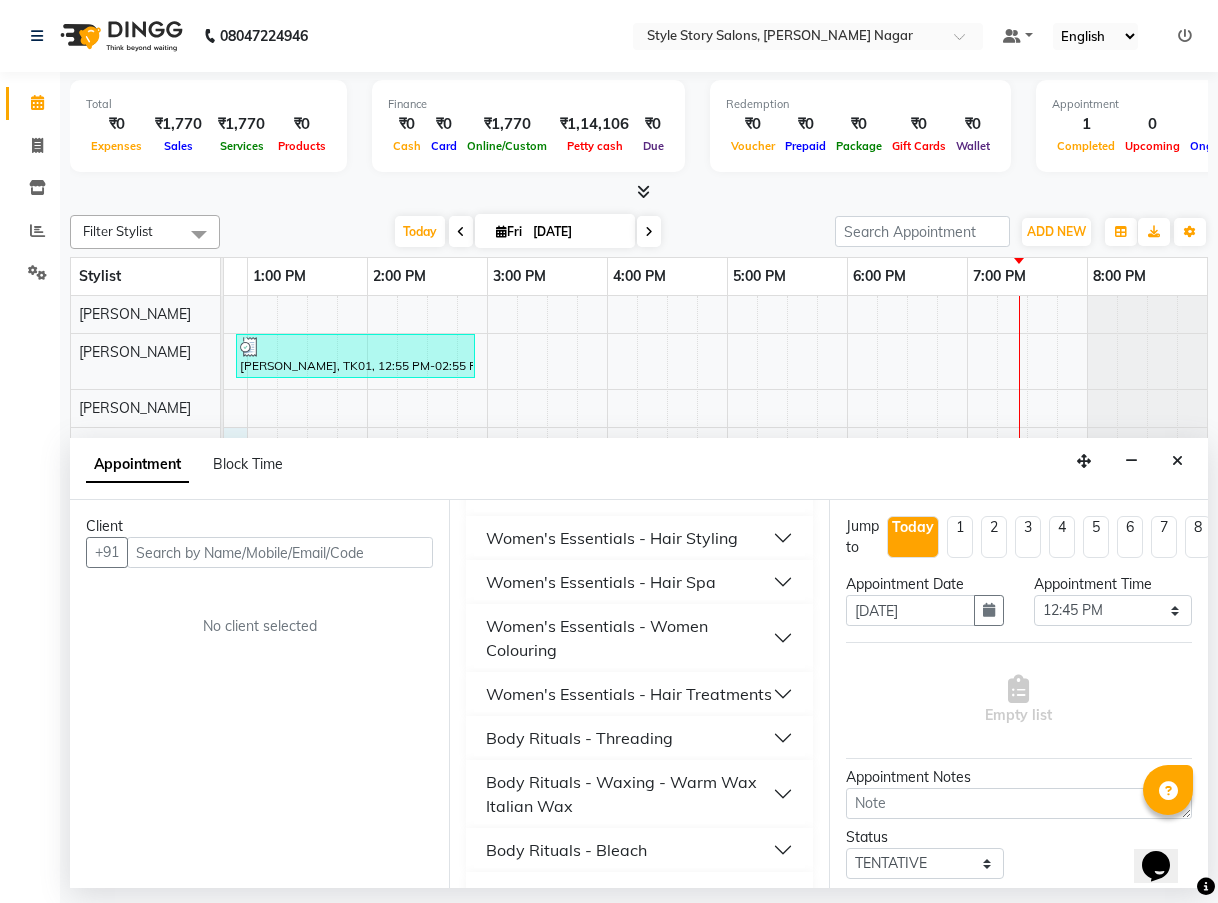 click at bounding box center (1177, 461) 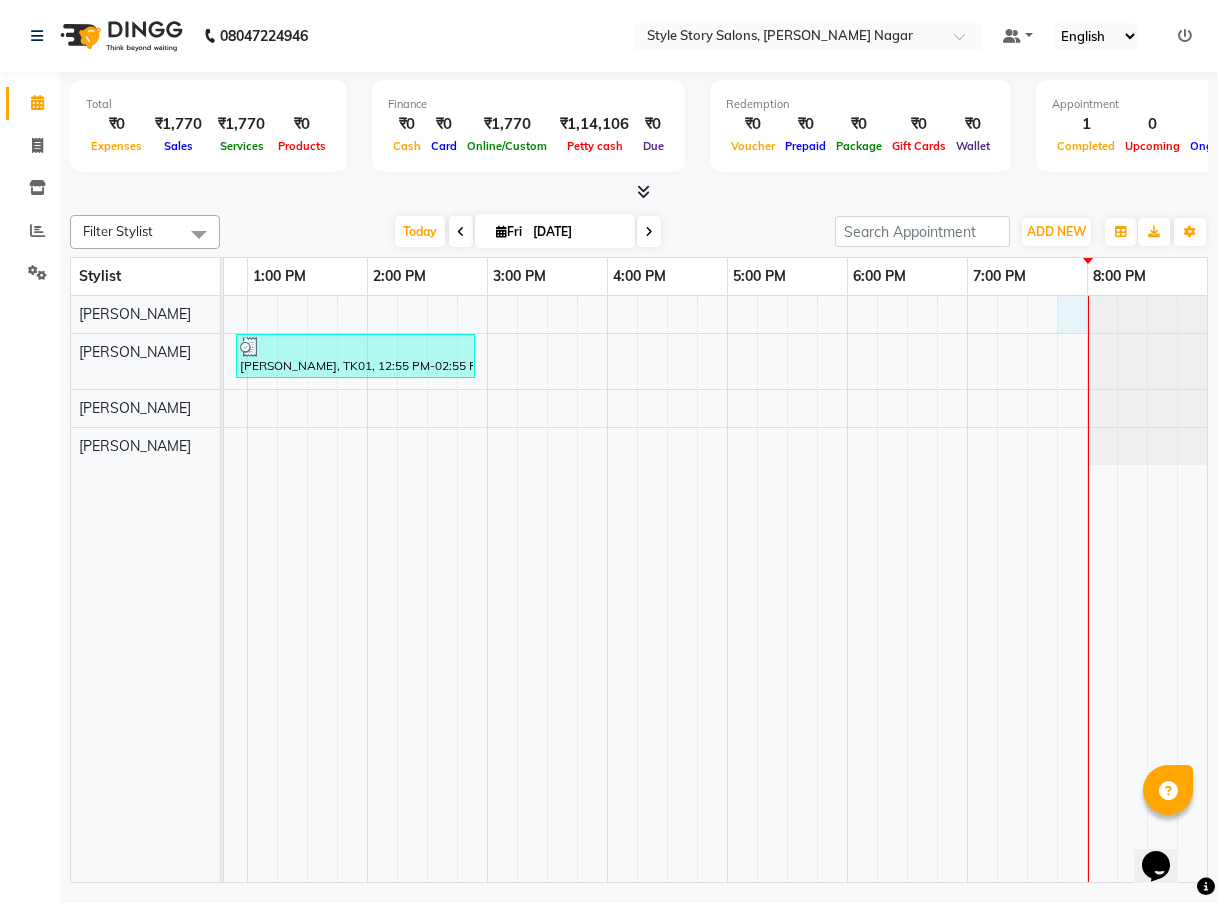 click on "[PERSON_NAME], TK01, 12:55 PM-02:55 PM, Women's Essentials - Hair Spa - M_S Integrity Advance Hair Protein Ritual (Damaged, Brittle" at bounding box center [427, 589] 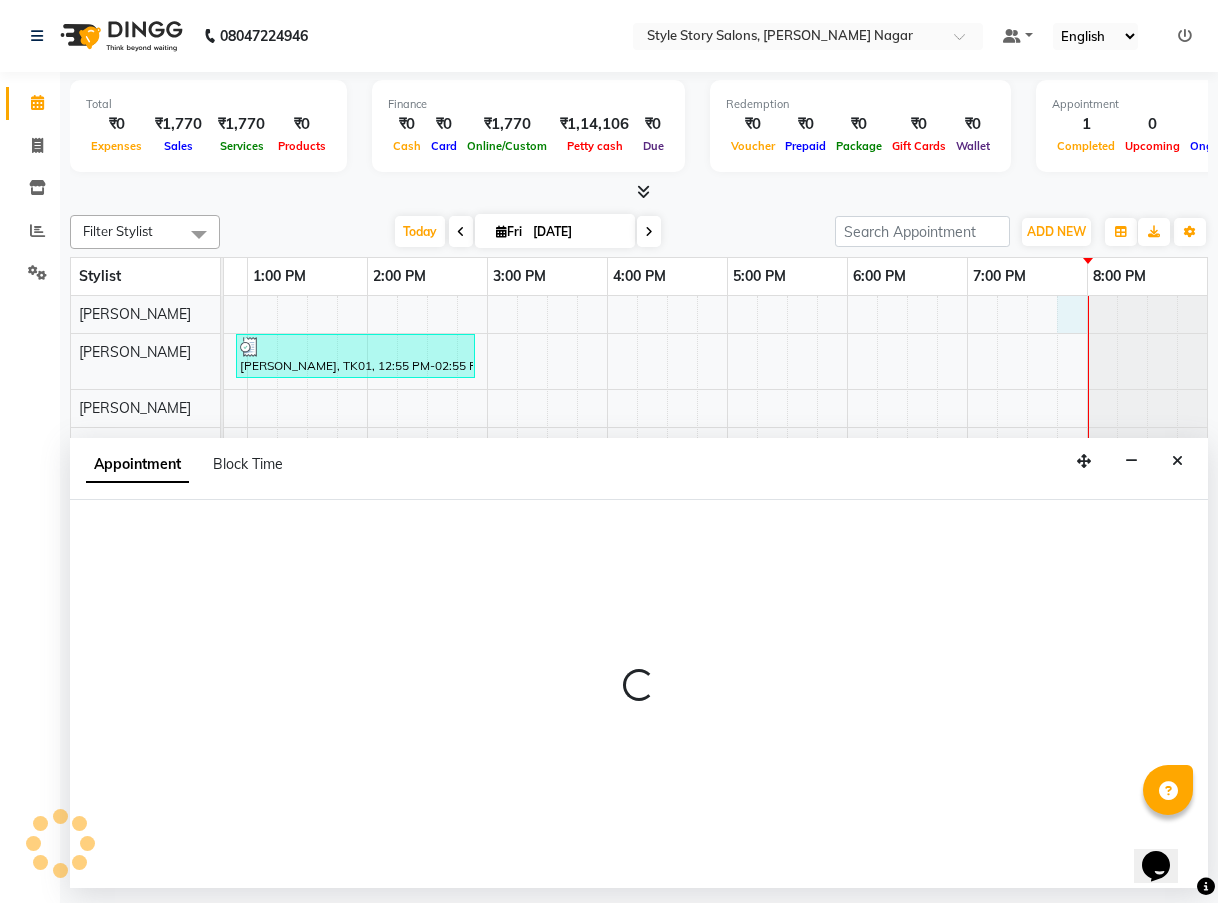 select on "79315" 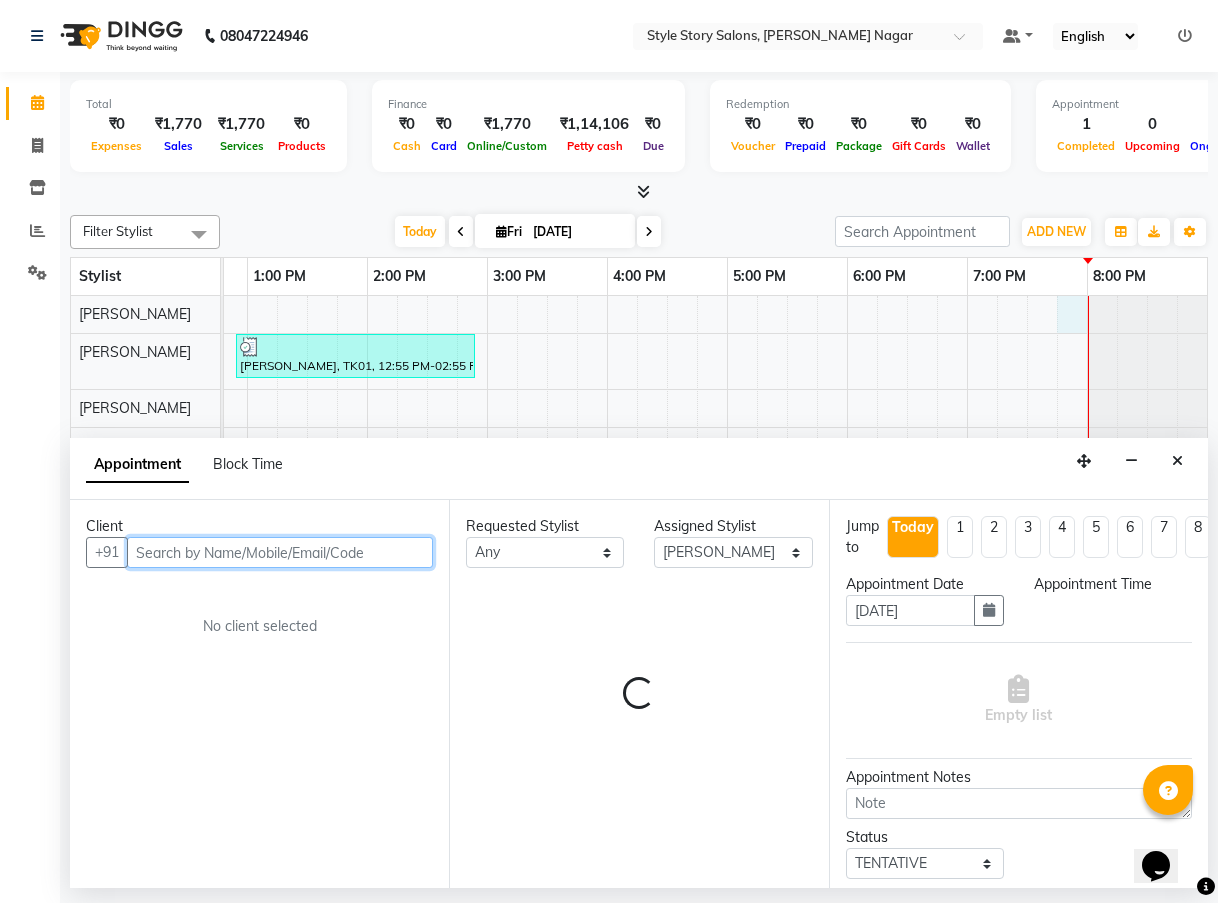 select on "1185" 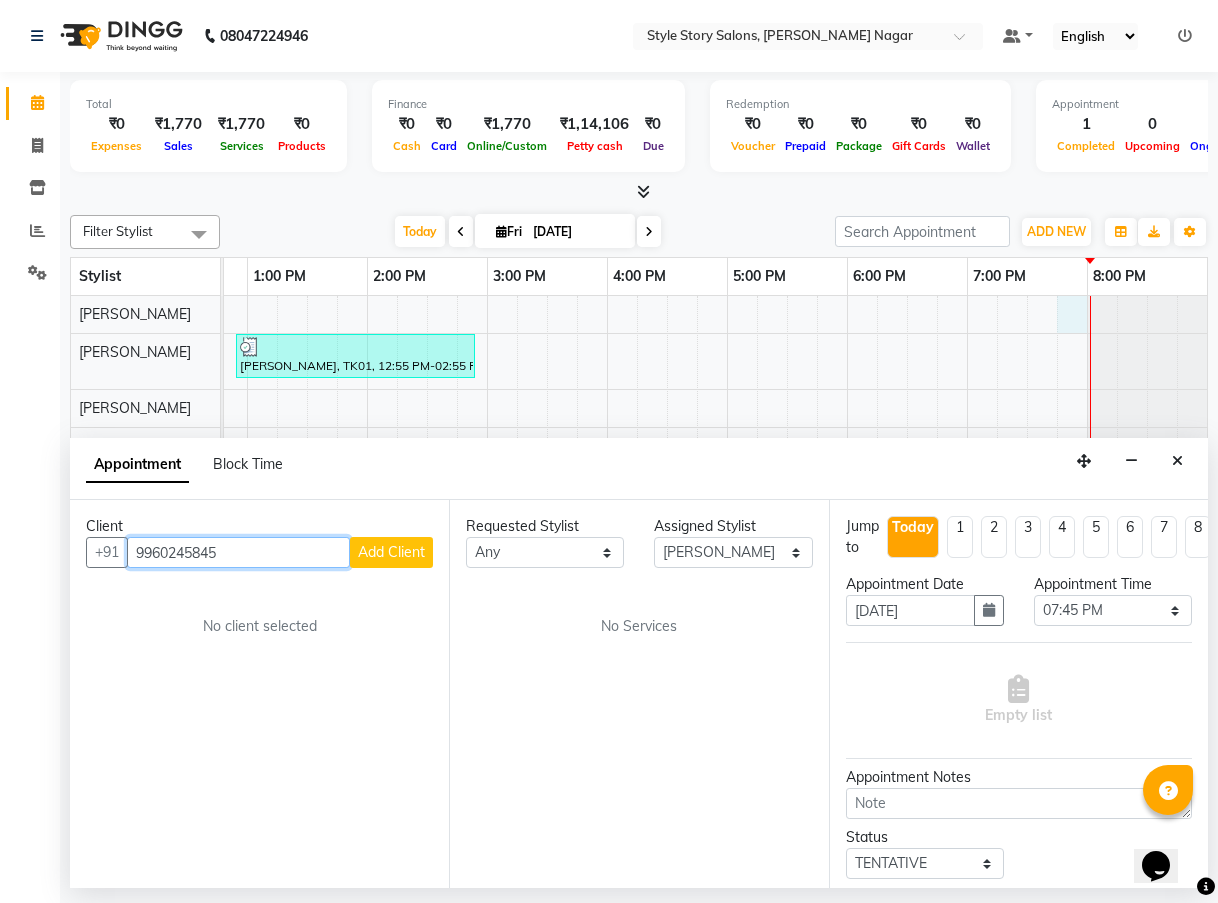 type on "9960245845" 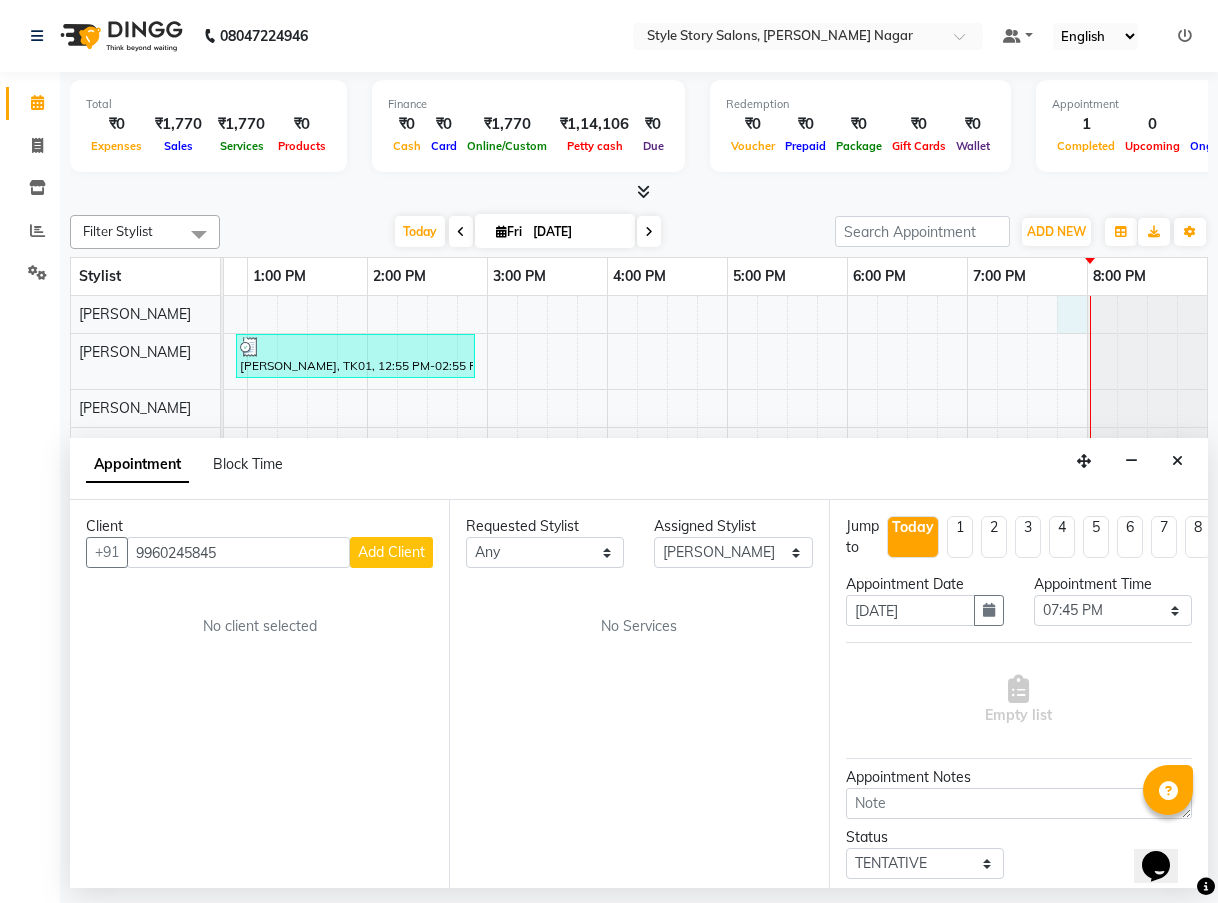 click on "Add Client" at bounding box center [391, 552] 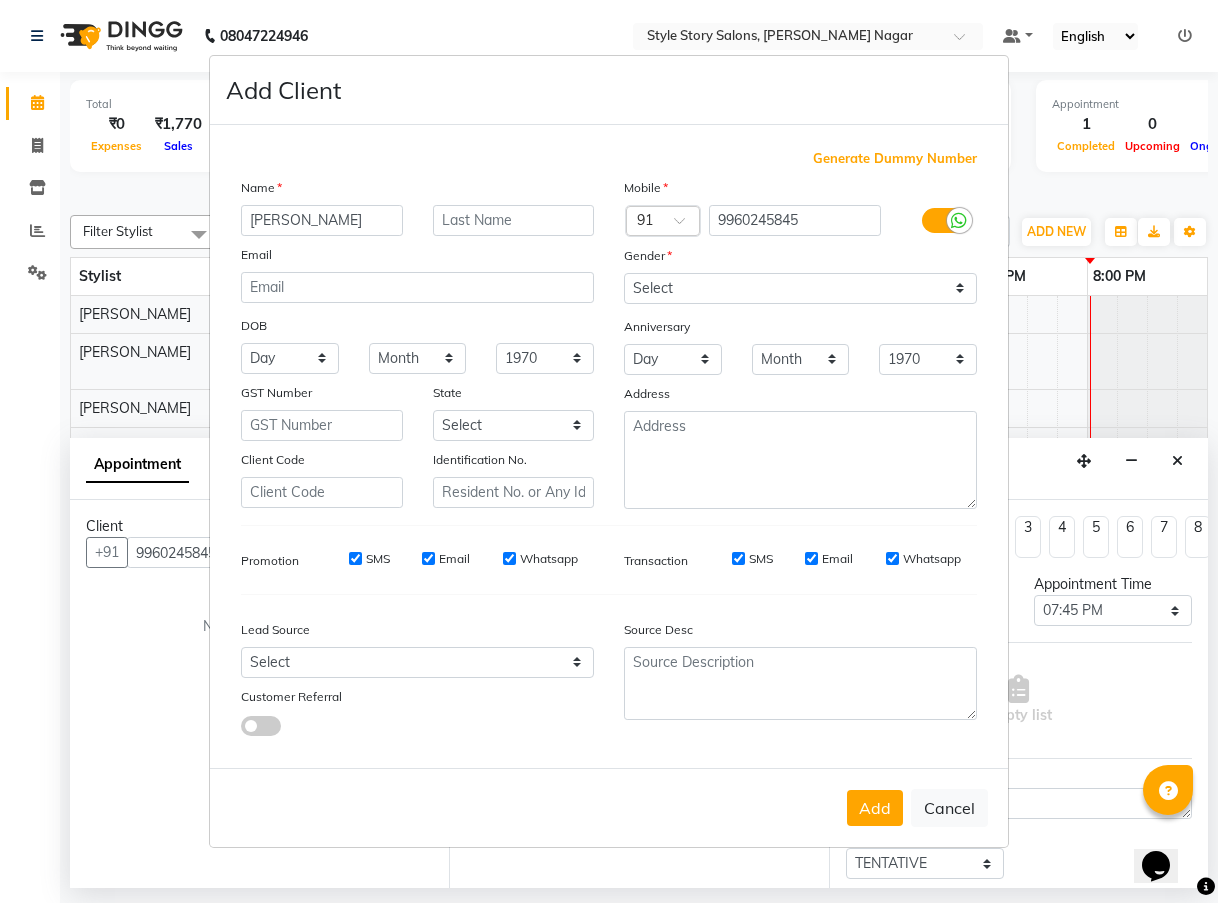 type on "[PERSON_NAME]" 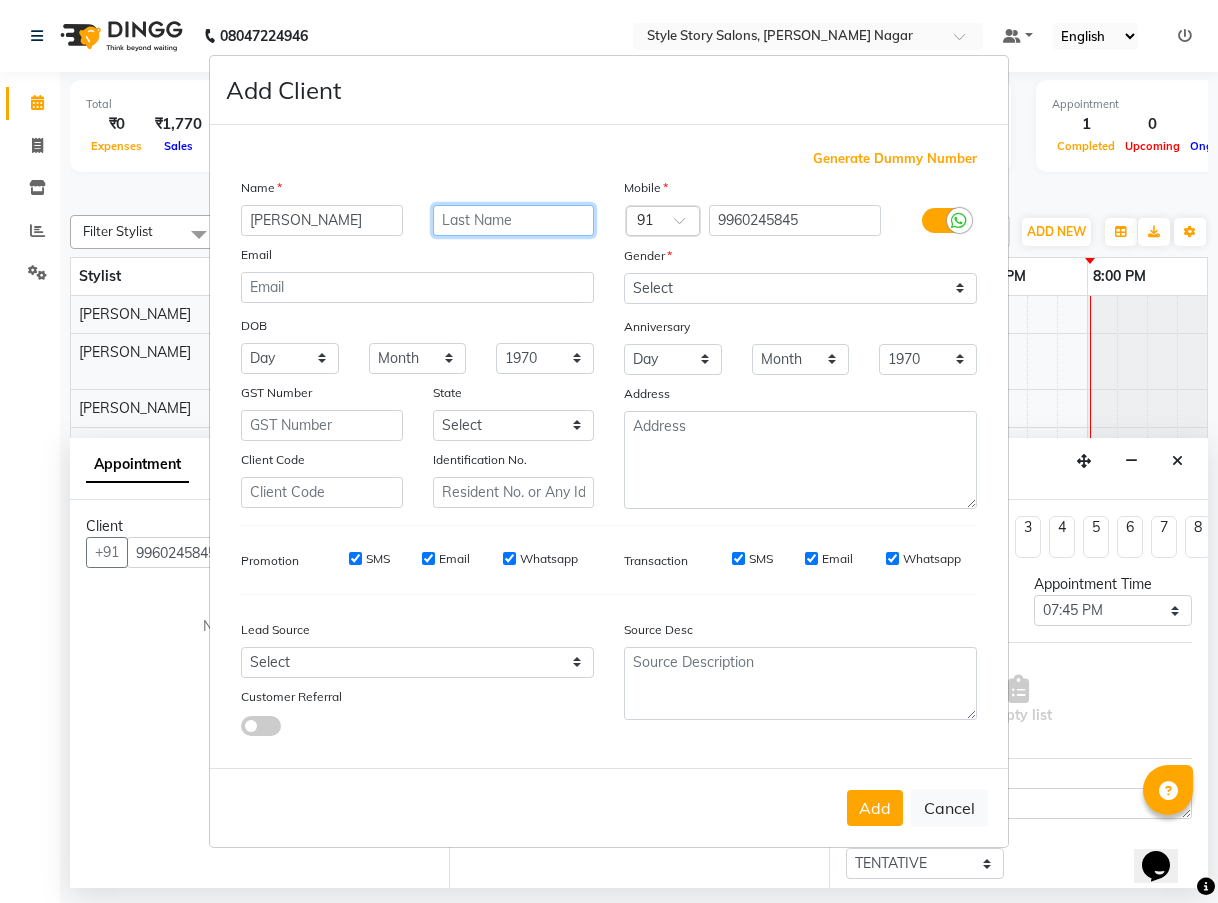 click at bounding box center (514, 220) 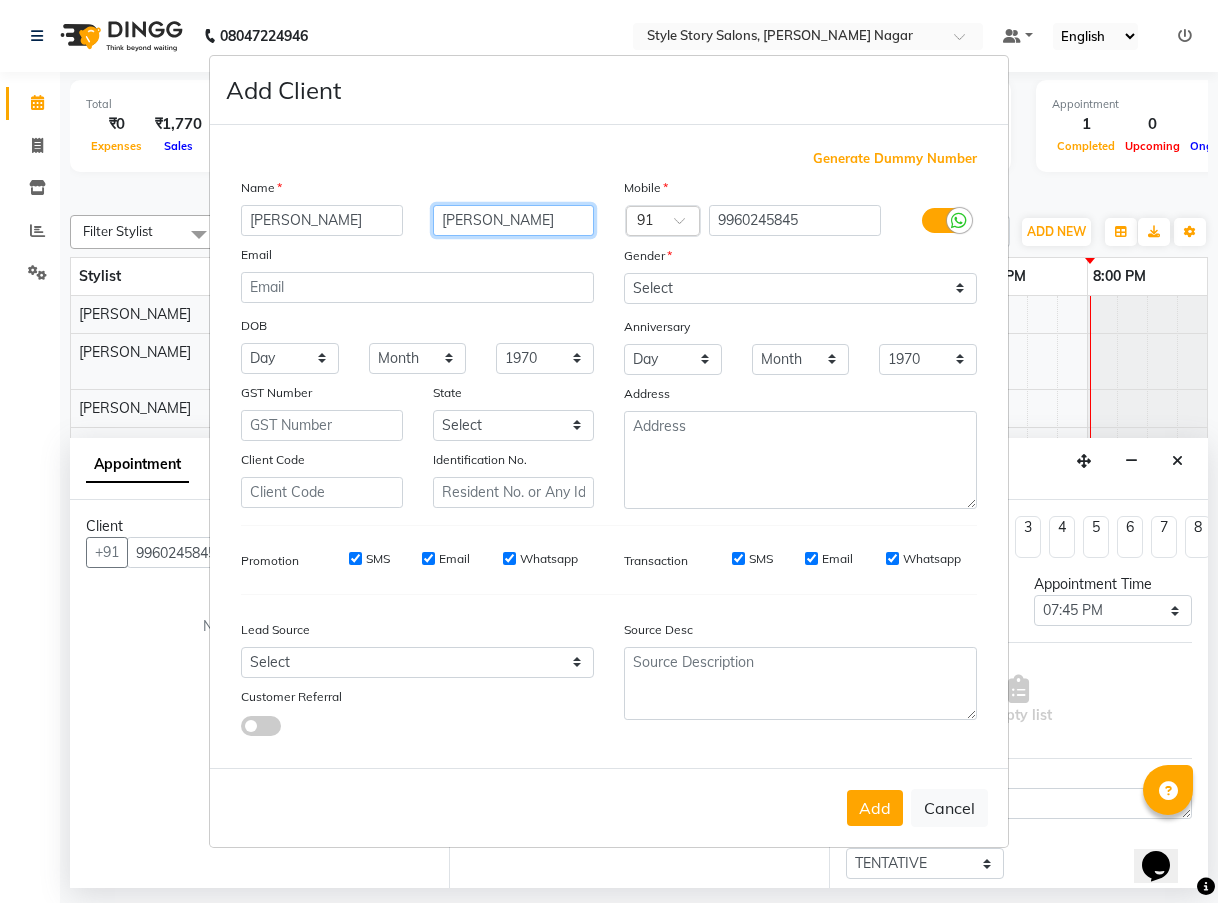 type on "[PERSON_NAME]" 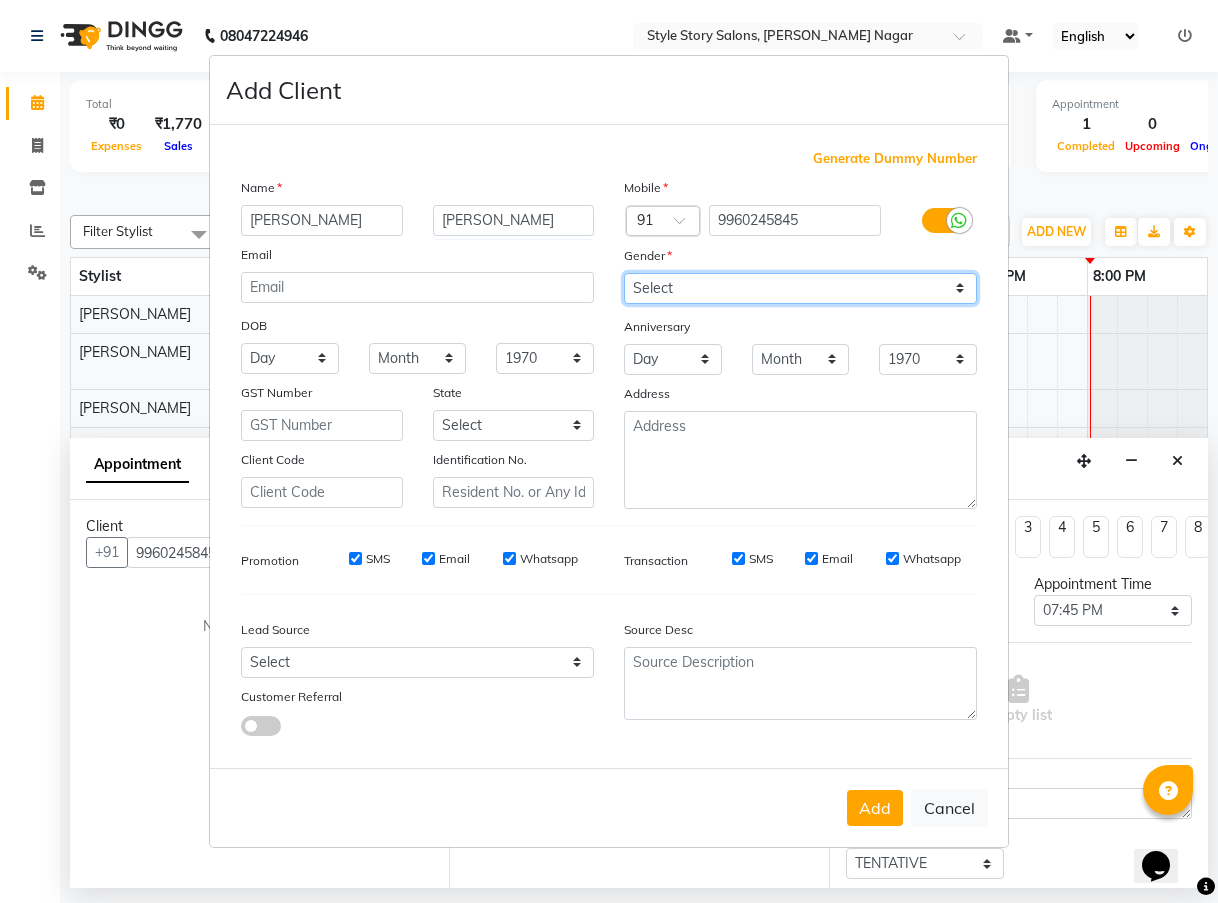 click on "Select [DEMOGRAPHIC_DATA] [DEMOGRAPHIC_DATA] Other Prefer Not To Say" at bounding box center (800, 288) 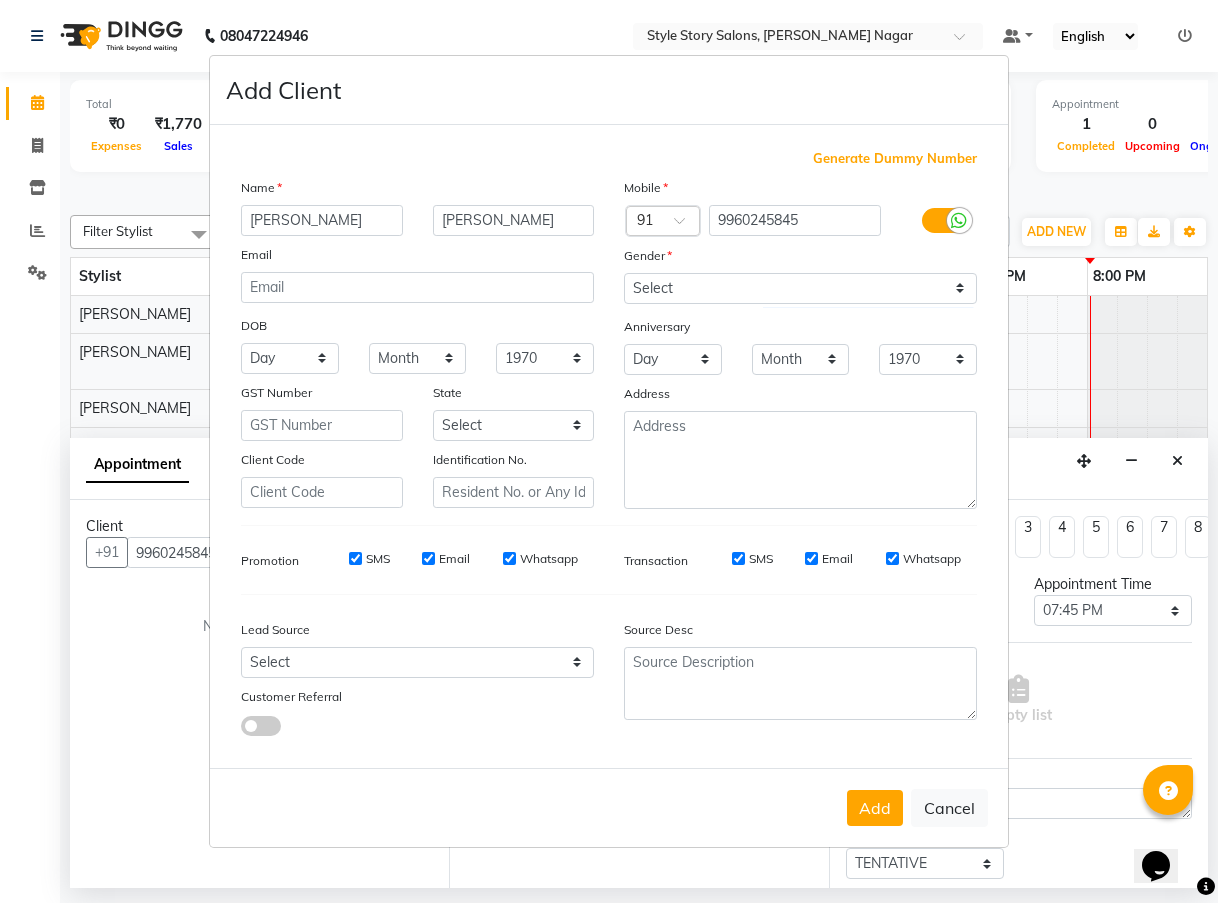 click on "Add" at bounding box center (875, 808) 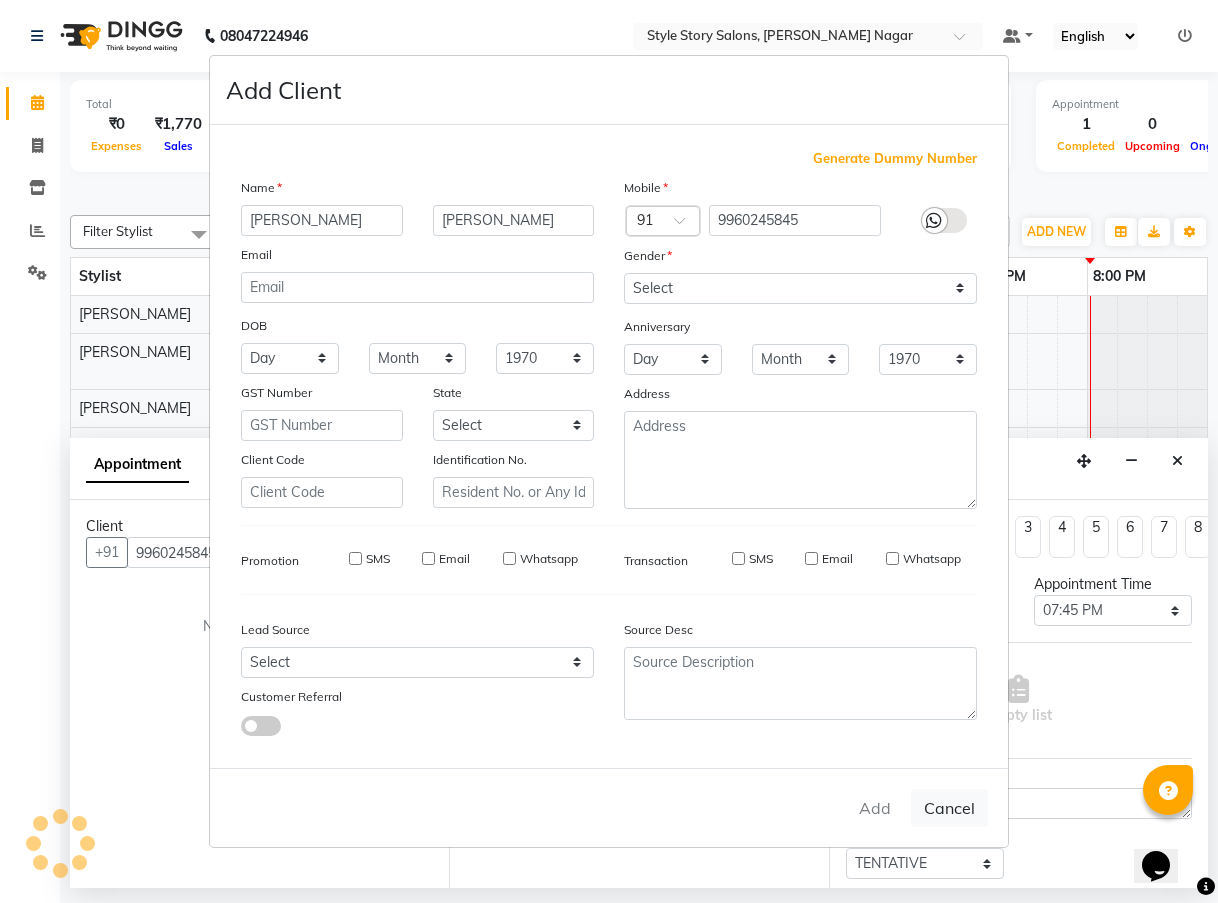 type on "99******45" 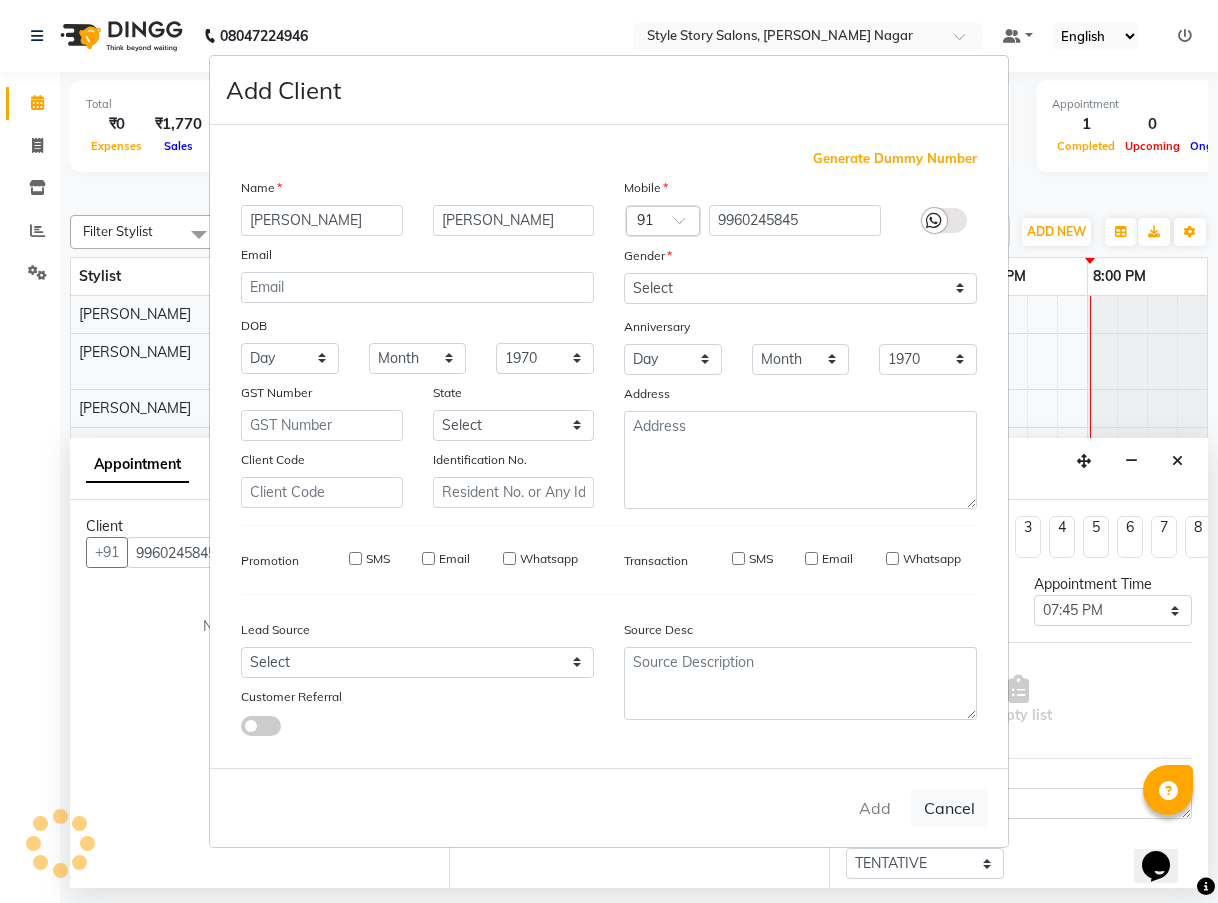 type 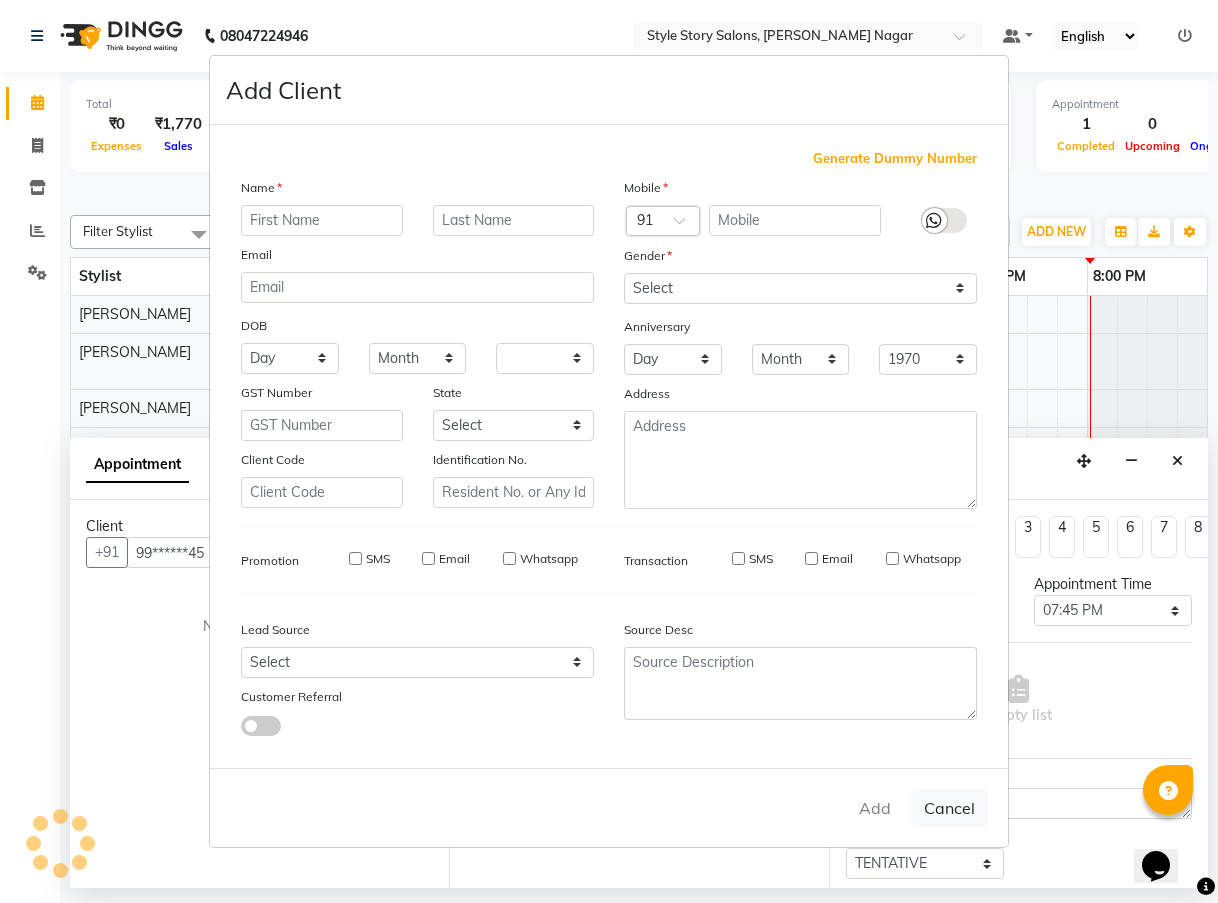 select 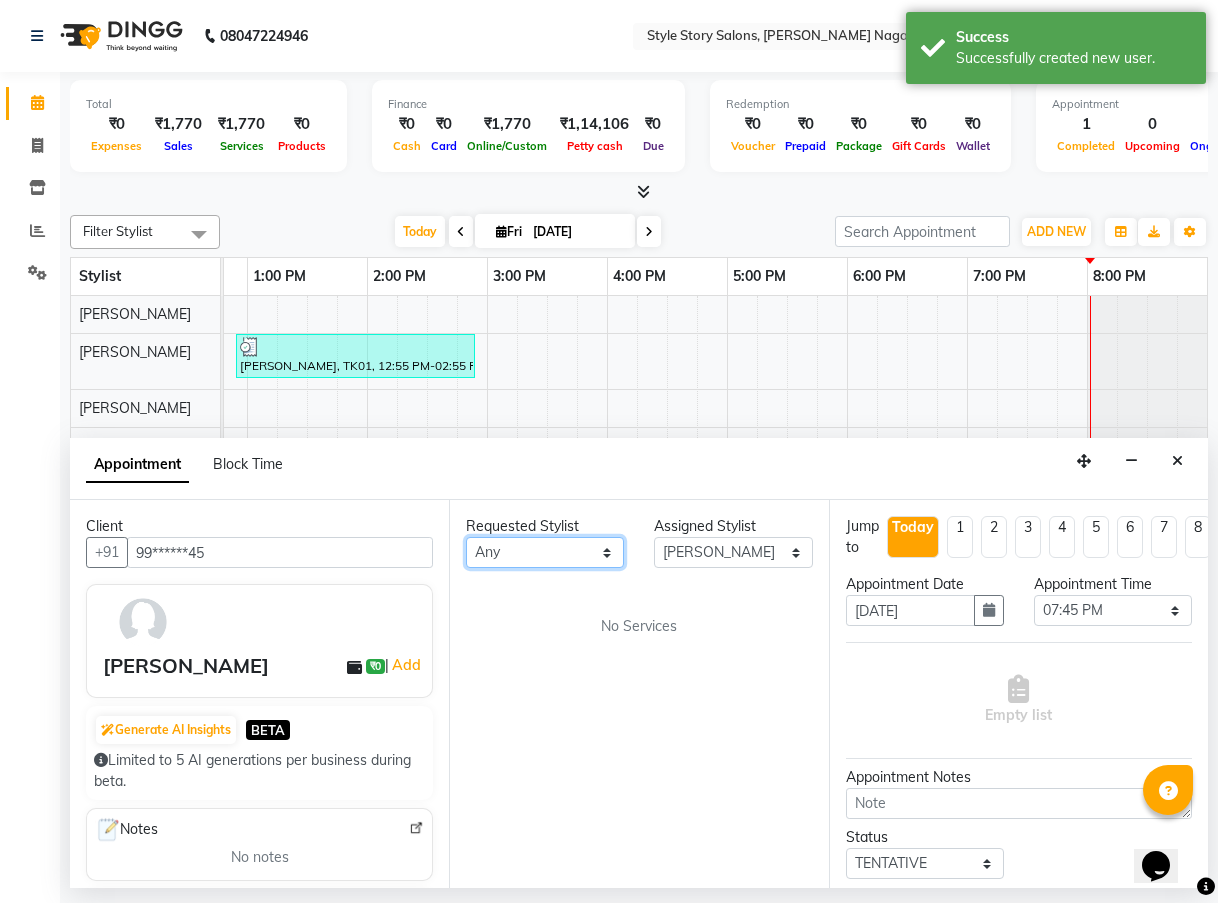 click on "Any [PERSON_NAME] [PERSON_NAME] [PERSON_NAME] [PERSON_NAME]" at bounding box center (545, 552) 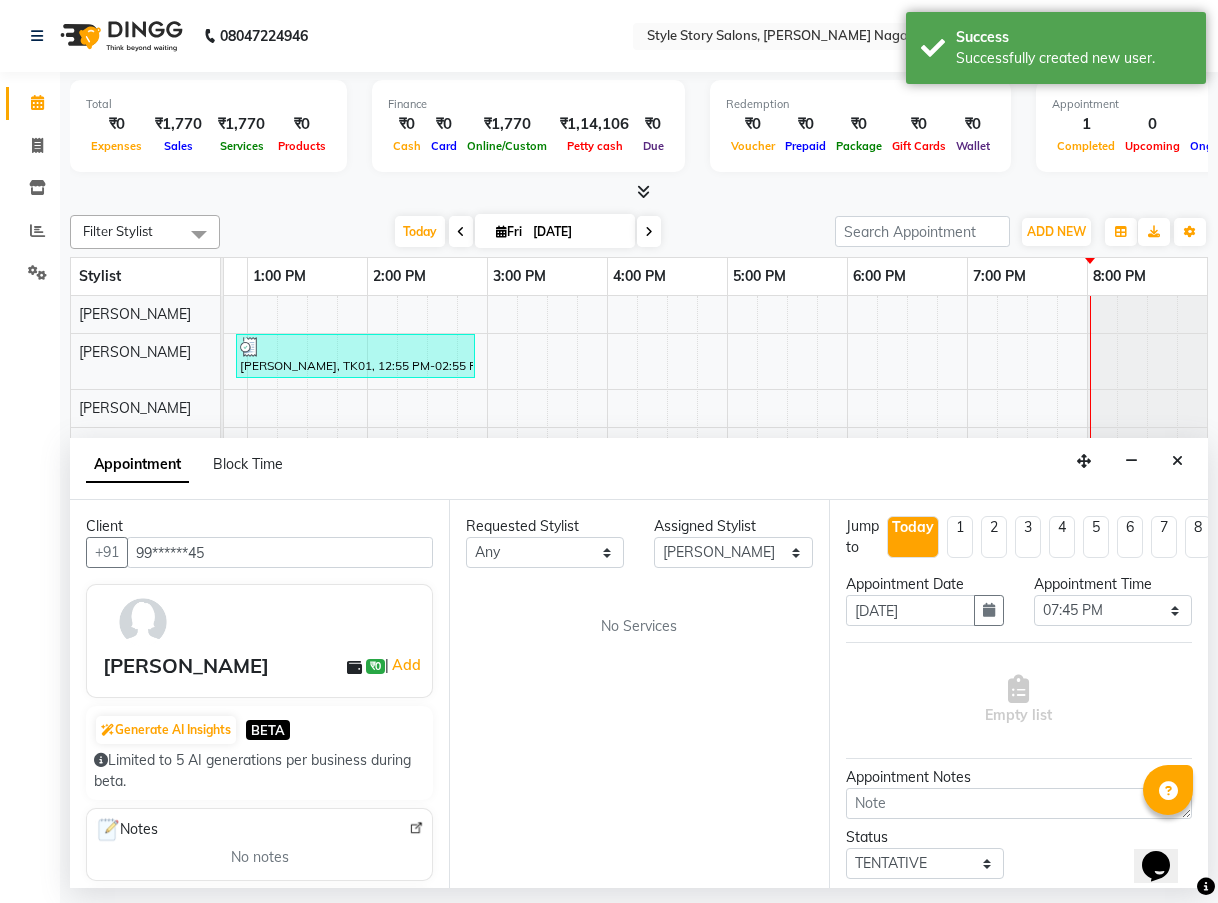 click on "Requested Stylist Any [PERSON_NAME] [PERSON_NAME] [PERSON_NAME] [PERSON_NAME] Assigned Stylist Select [PERSON_NAME] Meshre [PERSON_NAME] [PERSON_NAME] [PERSON_NAME] No Services" at bounding box center [638, 694] 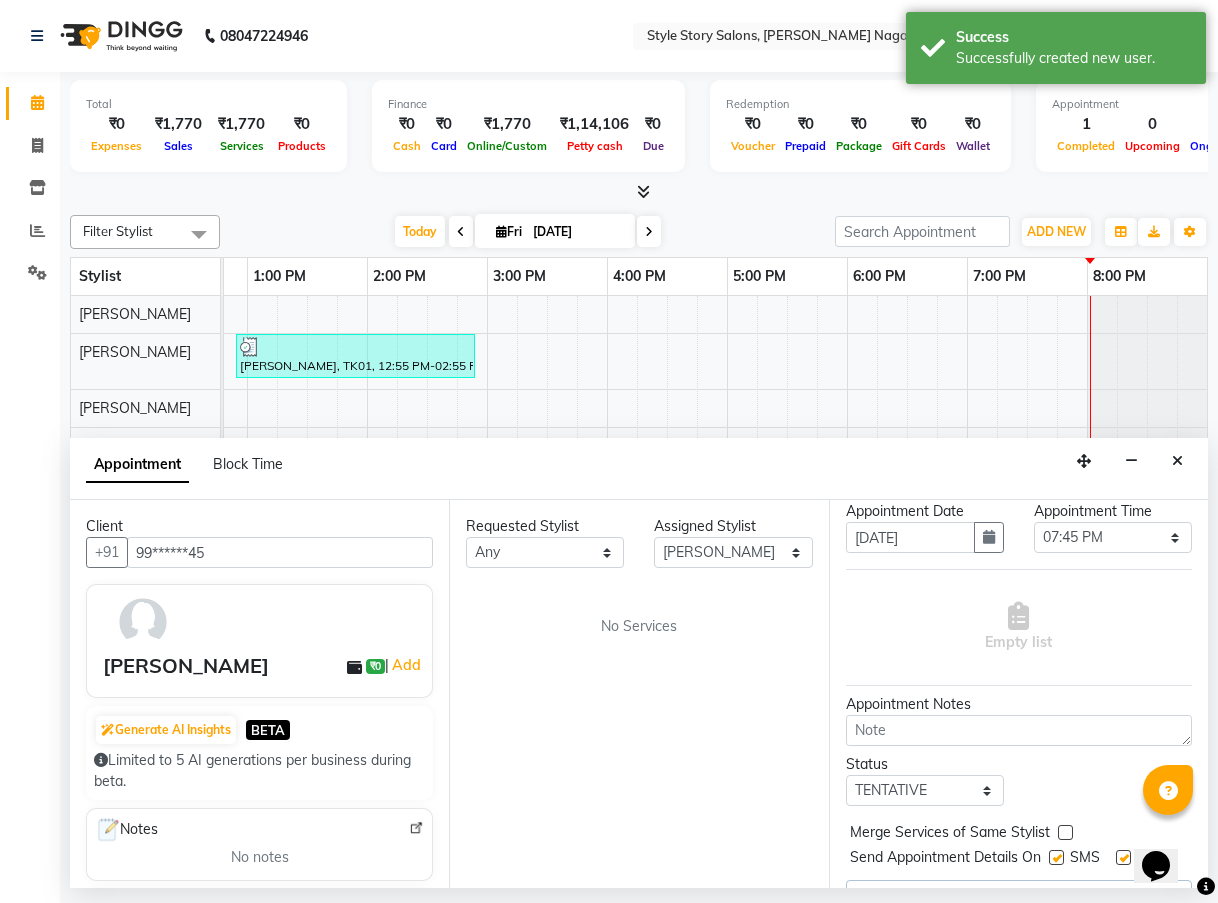 scroll, scrollTop: 151, scrollLeft: 0, axis: vertical 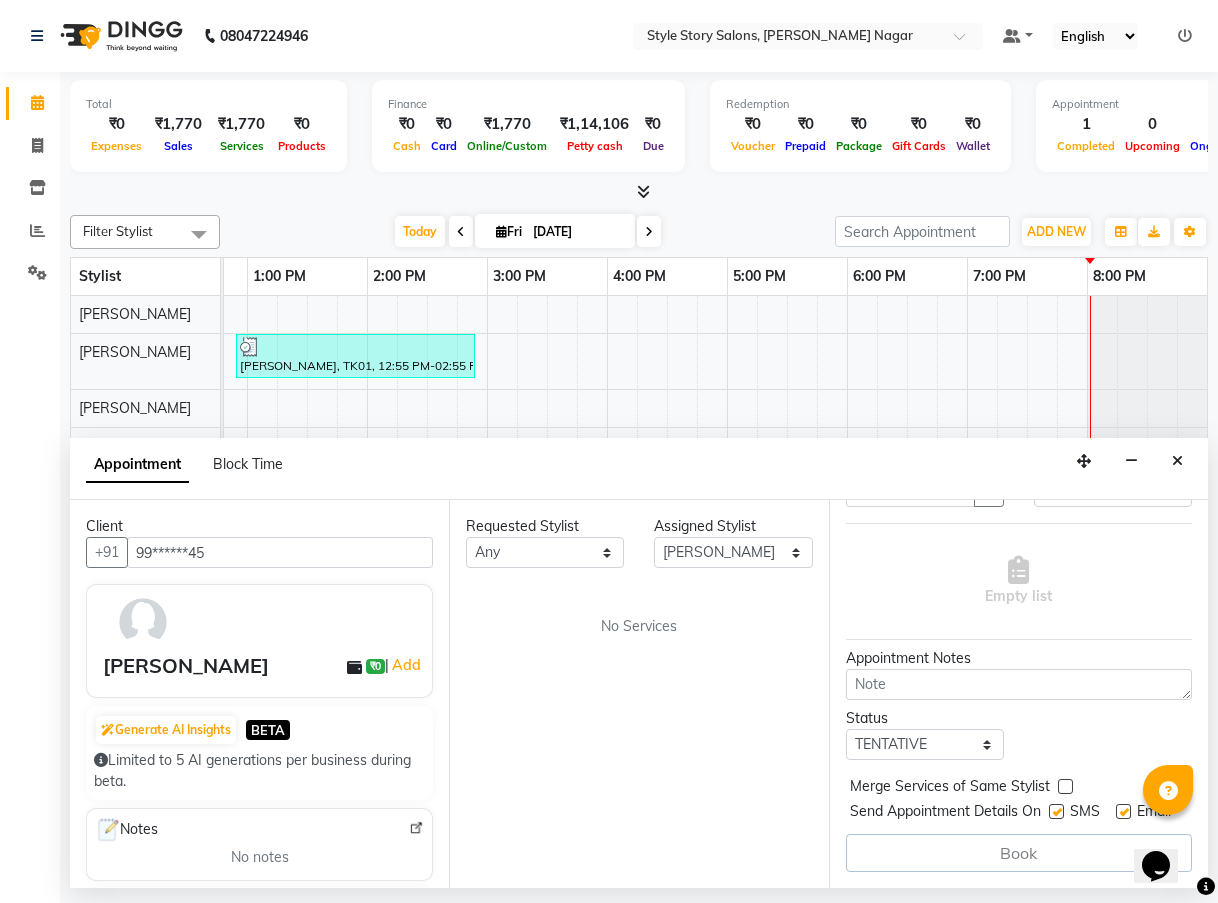 click on "Requested Stylist Any [PERSON_NAME] [PERSON_NAME] [PERSON_NAME] [PERSON_NAME] Assigned Stylist Select [PERSON_NAME] Meshre [PERSON_NAME] [PERSON_NAME] [PERSON_NAME] No Services" at bounding box center (638, 694) 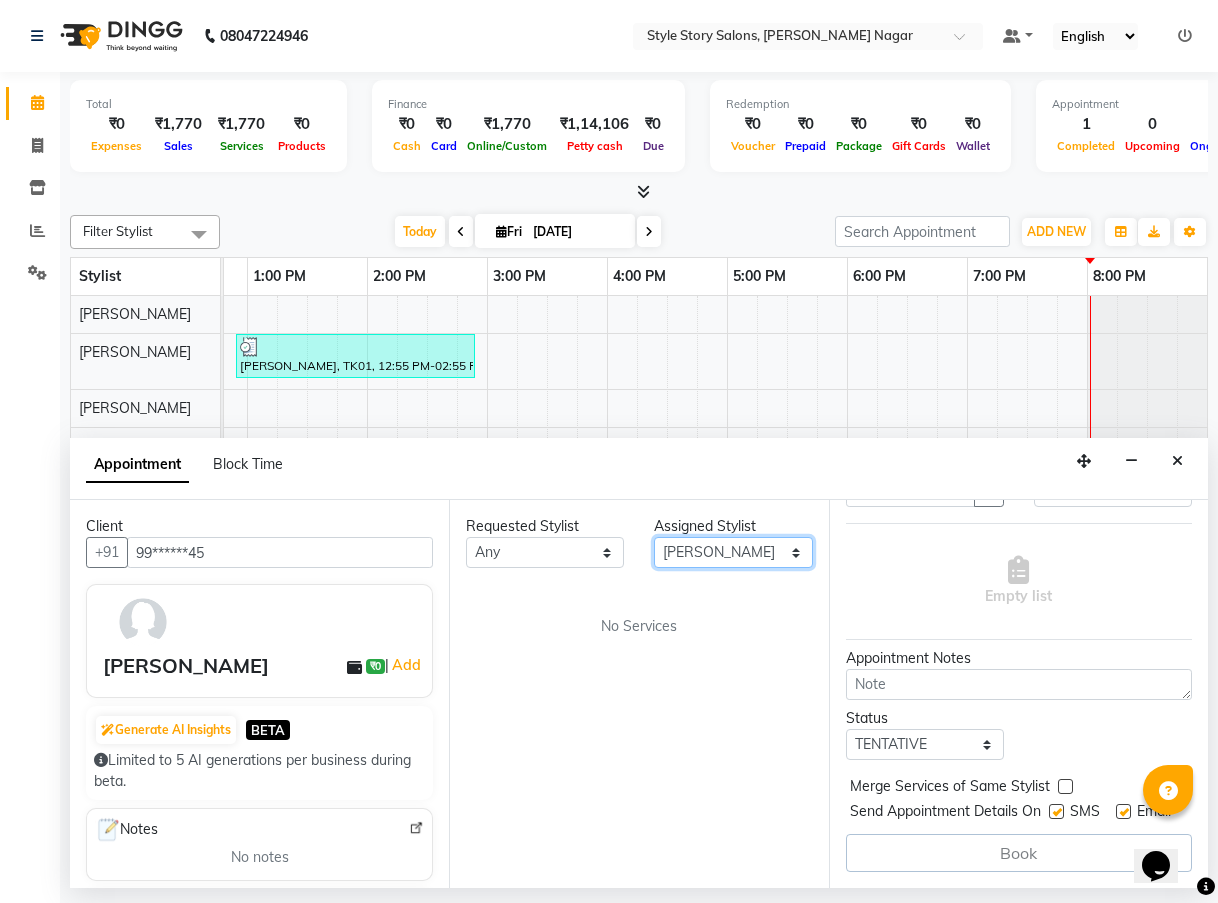 click on "Select [PERSON_NAME] [PERSON_NAME] [PERSON_NAME] [PERSON_NAME]" at bounding box center [733, 552] 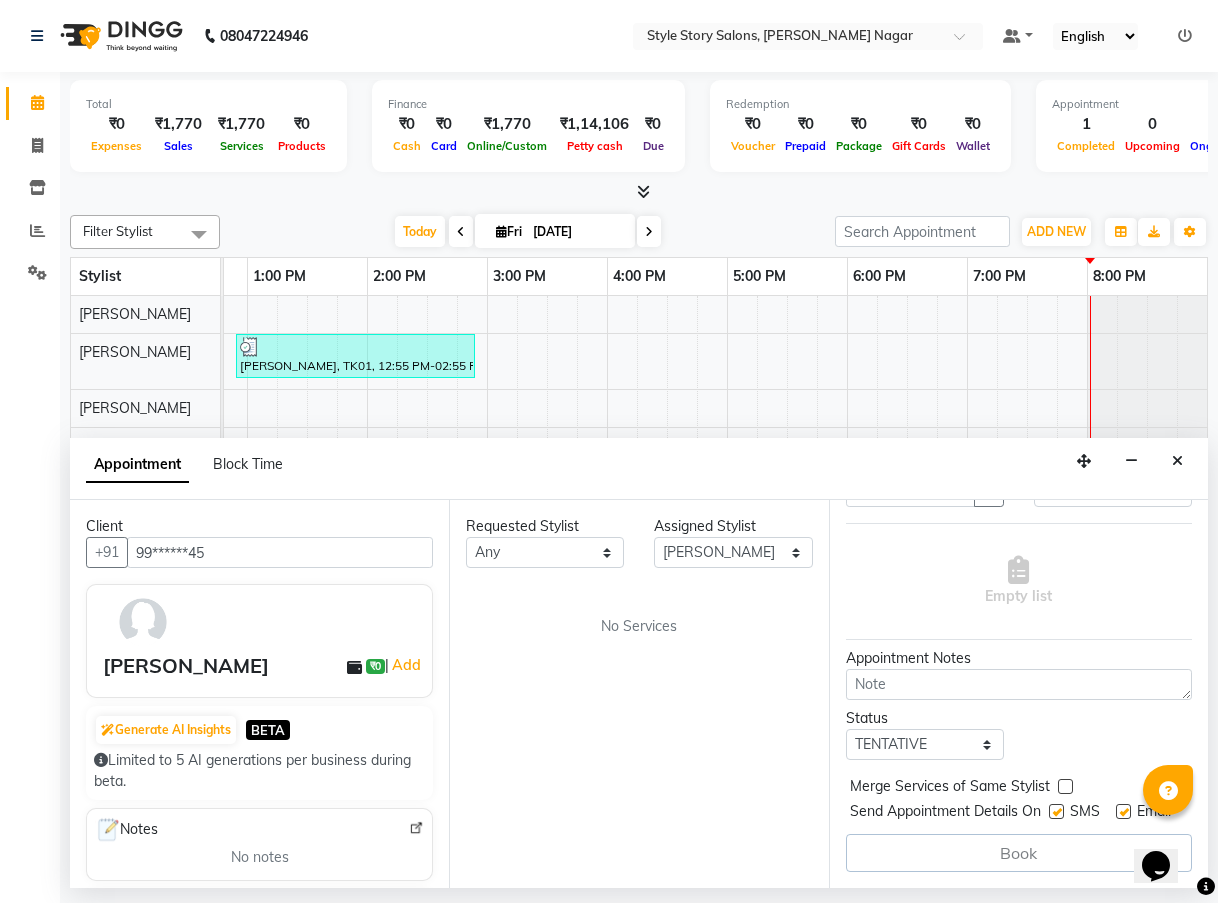 click on "Requested Stylist Any [PERSON_NAME] [PERSON_NAME] [PERSON_NAME] [PERSON_NAME] Assigned Stylist Select [PERSON_NAME] Meshre [PERSON_NAME] [PERSON_NAME] [PERSON_NAME] No Services" at bounding box center (638, 694) 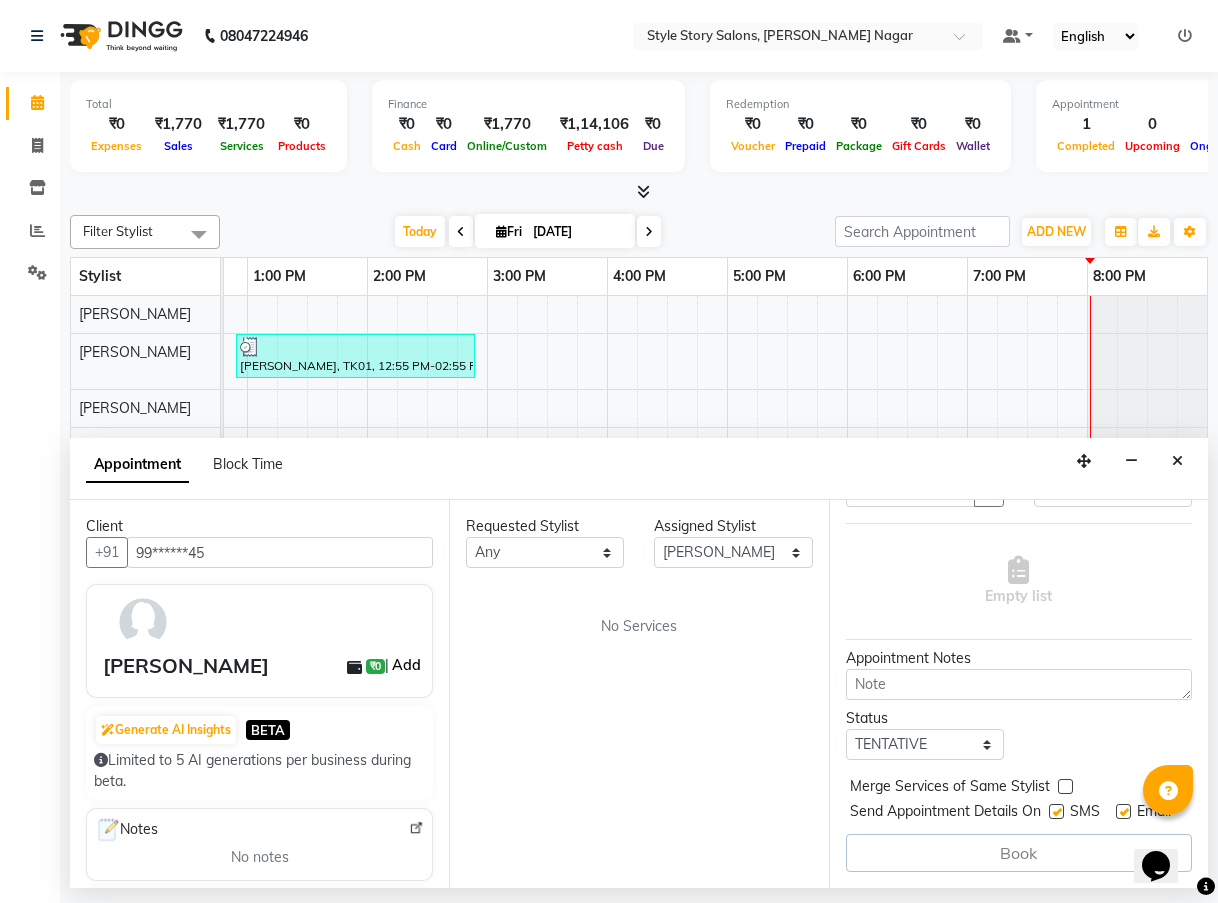 click on "Add" at bounding box center [406, 665] 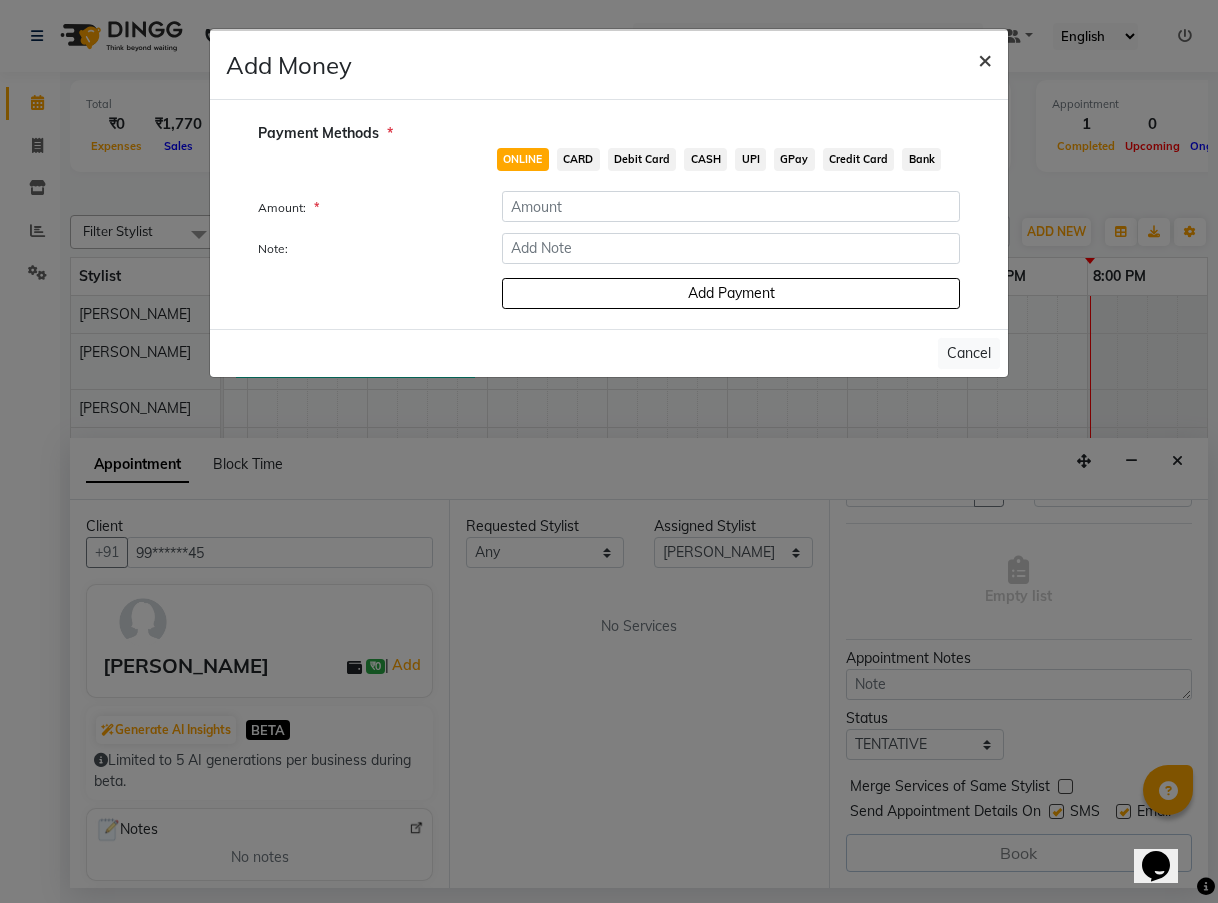 click on "×" 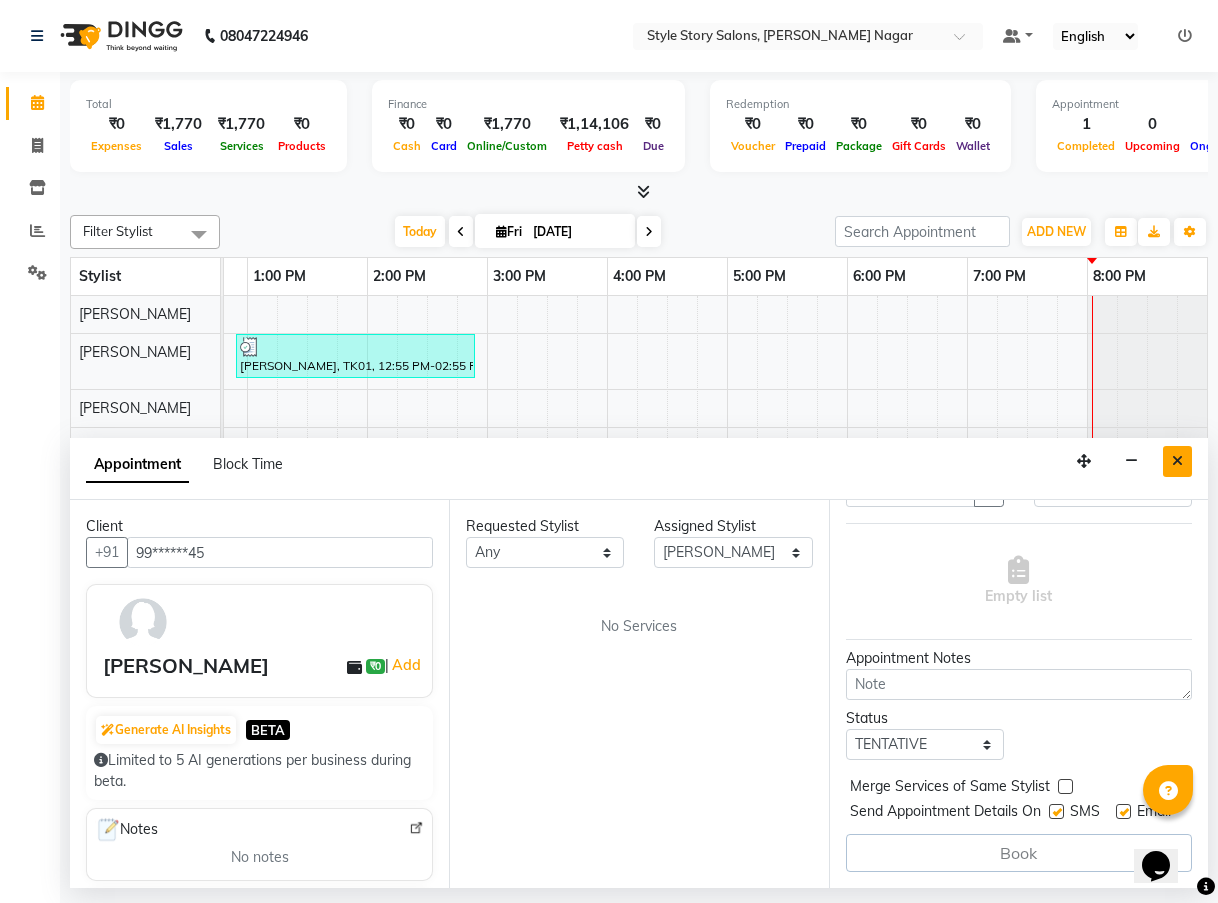 click at bounding box center (1177, 461) 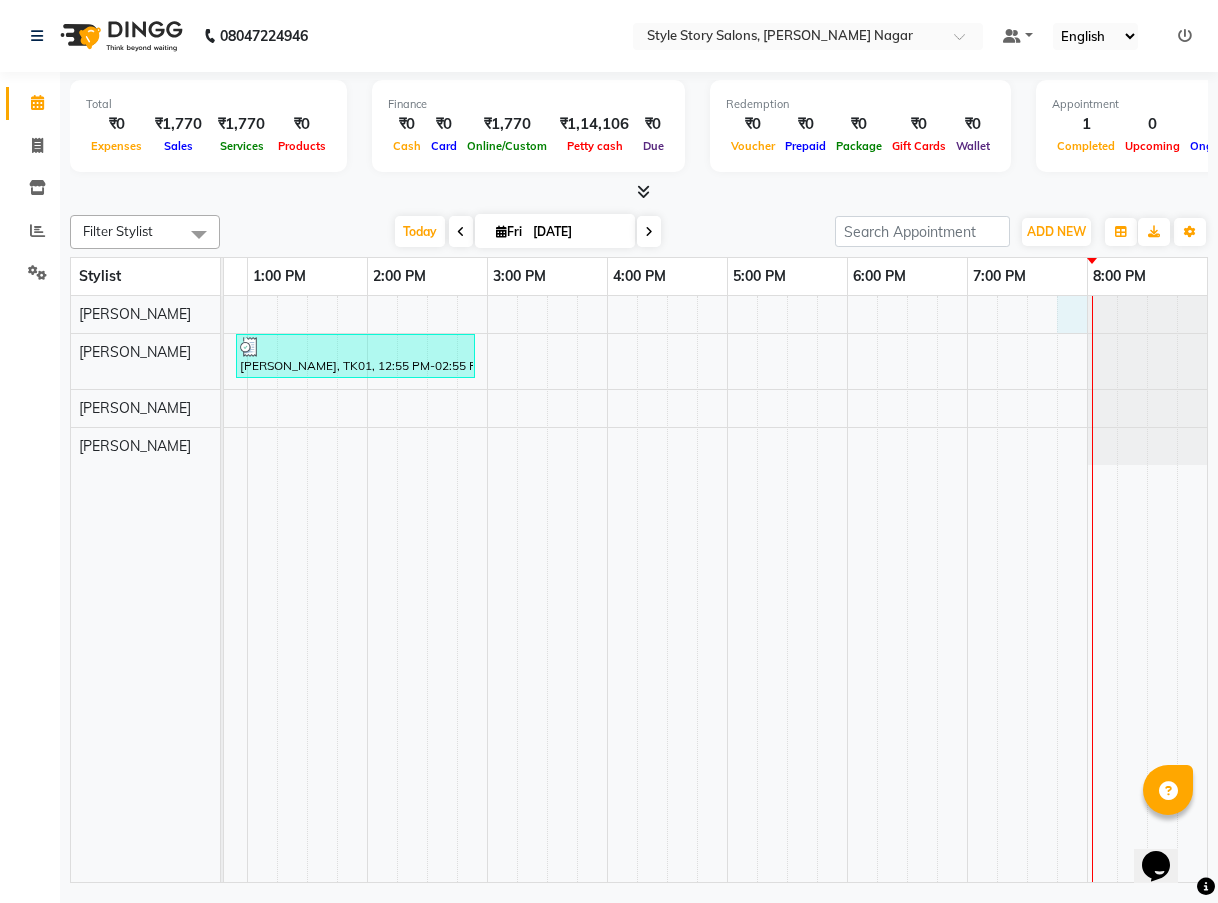 click on "[PERSON_NAME], TK01, 12:55 PM-02:55 PM, Women's Essentials - Hair Spa - M_S Integrity Advance Hair Protein Ritual (Damaged, Brittle" at bounding box center (427, 589) 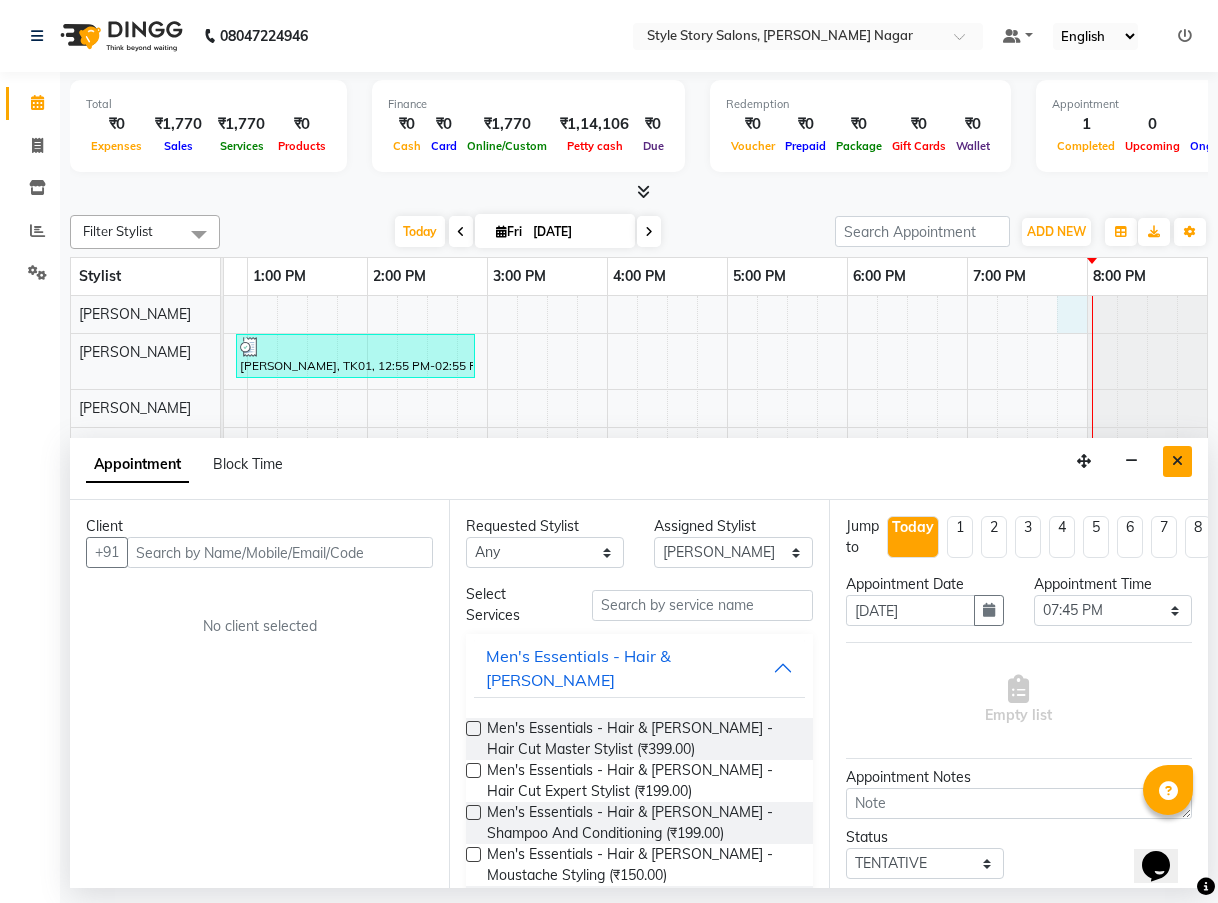 click at bounding box center [1177, 461] 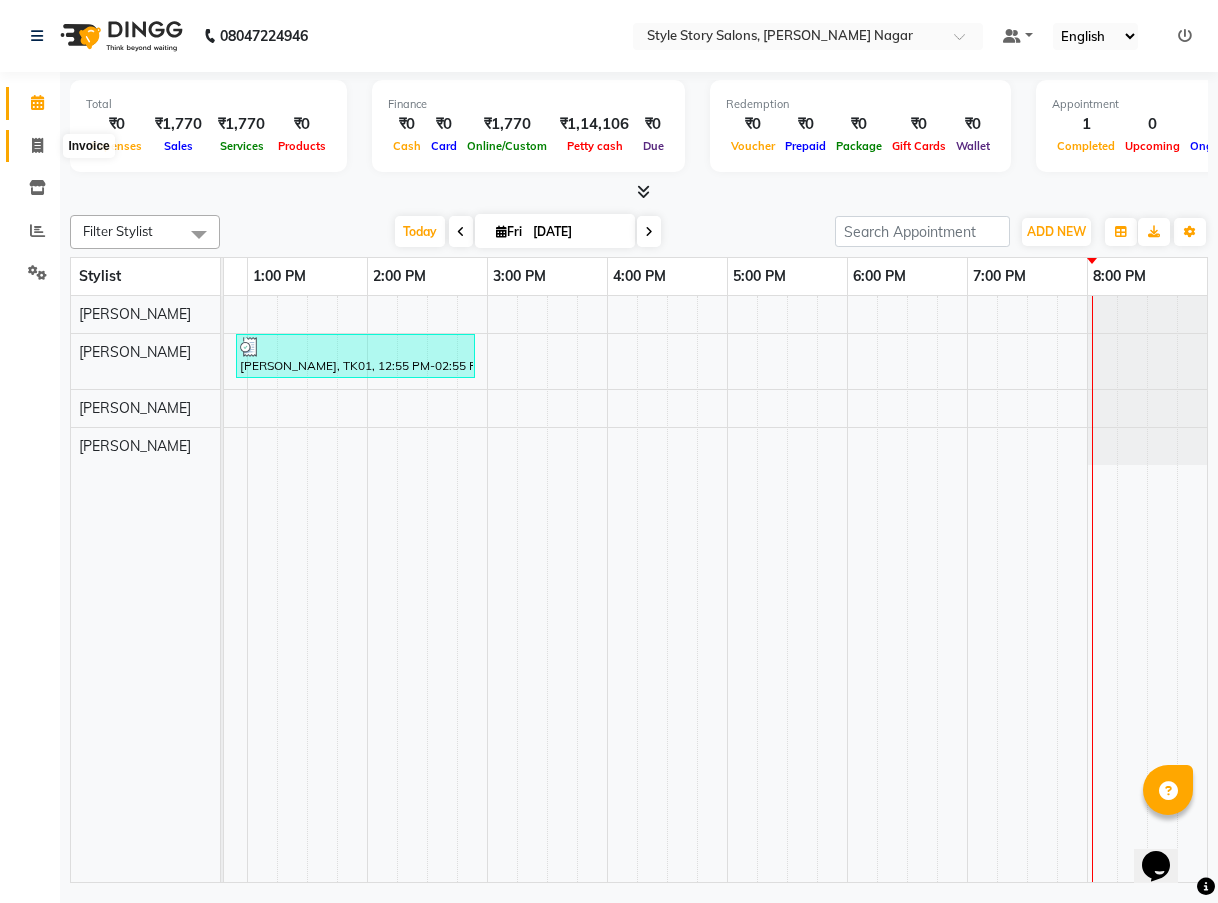 click 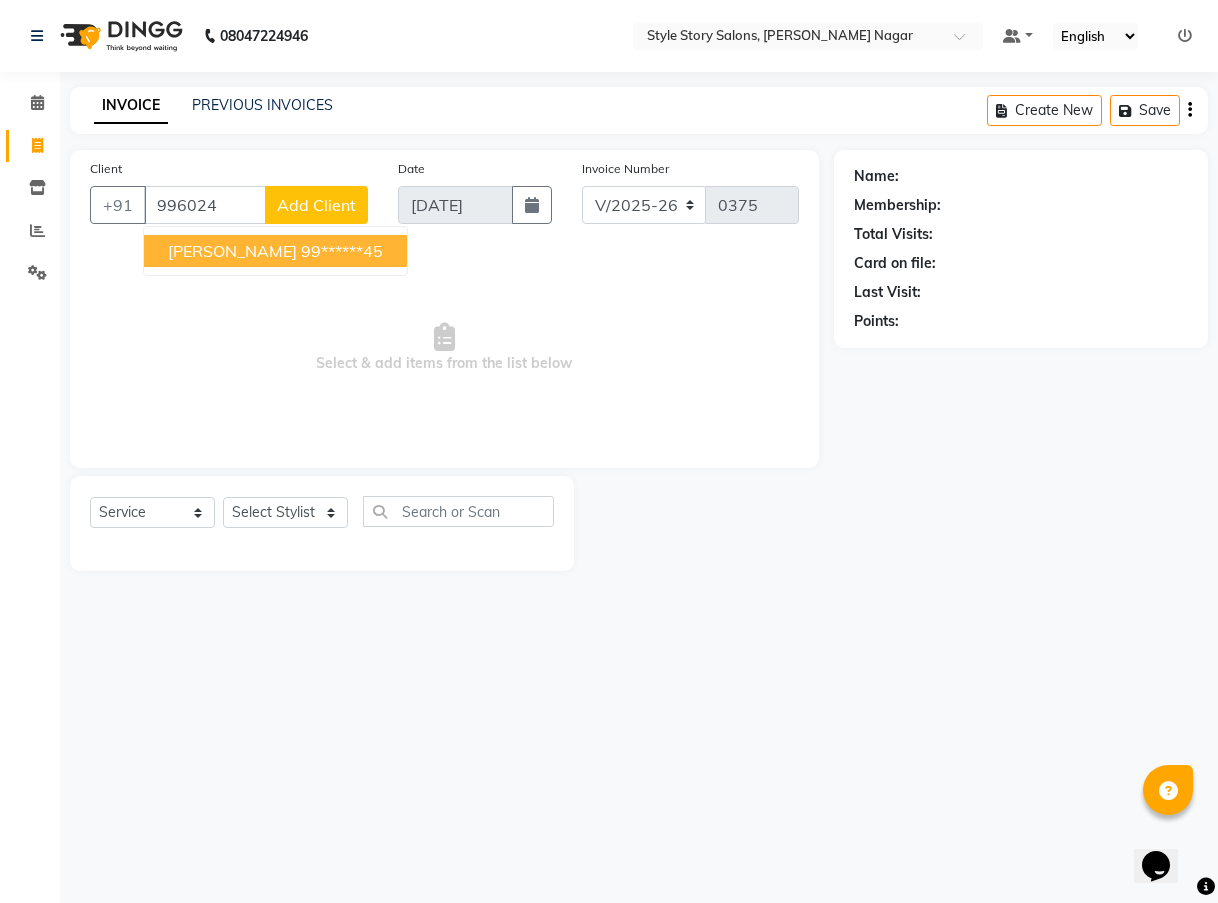 click on "[PERSON_NAME]  99******45" at bounding box center (275, 251) 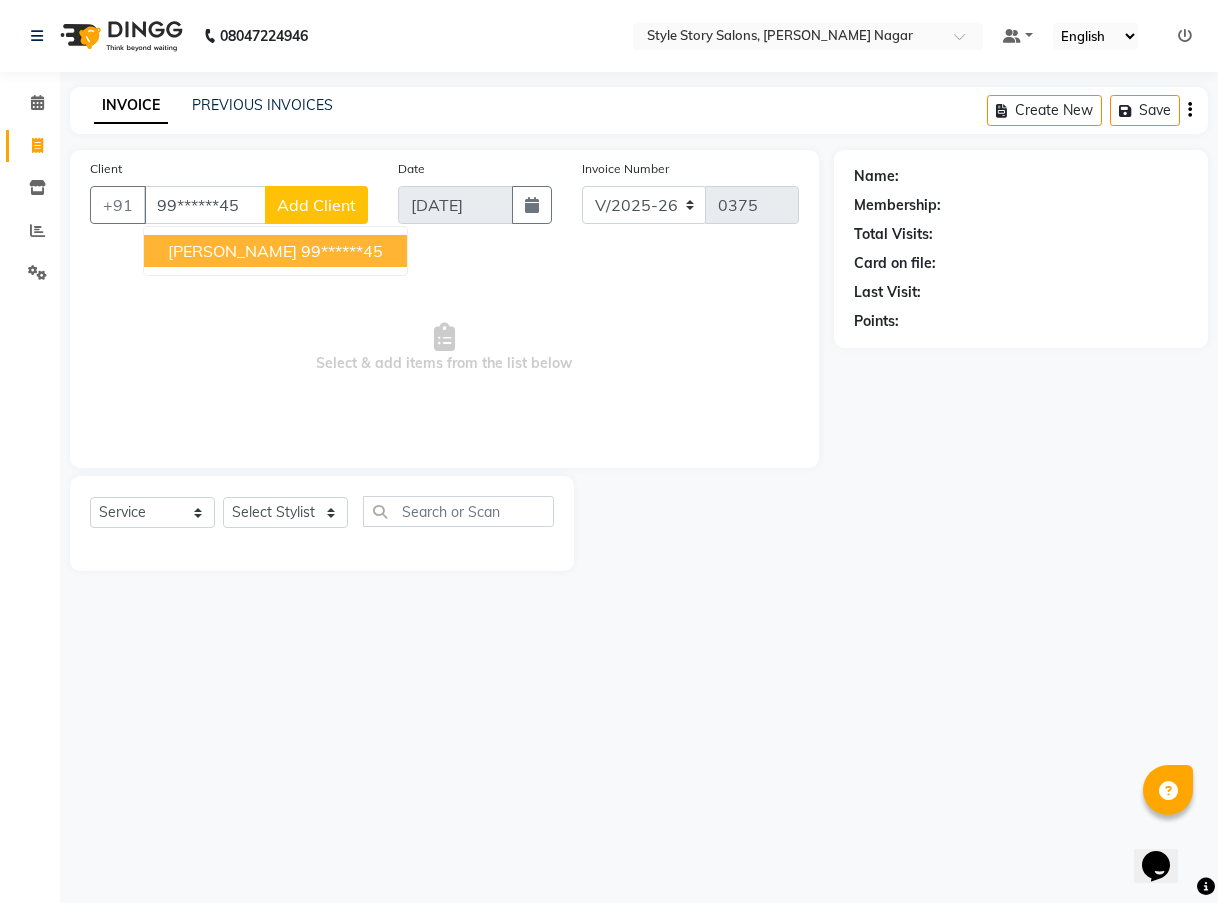 type on "99******45" 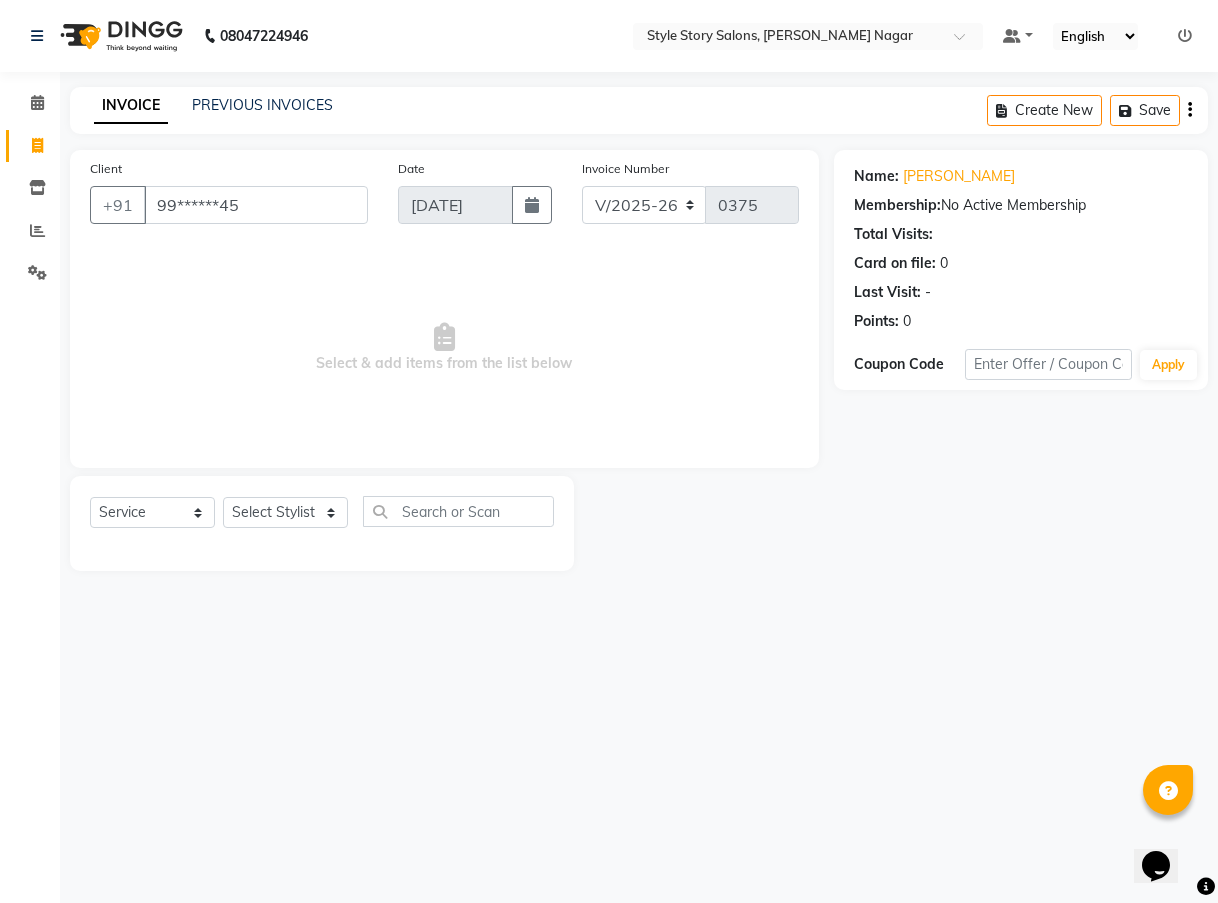 click at bounding box center (444, 337) 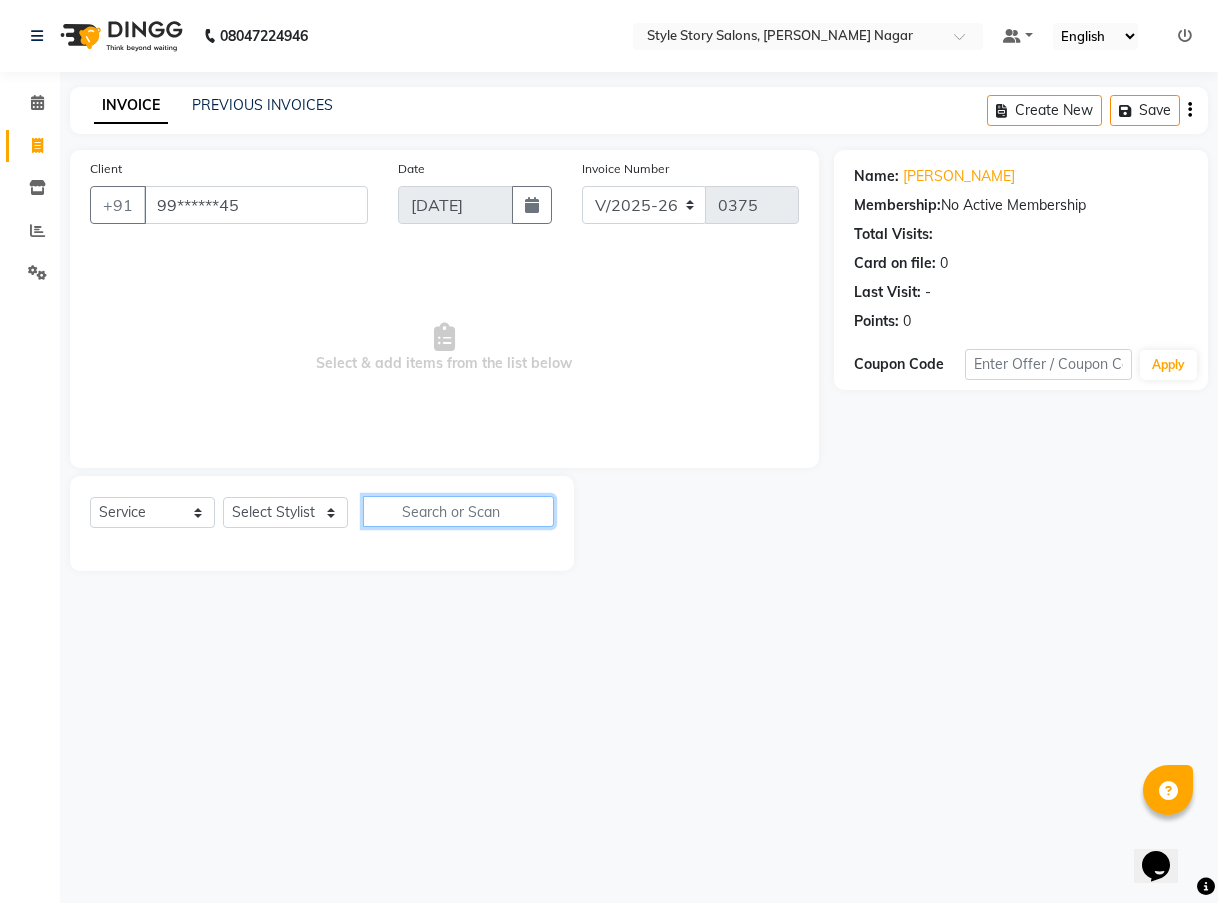 click 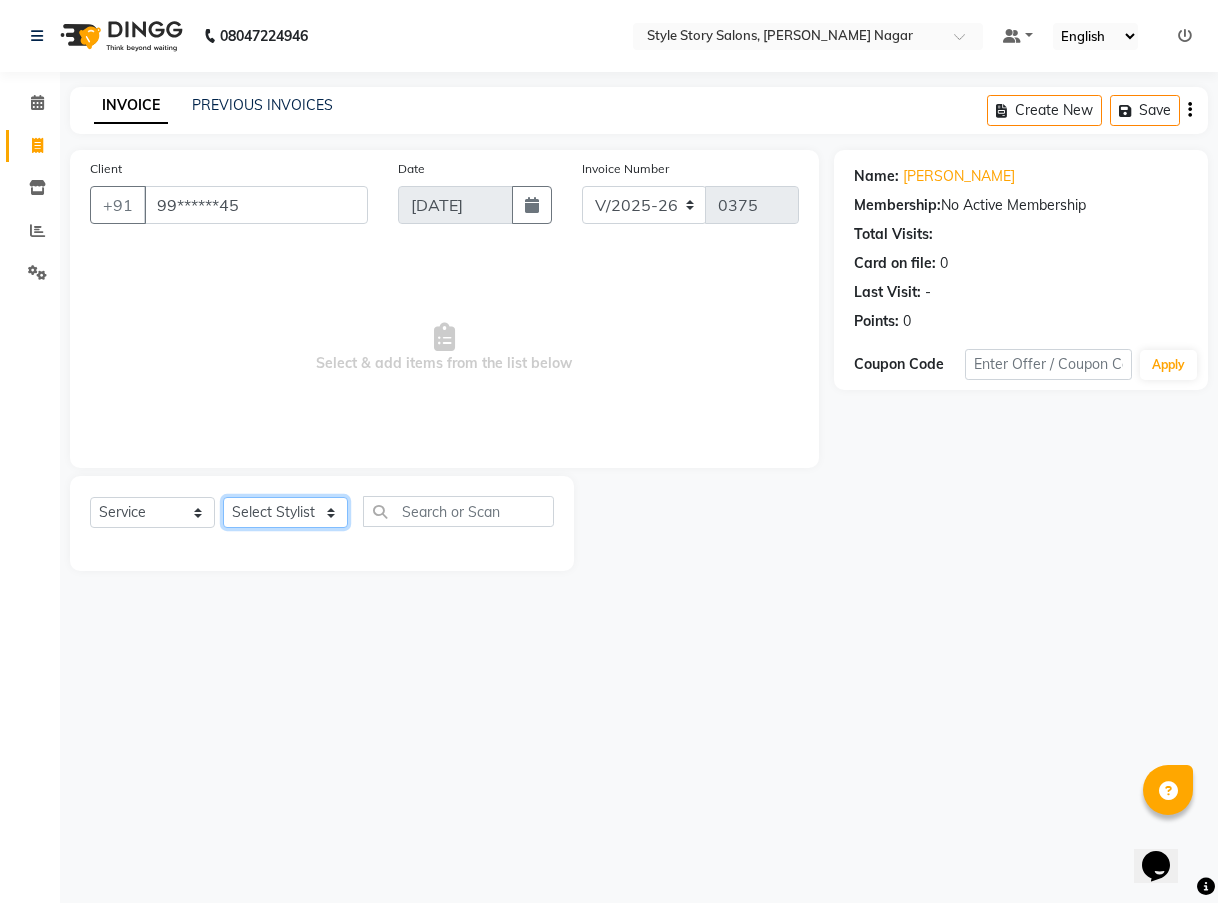 click on "Select Stylist [PERSON_NAME] [PERSON_NAME] Frenchise Partner Front [PERSON_NAME] Kukadkar [PERSON_NAME] [PERSON_NAME] [PERSON_NAME]" 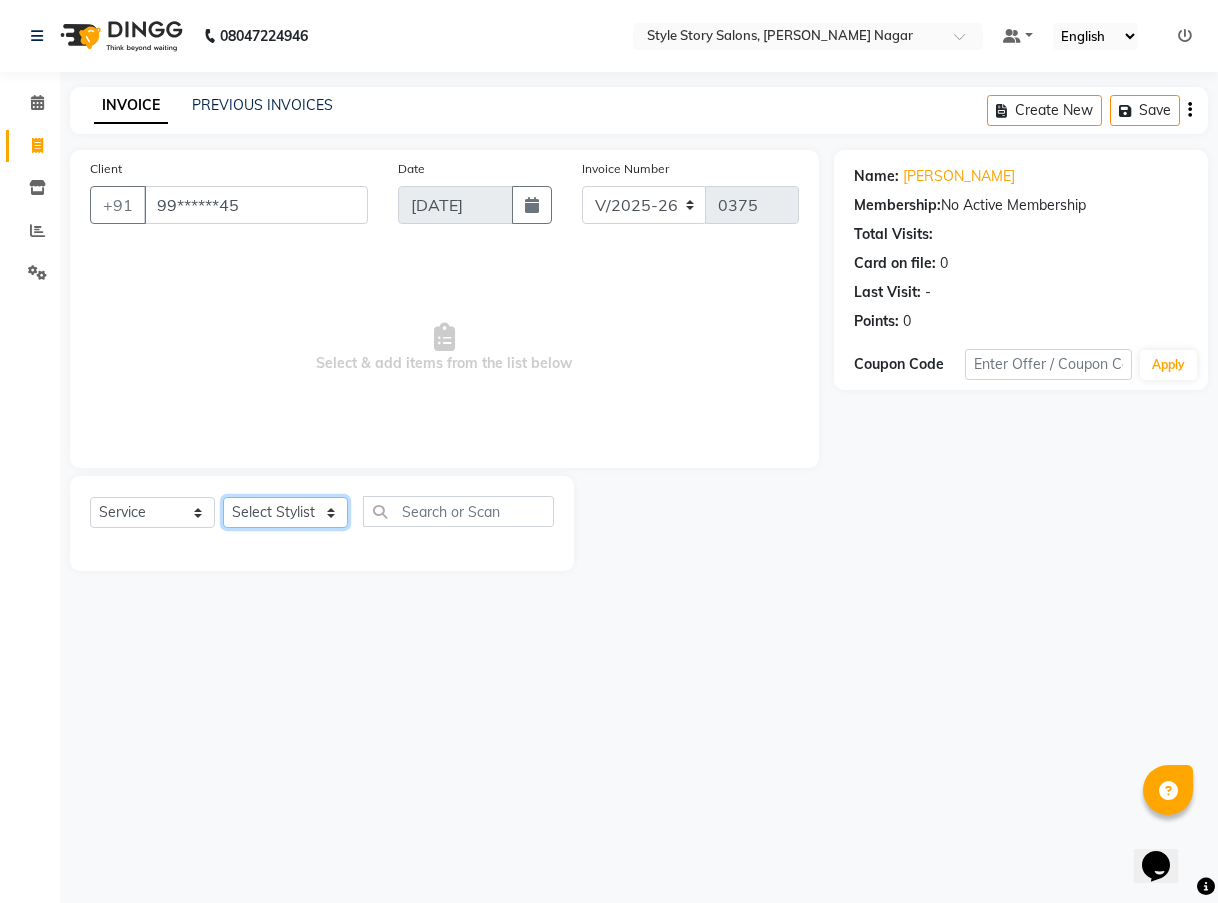 select on "79315" 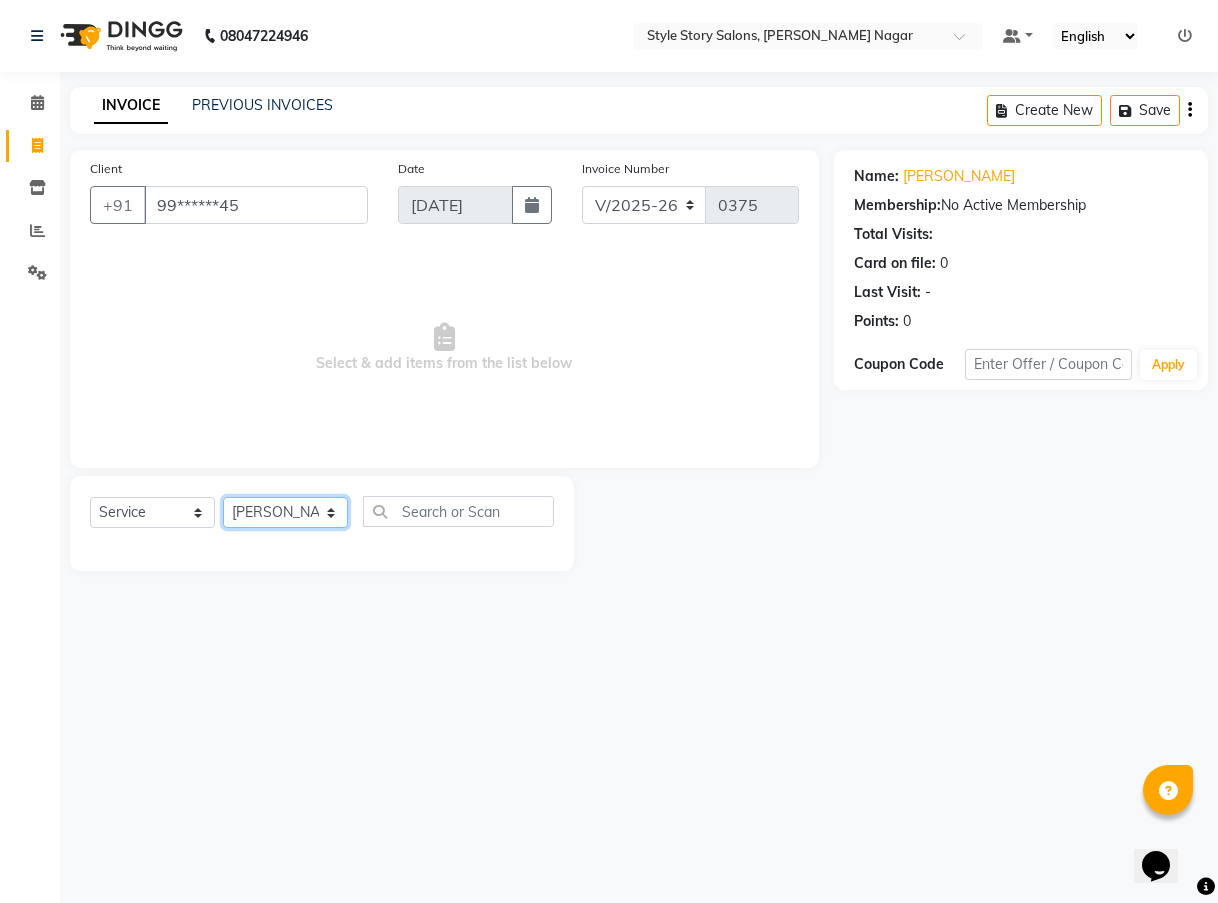 click on "Select Stylist [PERSON_NAME] [PERSON_NAME] Frenchise Partner Front [PERSON_NAME] Kukadkar [PERSON_NAME] [PERSON_NAME] [PERSON_NAME]" 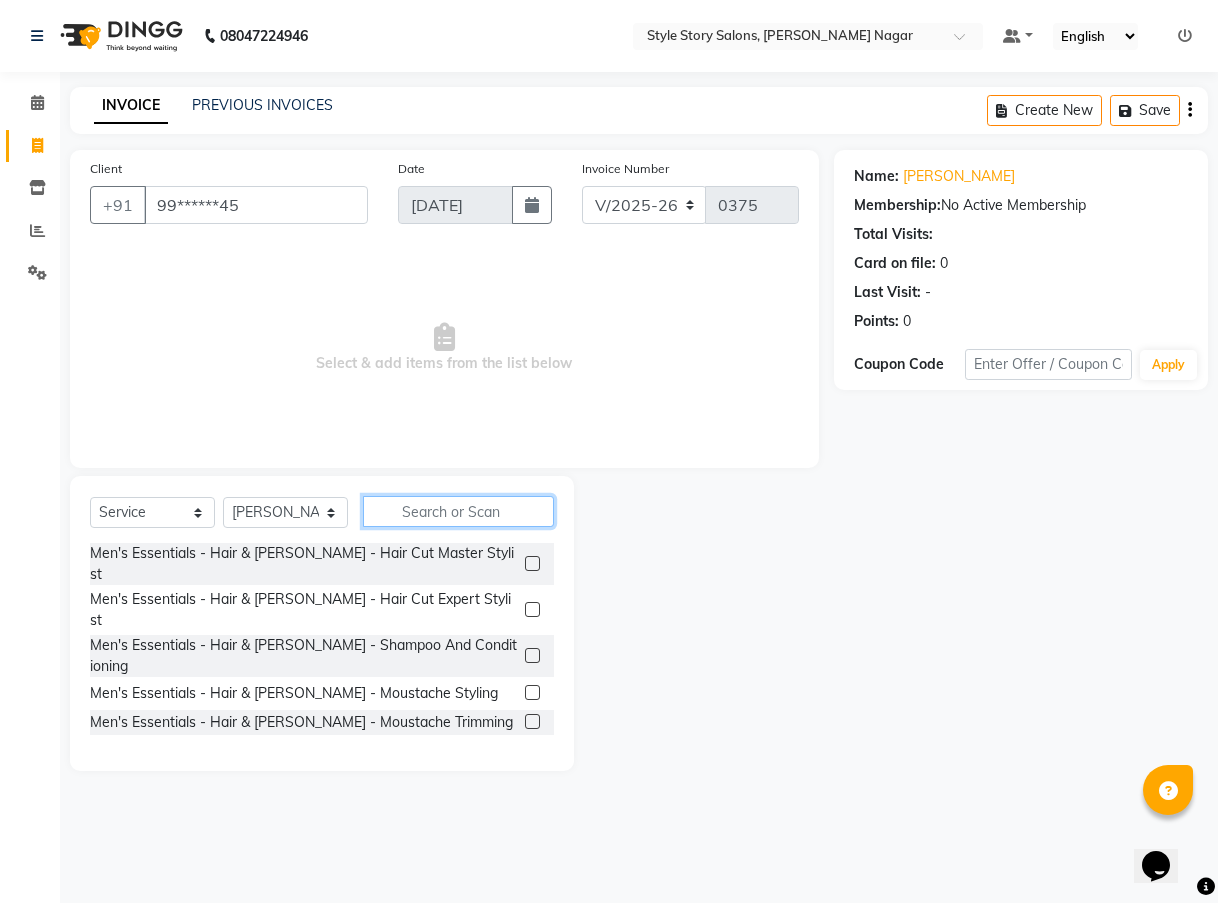 click 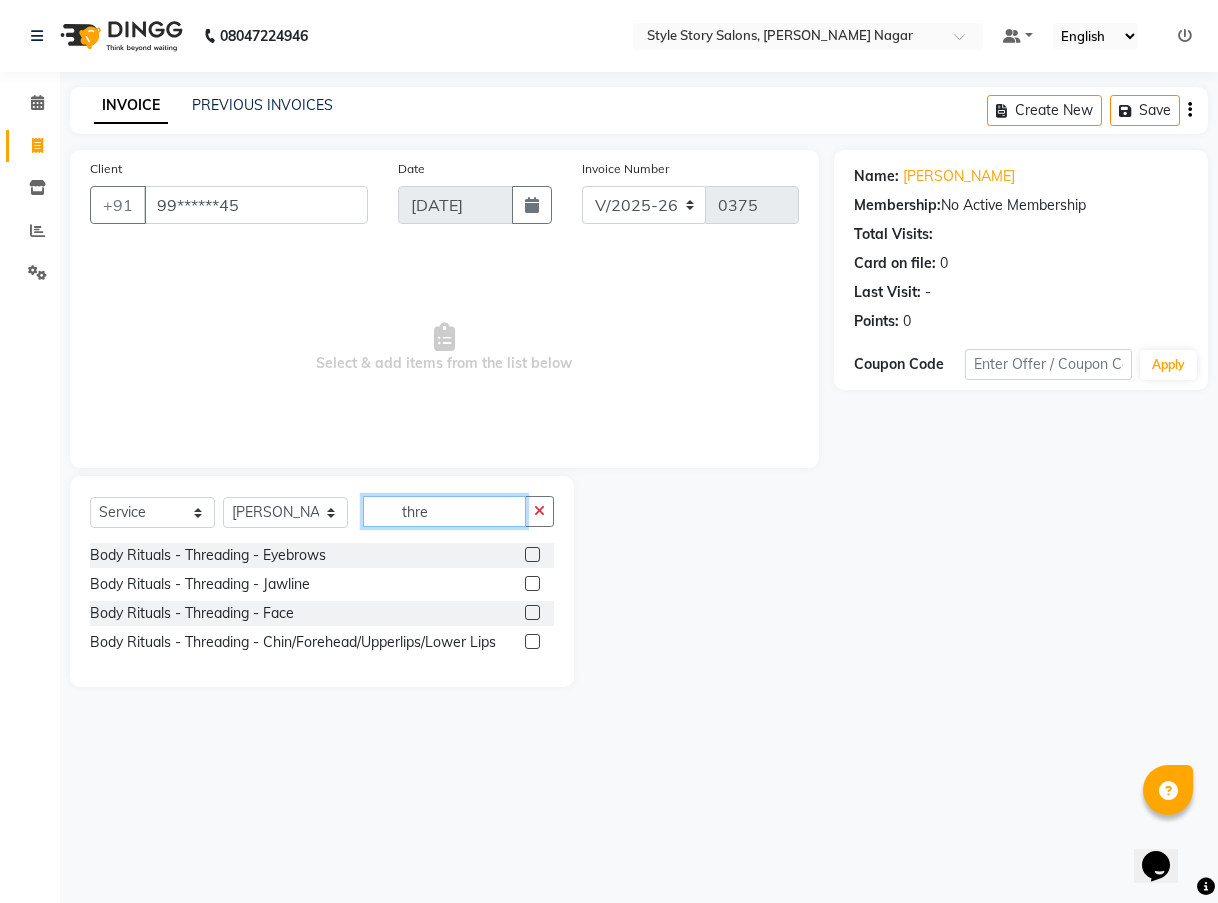 type on "thre" 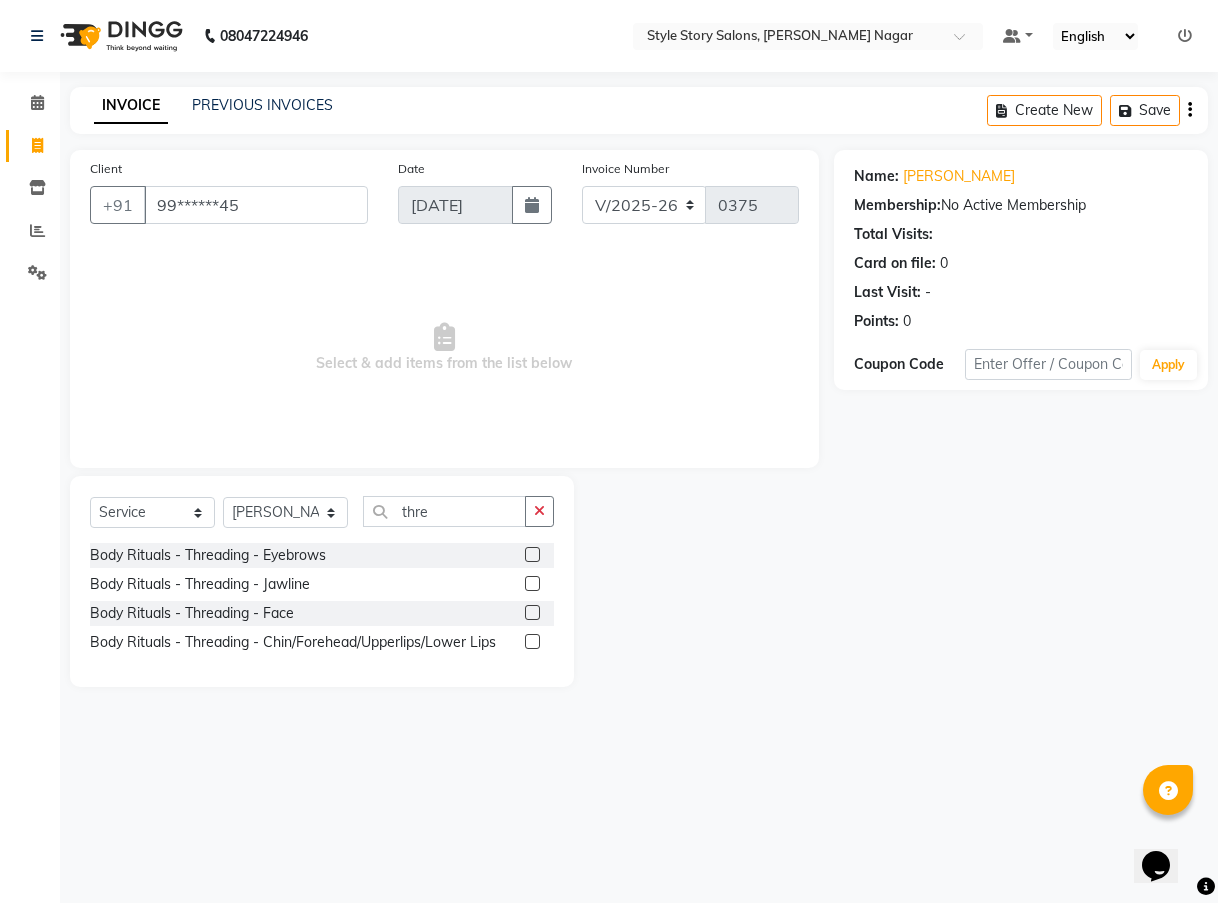 drag, startPoint x: 541, startPoint y: 641, endPoint x: 517, endPoint y: 633, distance: 25.298222 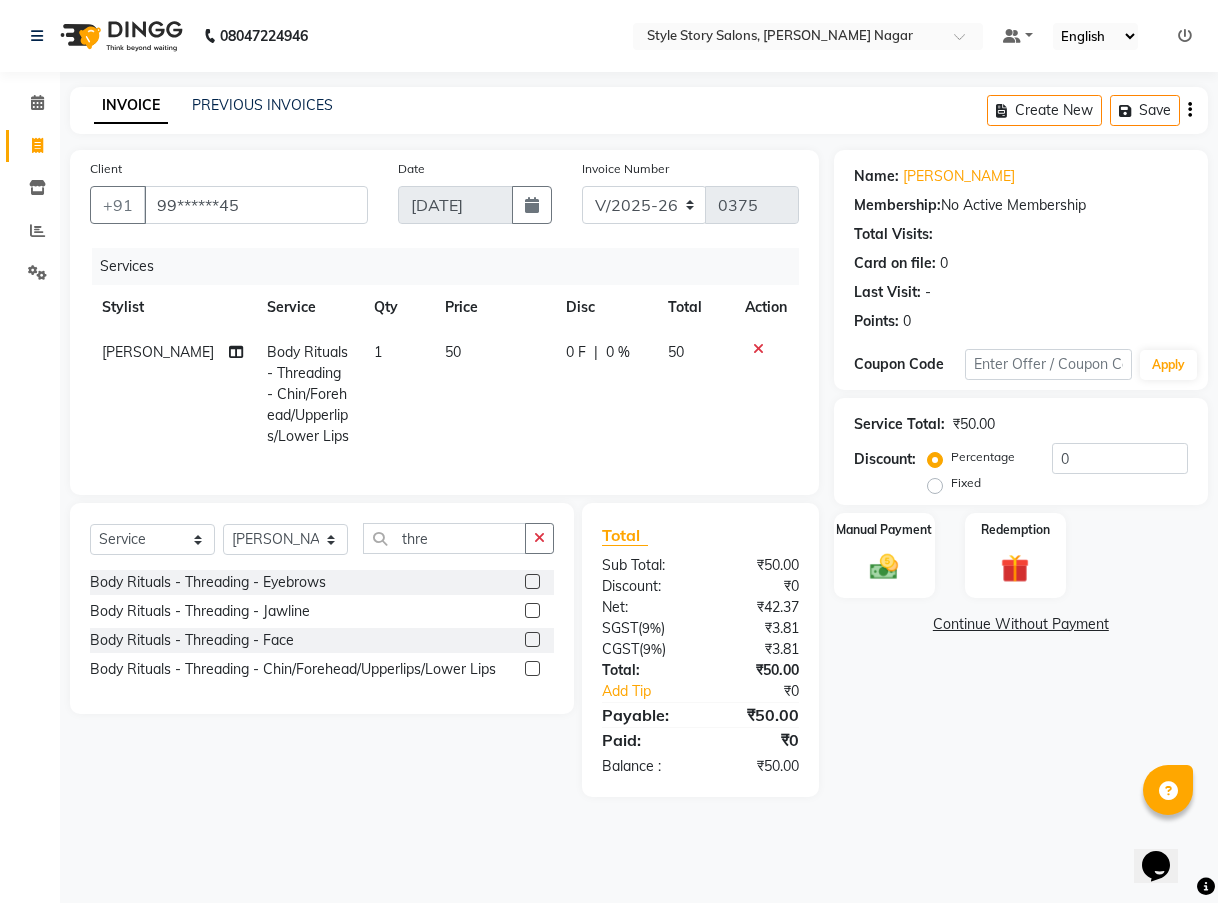 click 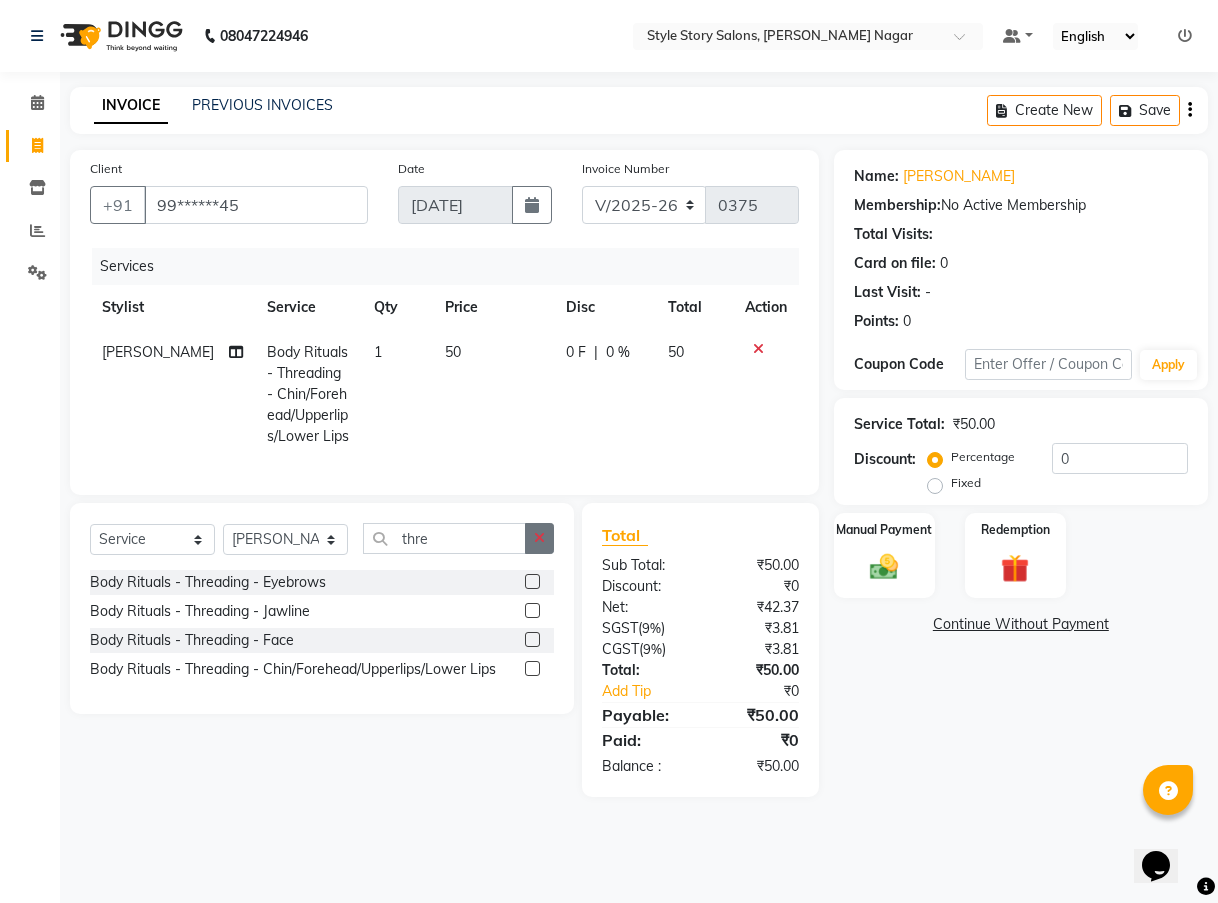 click at bounding box center (531, 669) 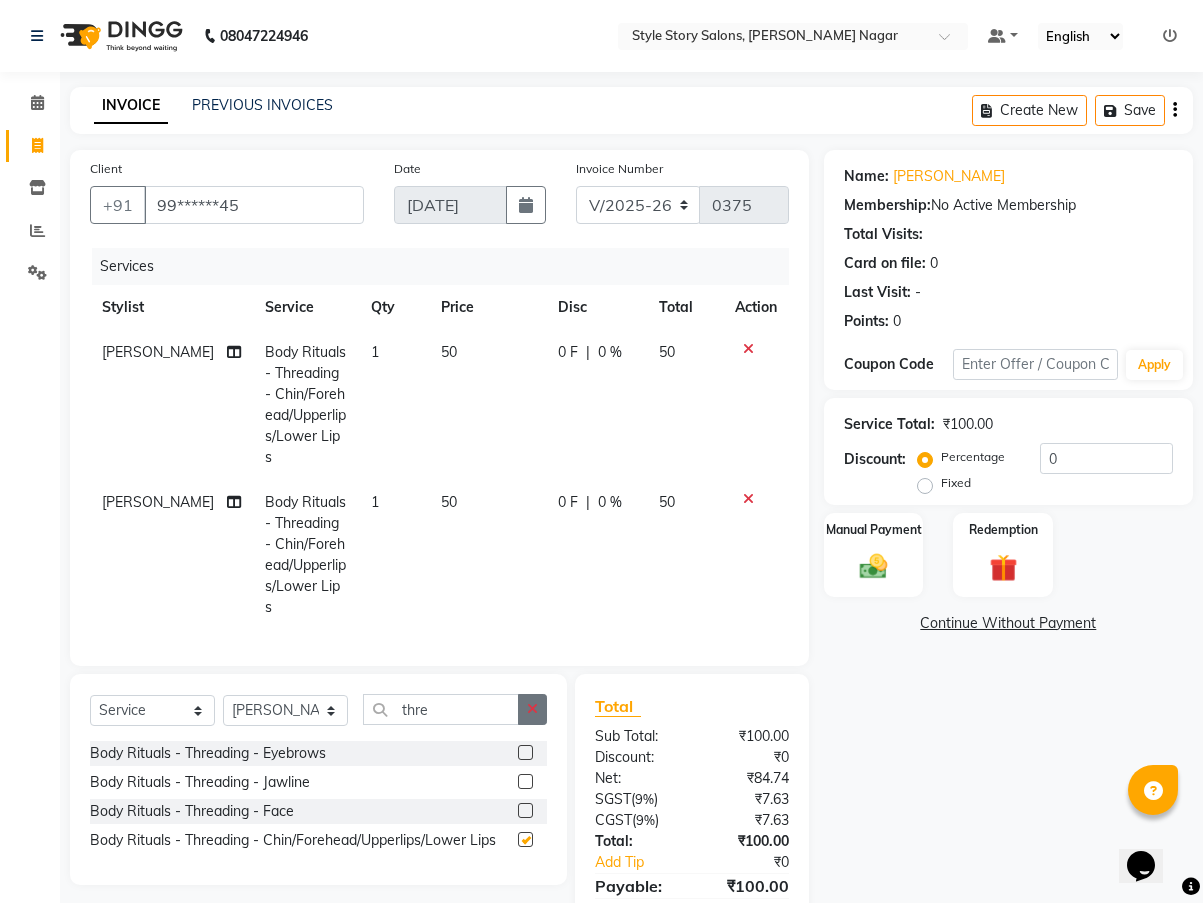 checkbox on "false" 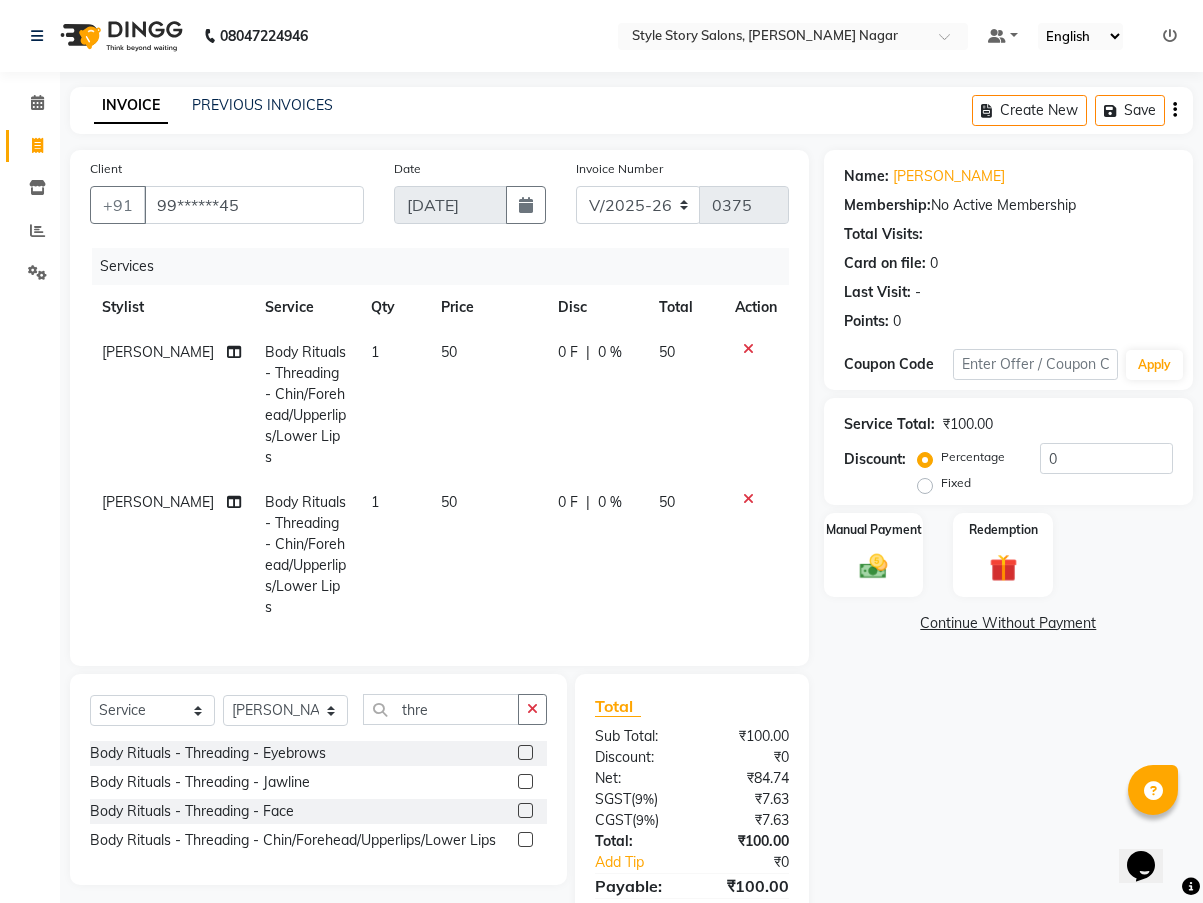 click 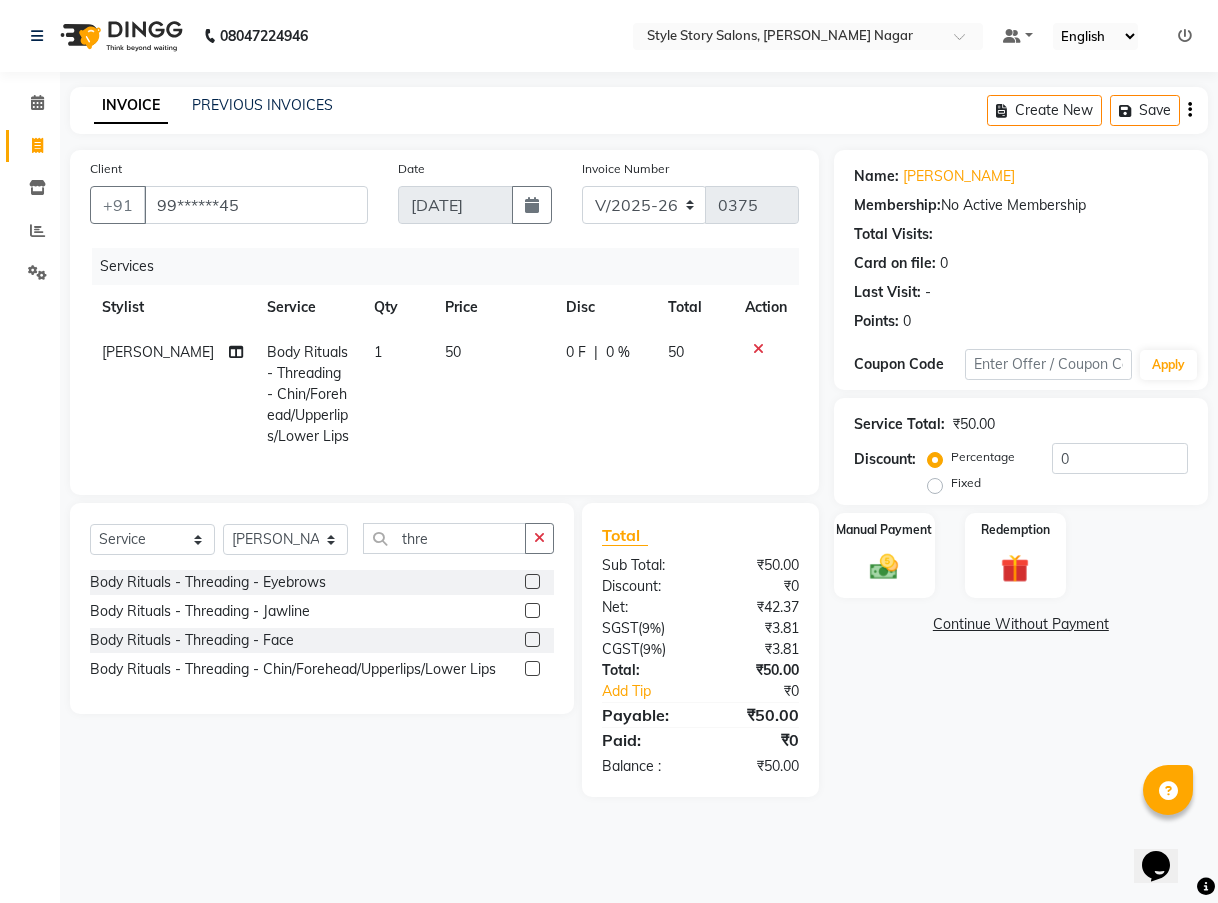 click on "50" 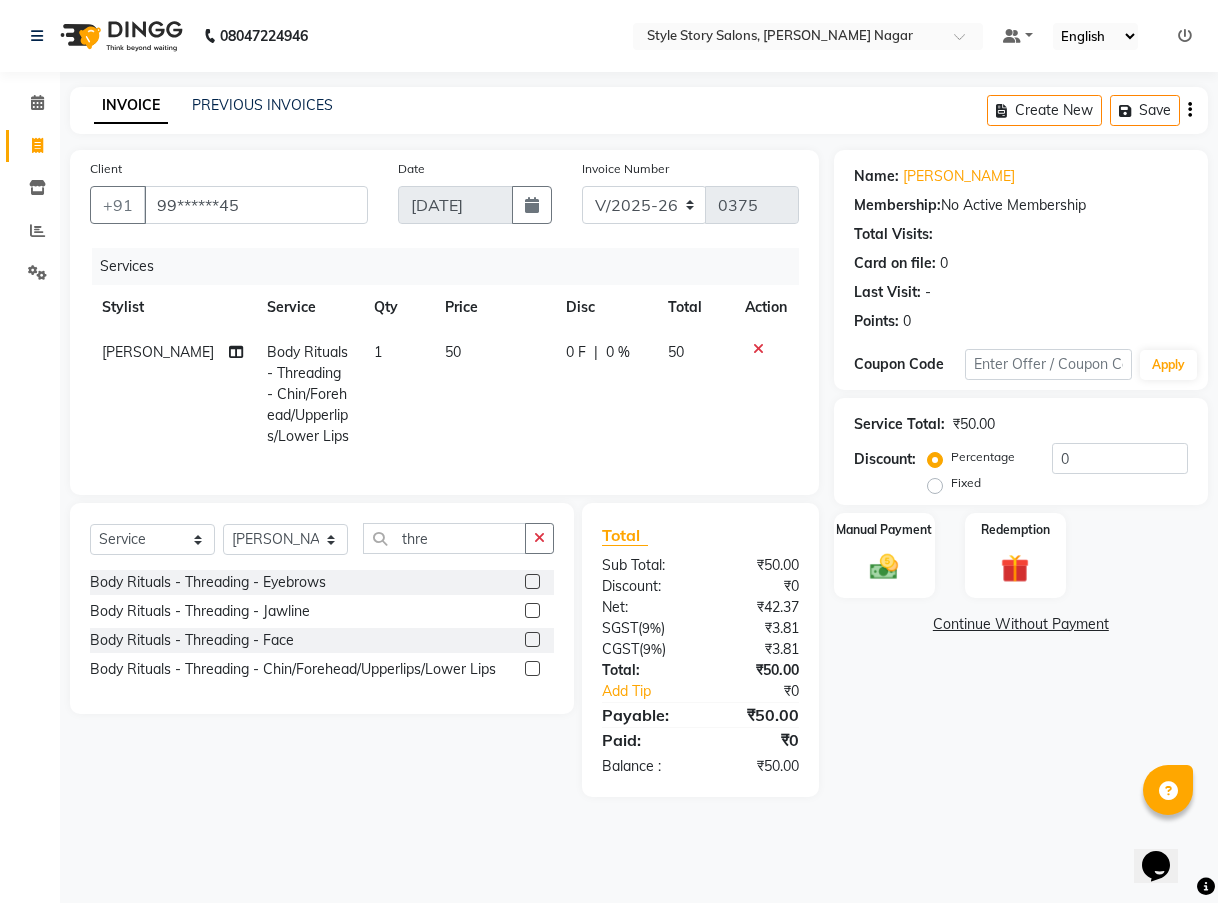 select on "79315" 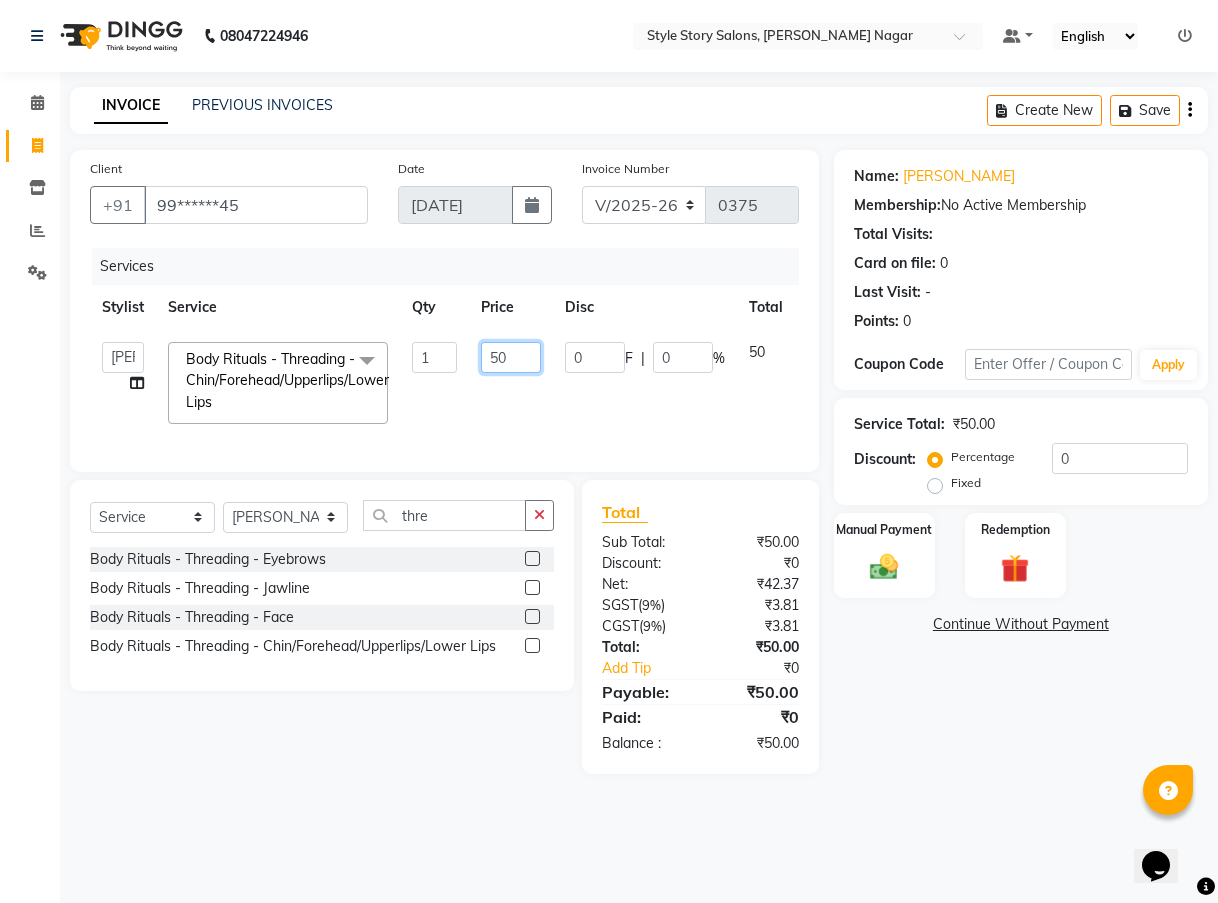 click on "50" 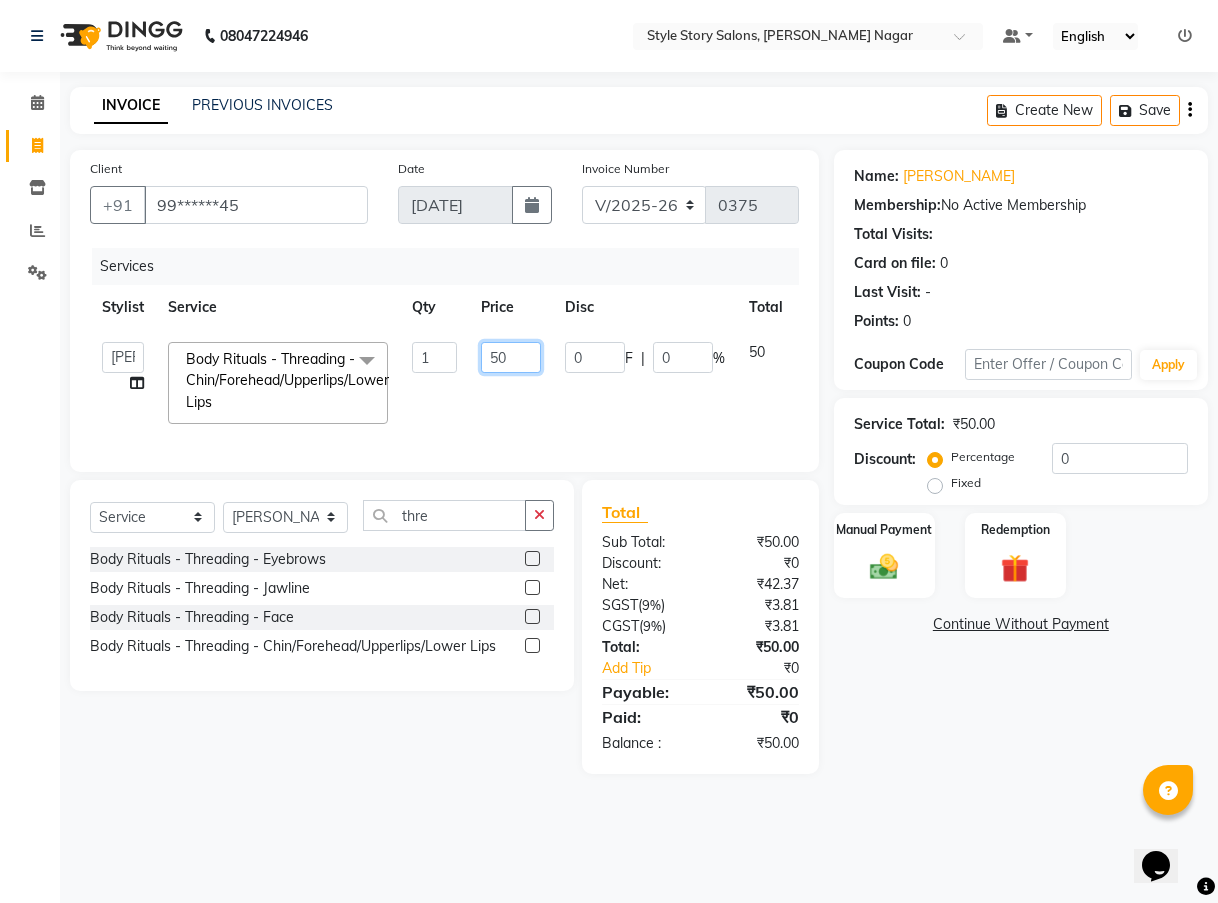 type on "5" 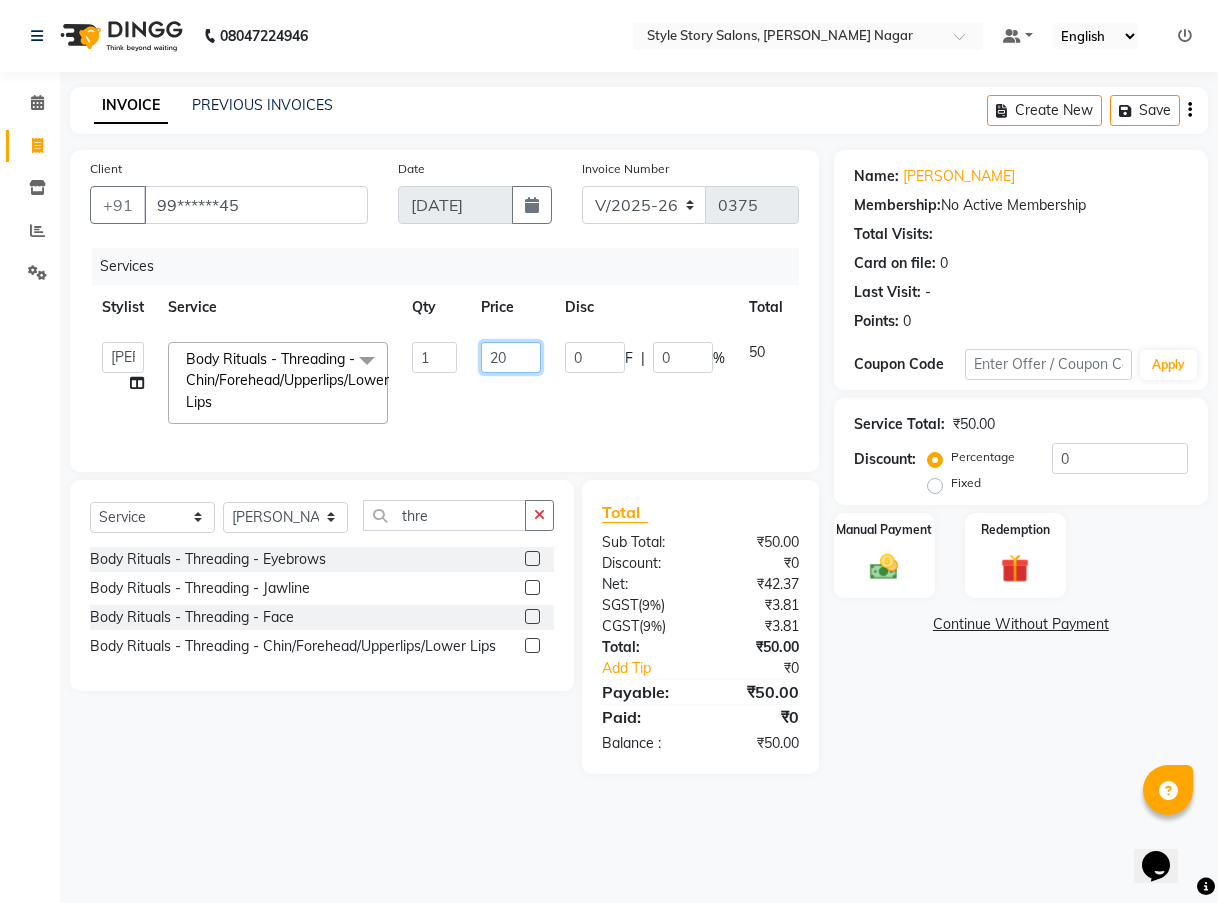 type on "200" 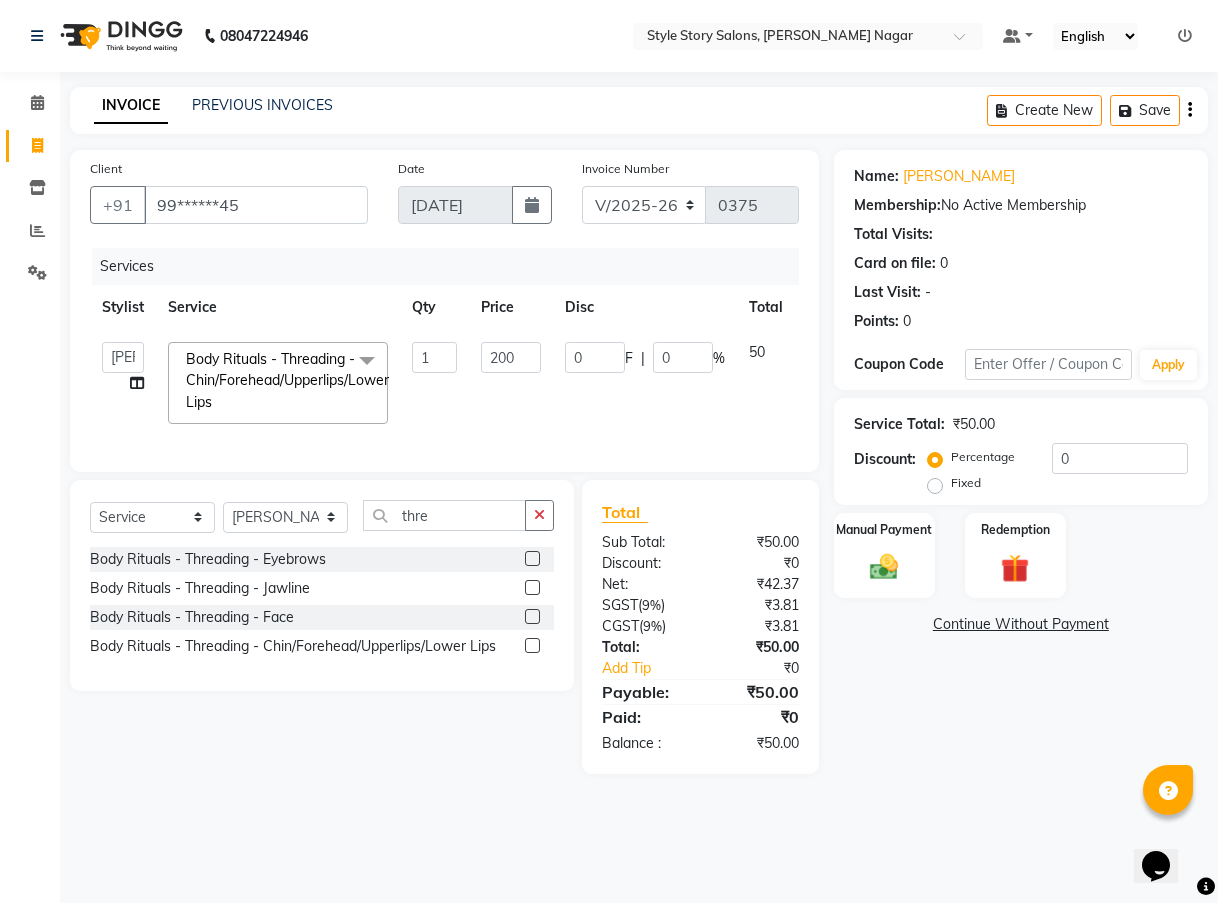 click on "[PERSON_NAME] Meshre   [PERSON_NAME]   Frenchise Partner   Front Desk   [PERSON_NAME] Kukadkar   [PERSON_NAME]   [PERSON_NAME]   [PERSON_NAME]  Body Rituals - Threading - Chin/Forehead/Upperlips/Lower Lips  x Men's Essentials - Hair & [PERSON_NAME] - Hair Cut Master Stylist Men's Essentials - Hair & [PERSON_NAME] - Hair Cut Expert Stylist Men's Essentials - Hair & [PERSON_NAME] - Shampoo And Conditioning Men's Essentials - Hair & [PERSON_NAME] - Moustache Styling Men's Essentials - Hair & [PERSON_NAME] - Moustache Trimming Men's Essentials - Hair & [PERSON_NAME] Shaving/Trimming Men's Essentials - Hair & [PERSON_NAME] - Head Massage Men's Essentials - Men Colouring - [PERSON_NAME] Colouring Men's Essentials - Men Colouring - Global Colouring With [MEDICAL_DATA] Men's Essentials - Men Colouring - Global Colouring [MEDICAL_DATA] Free Men's Essentials - Men Colouring - Highlights (Single Color) Men's Essentials - Men Colouring - Highlights (Double Color) Men's Essentials - Men Colouring - Crazy Colour Women's Essentials - Hair - Hair Cut Master Stylist Makeup & more - Party Makeup" 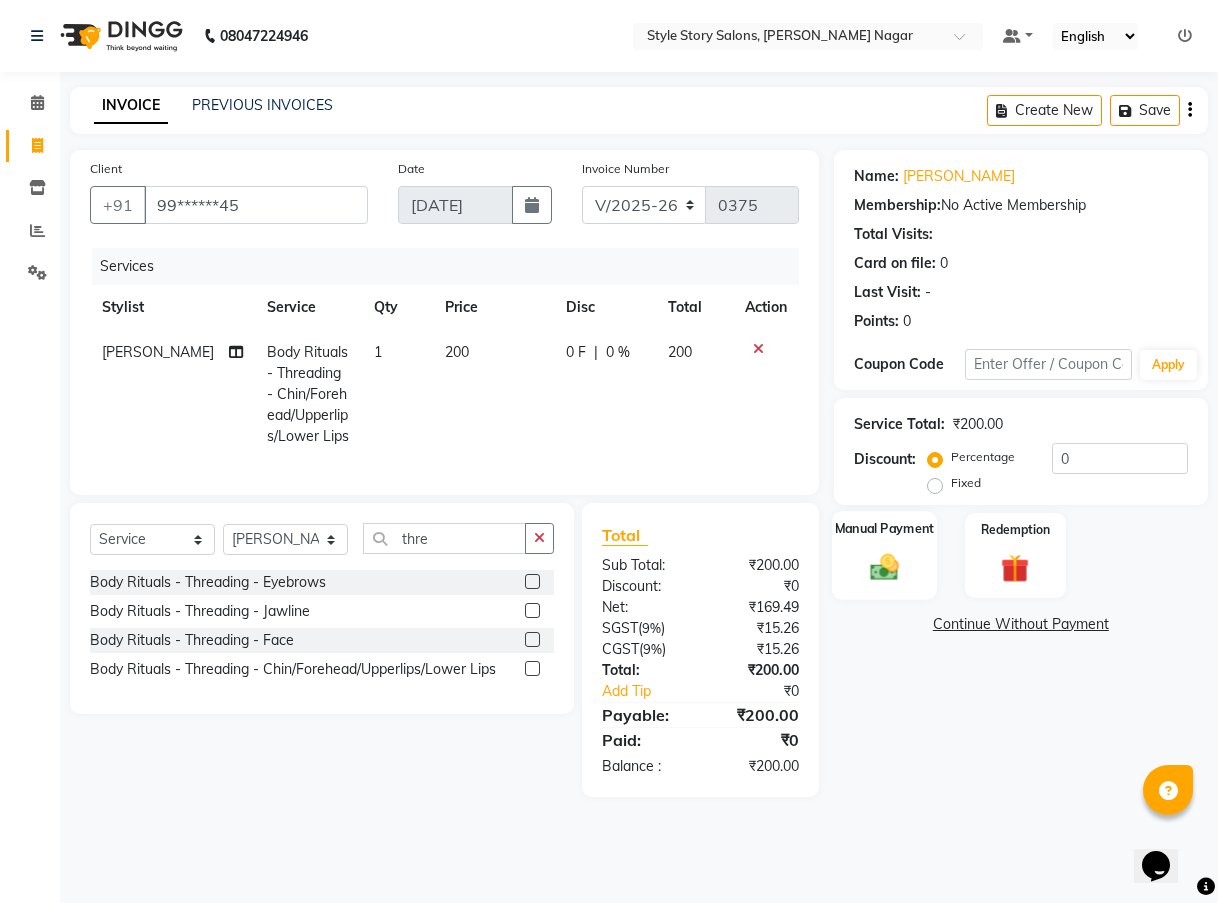 click on "Manual Payment" 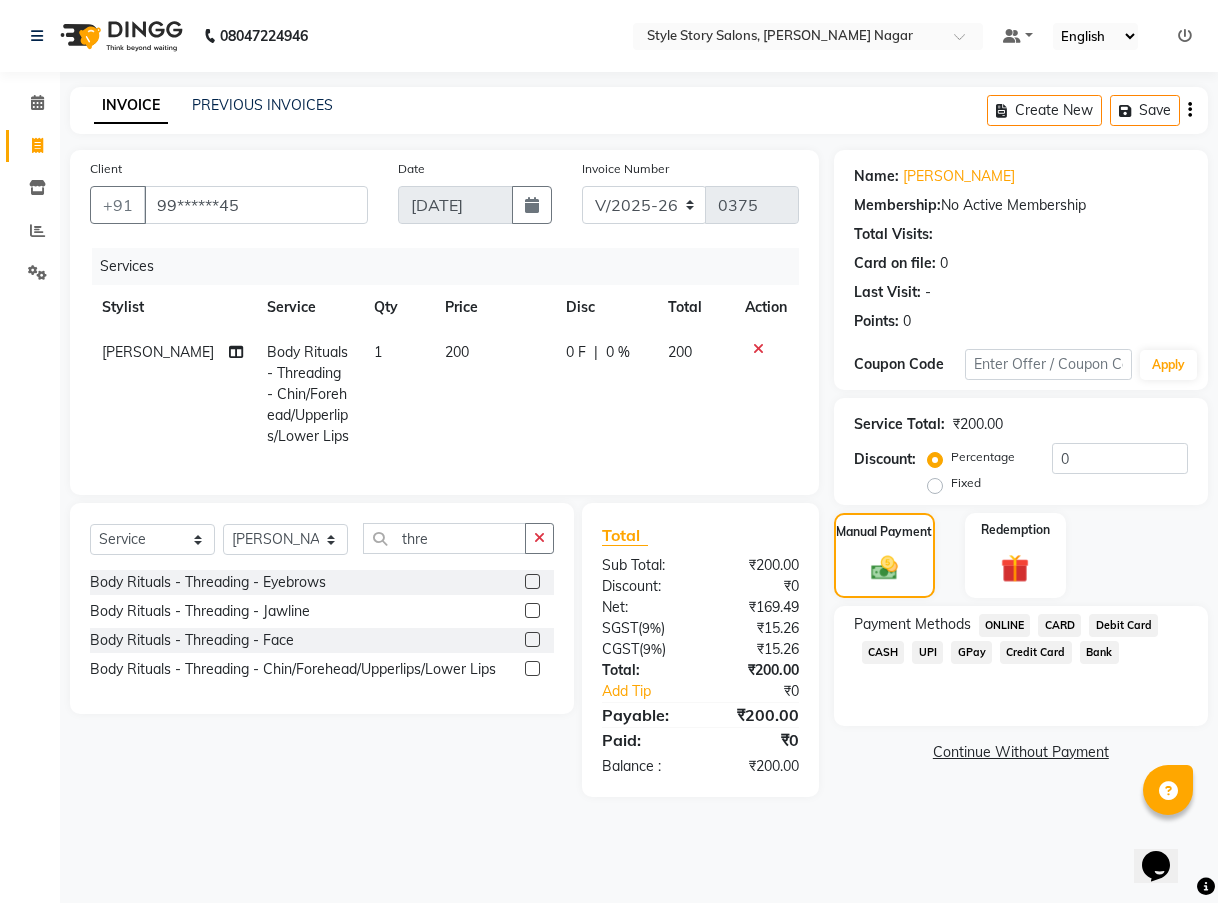 click on "UPI" 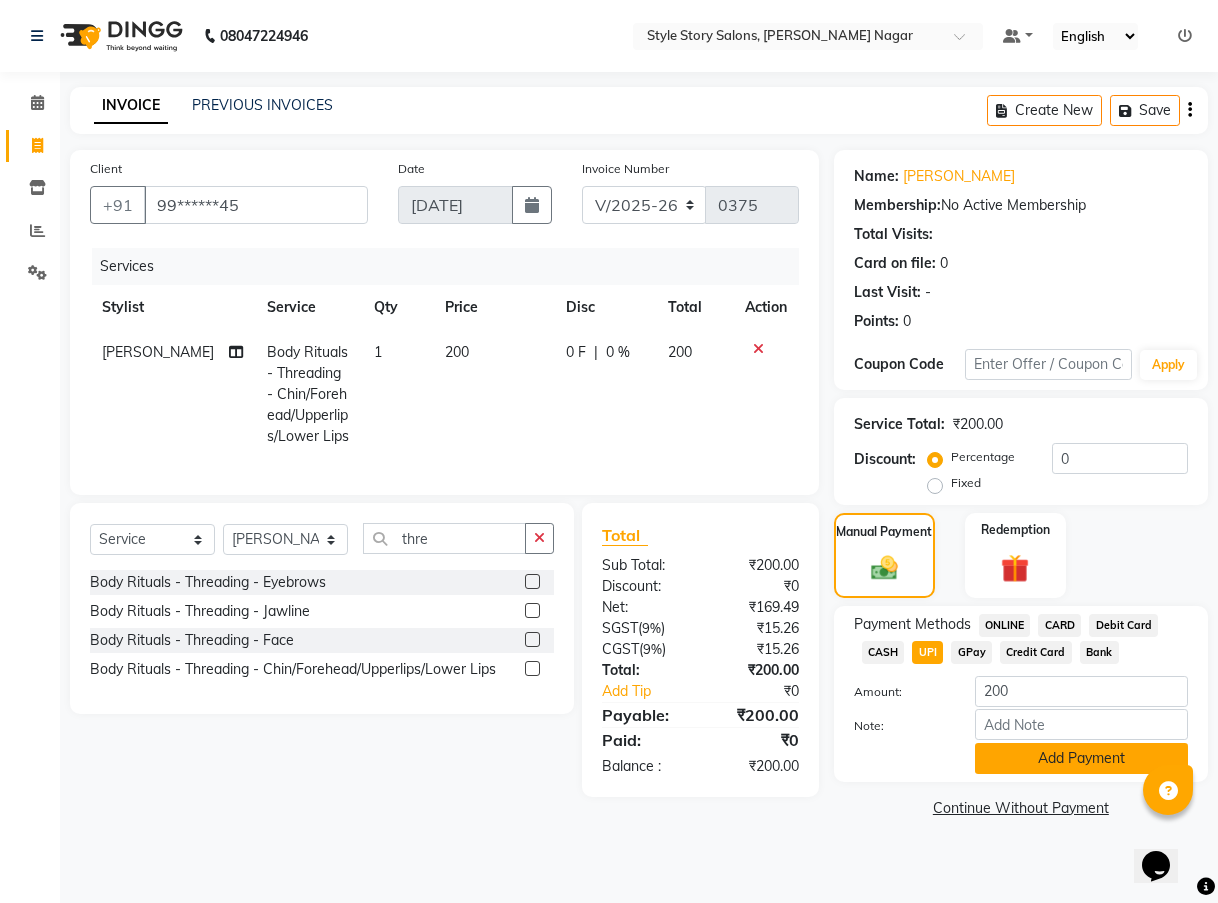 click on "Add Payment" 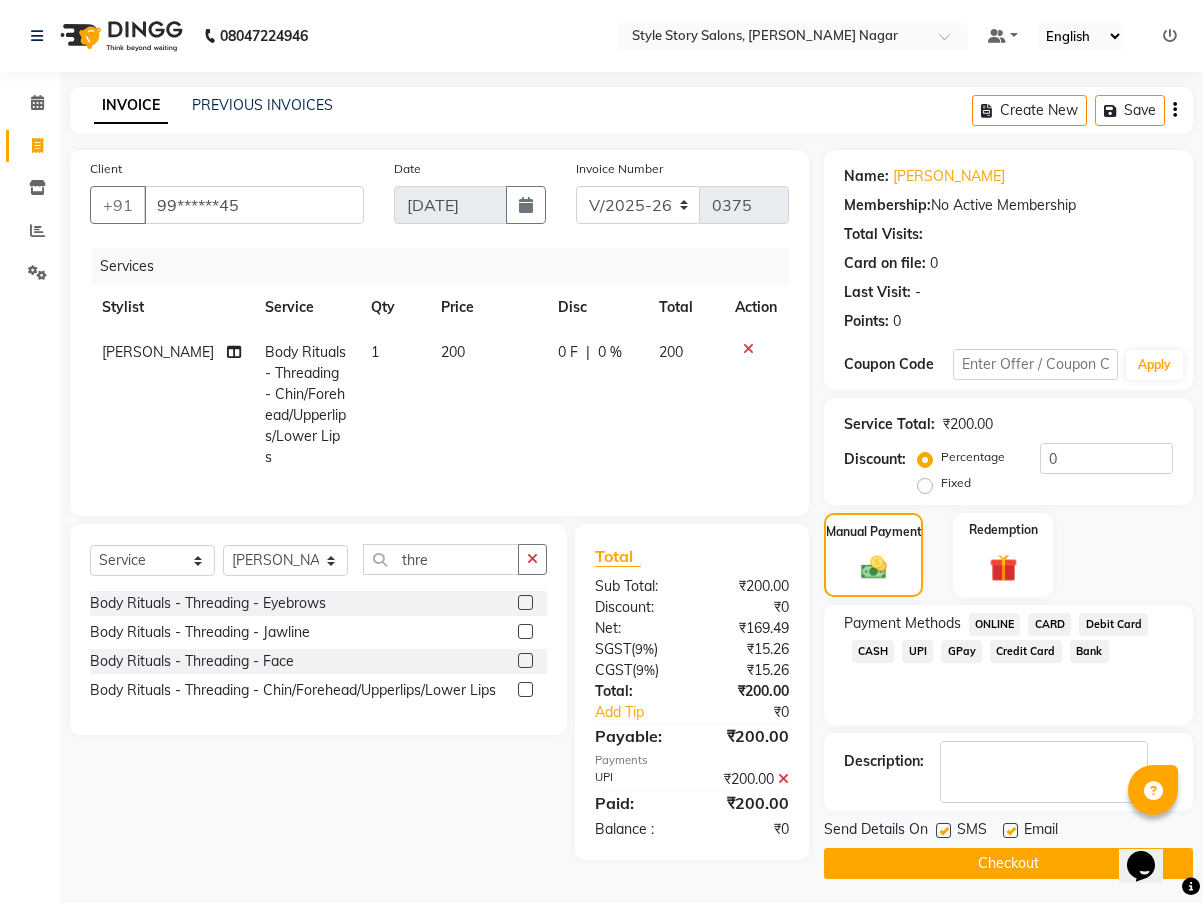 click on "Checkout" 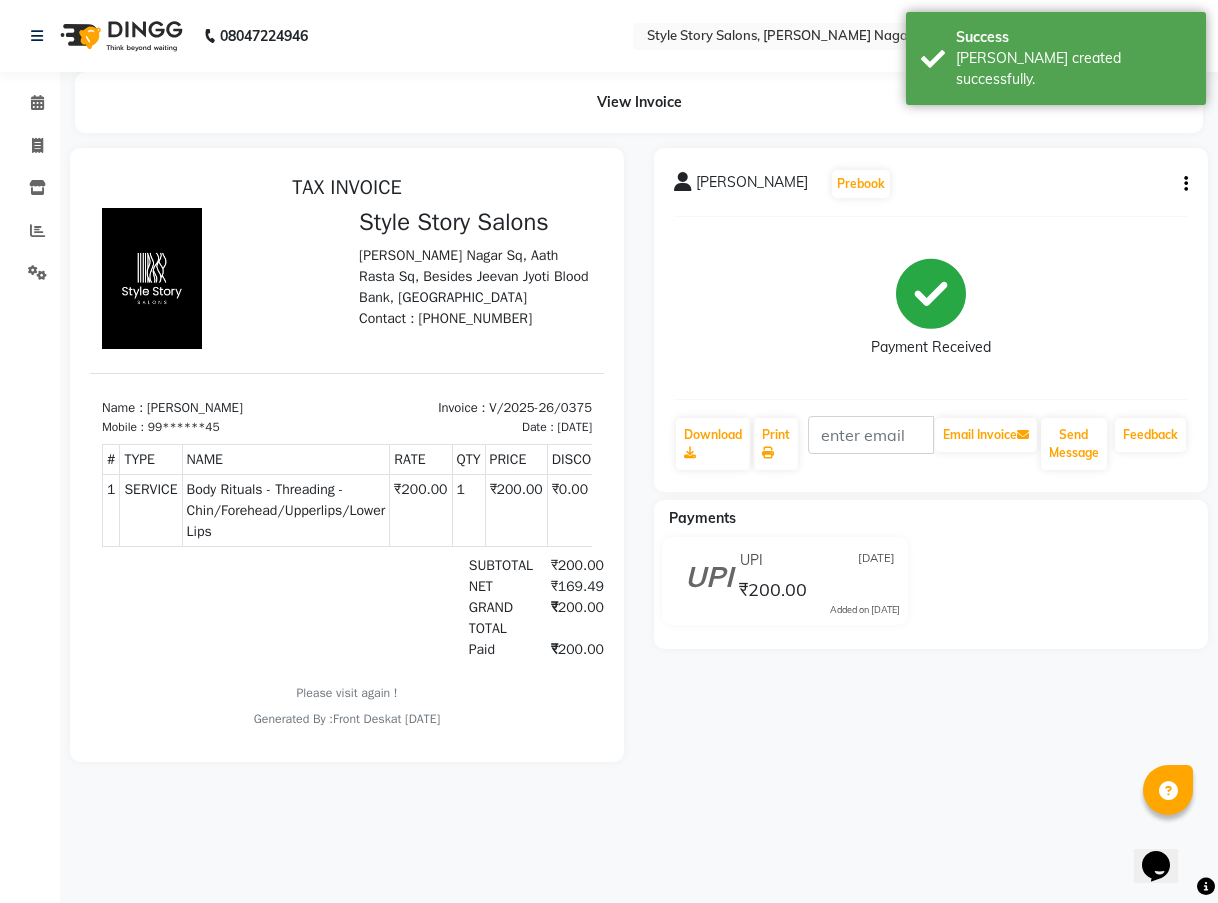 scroll, scrollTop: 0, scrollLeft: 0, axis: both 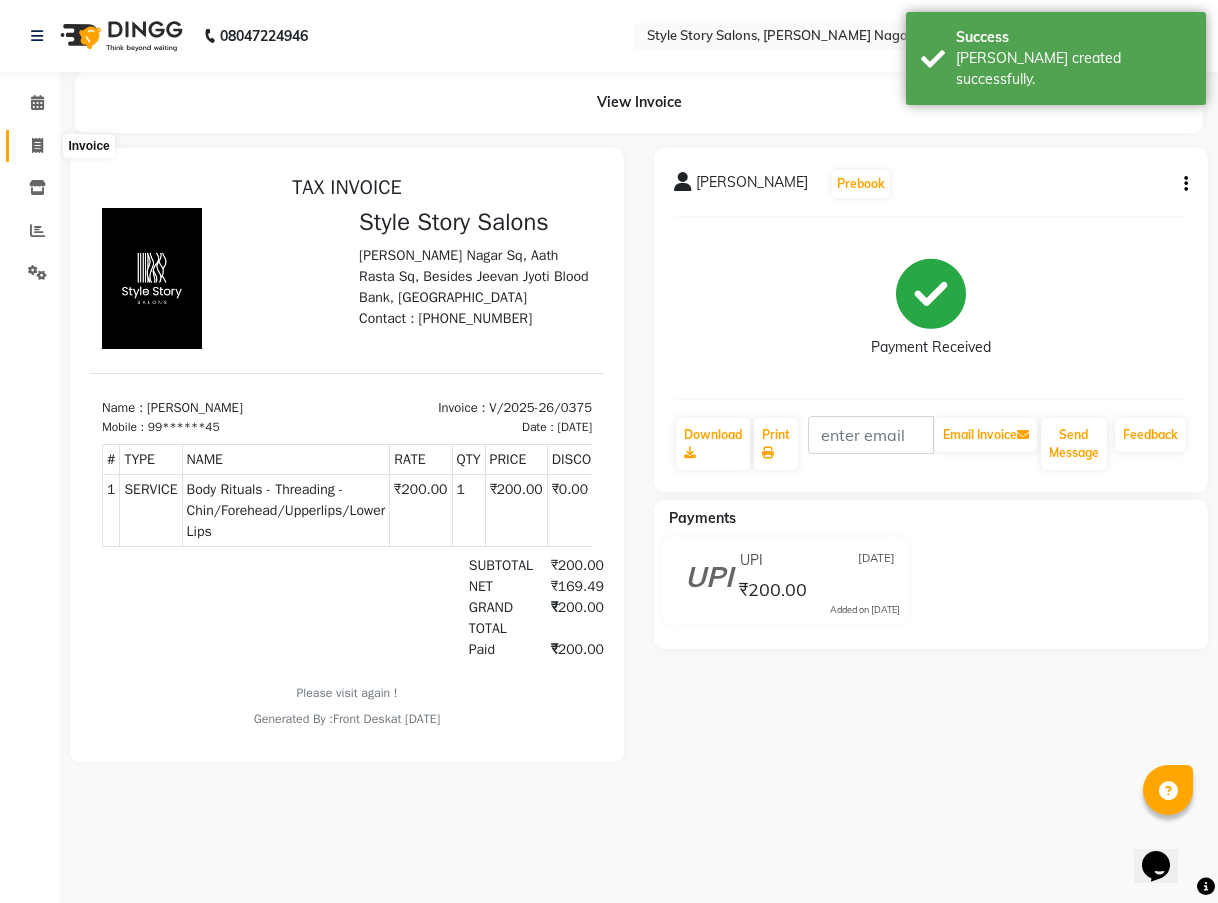 click 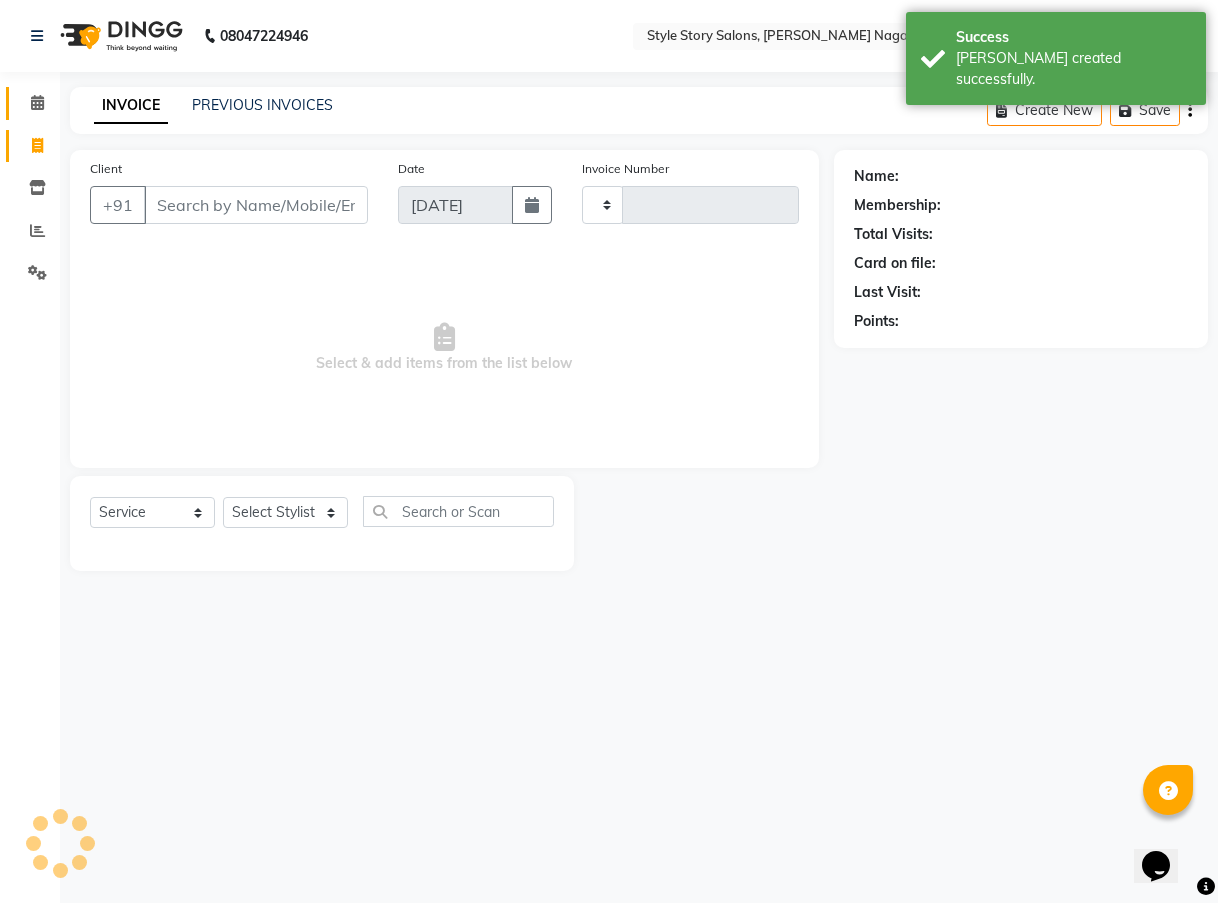 type on "0376" 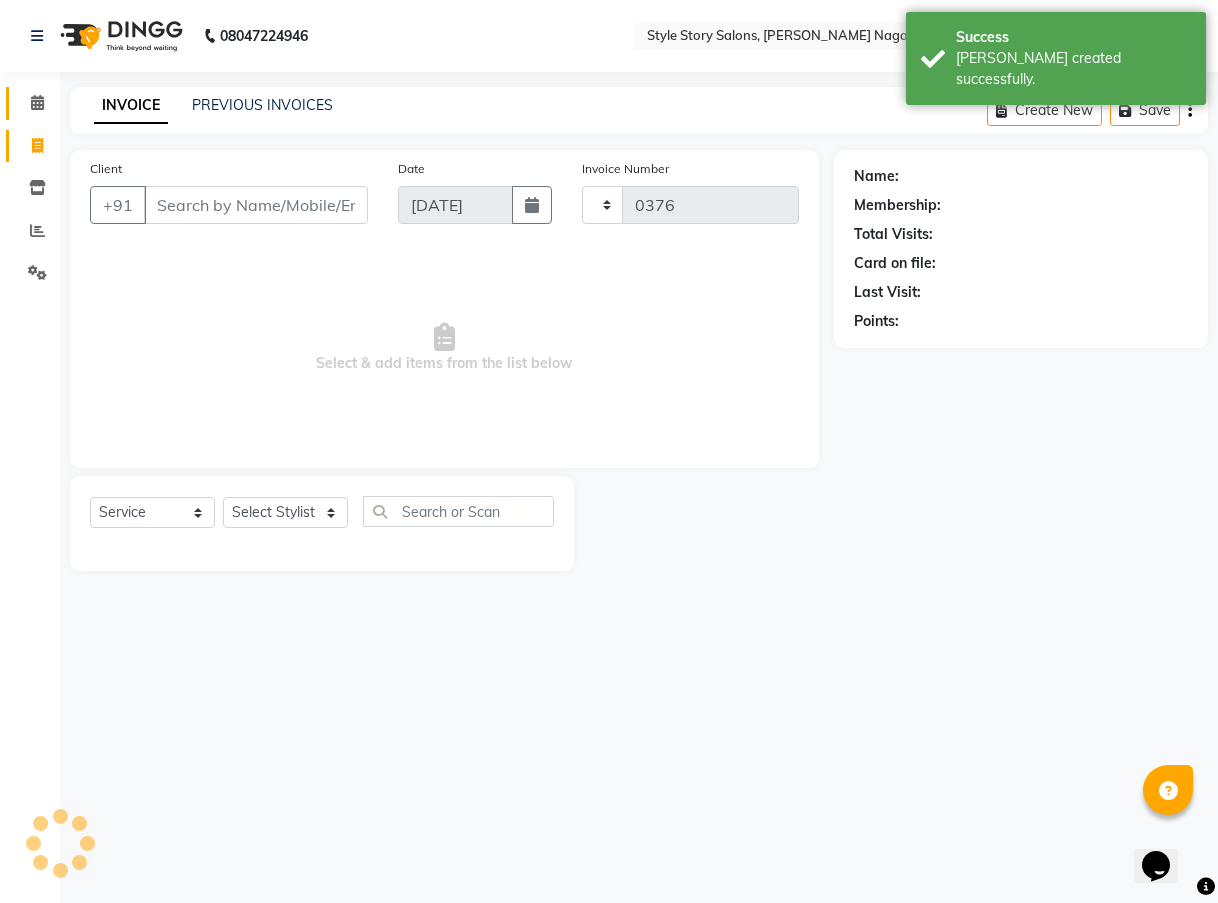 select on "8255" 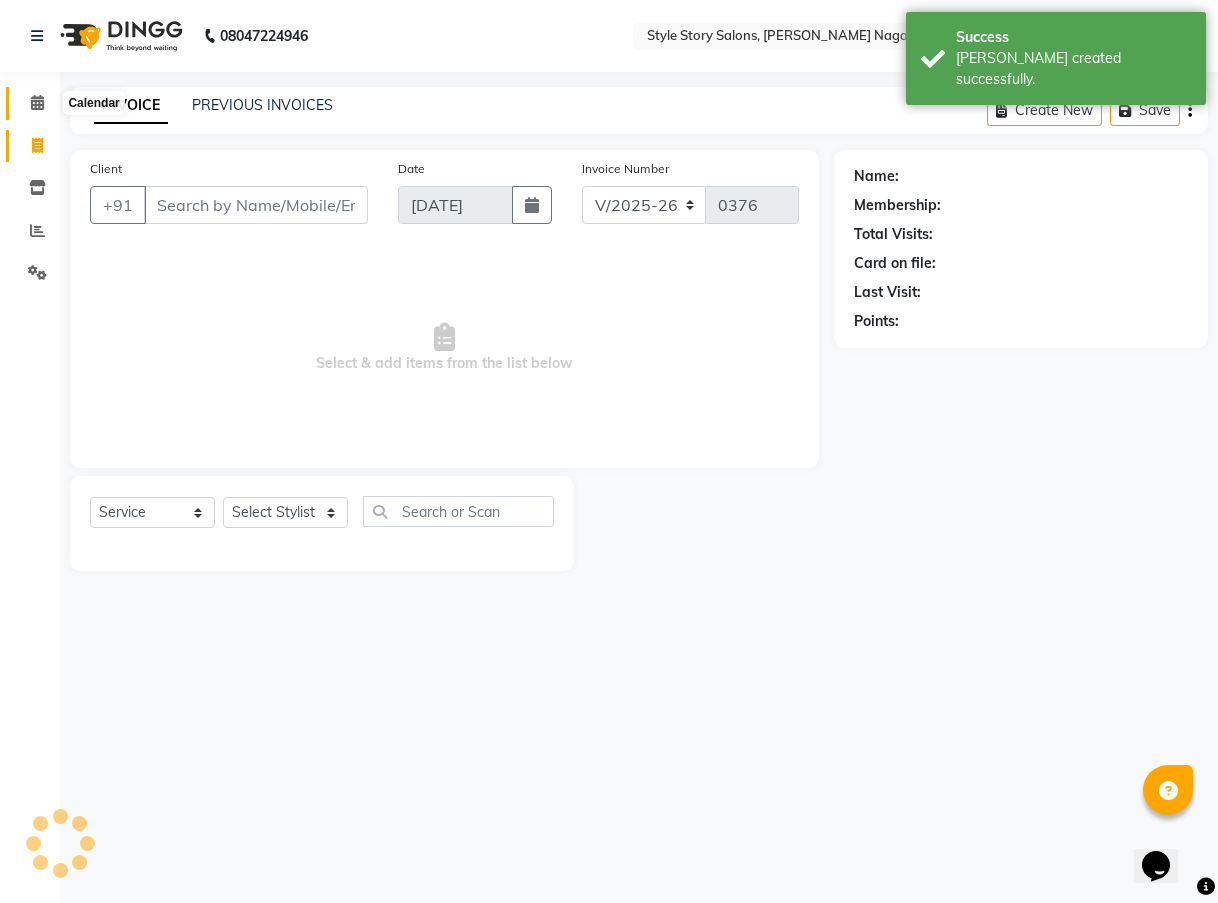 click 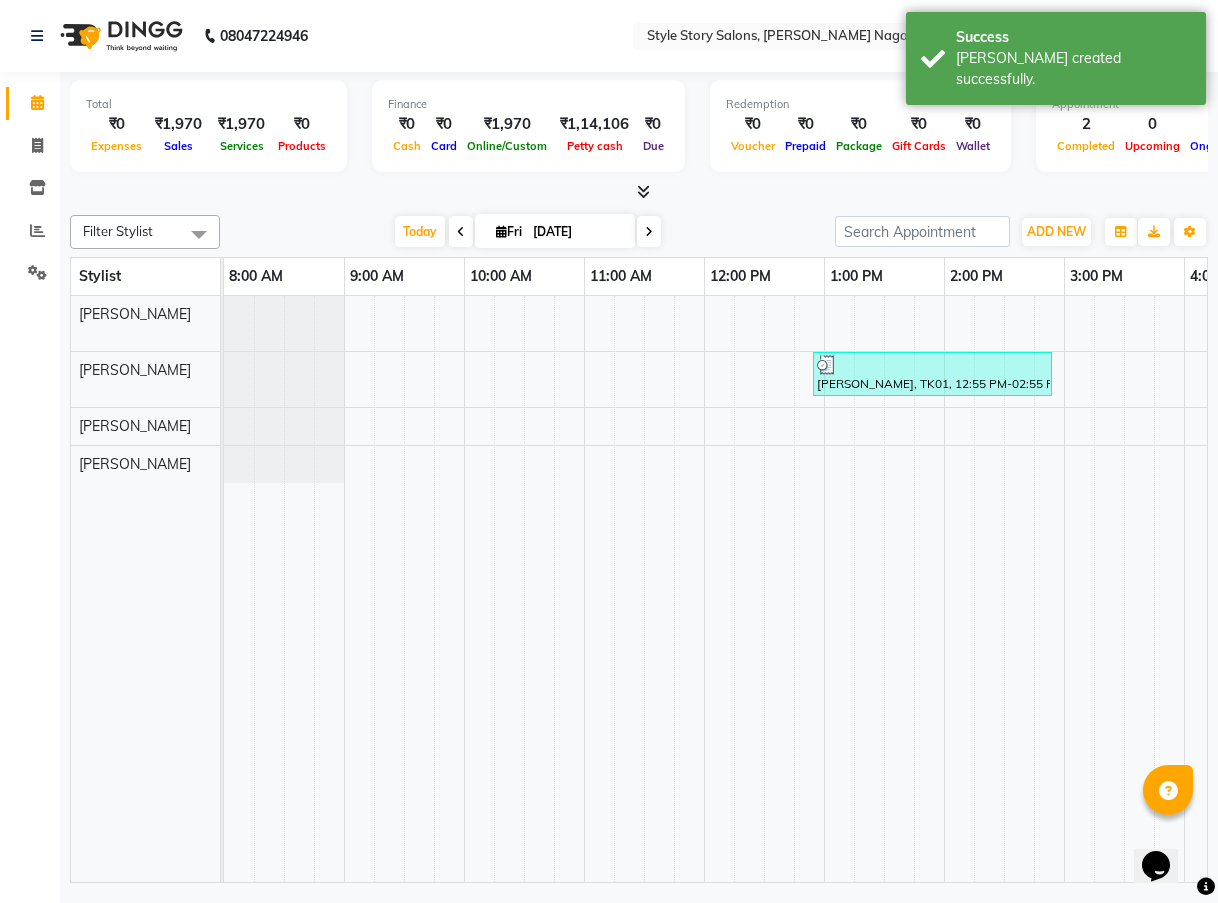 scroll, scrollTop: 0, scrollLeft: 0, axis: both 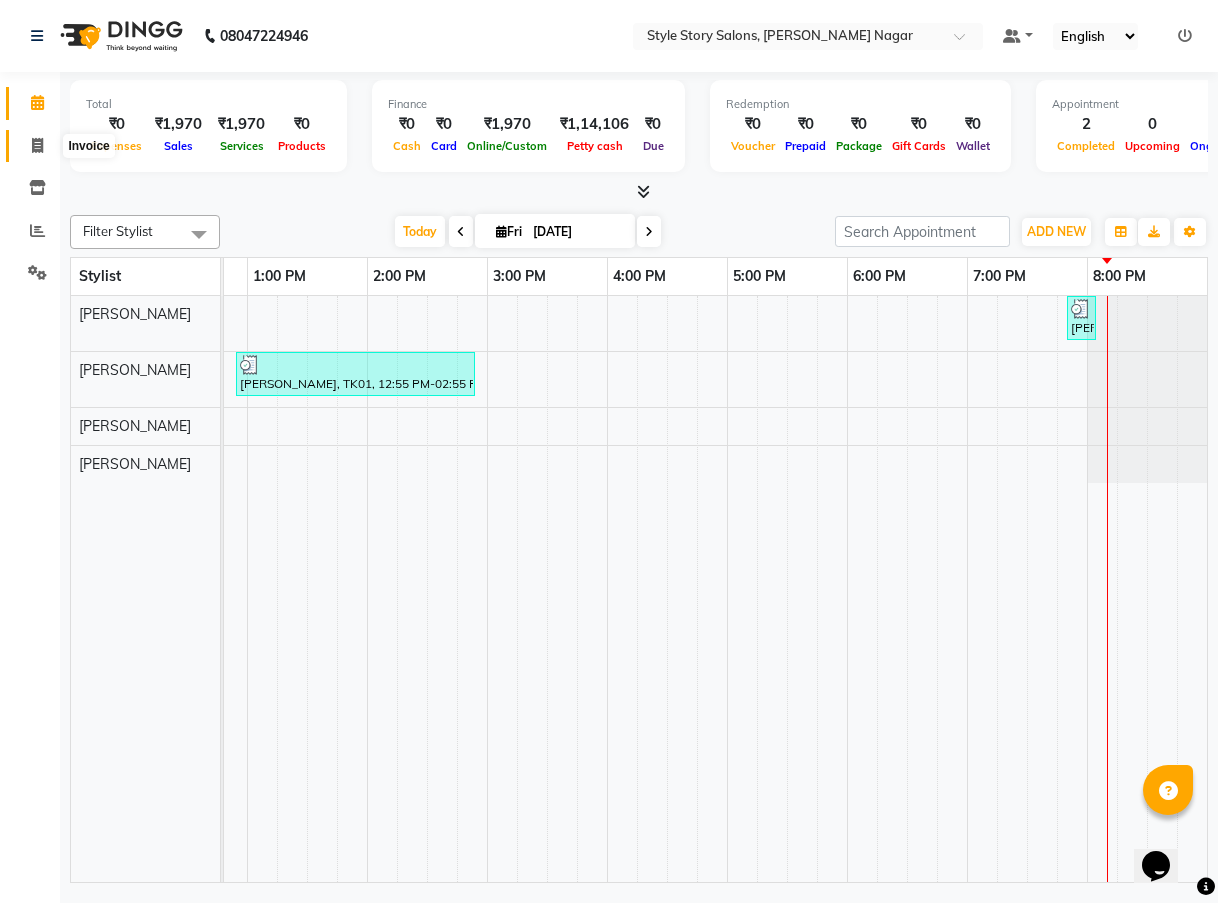 click 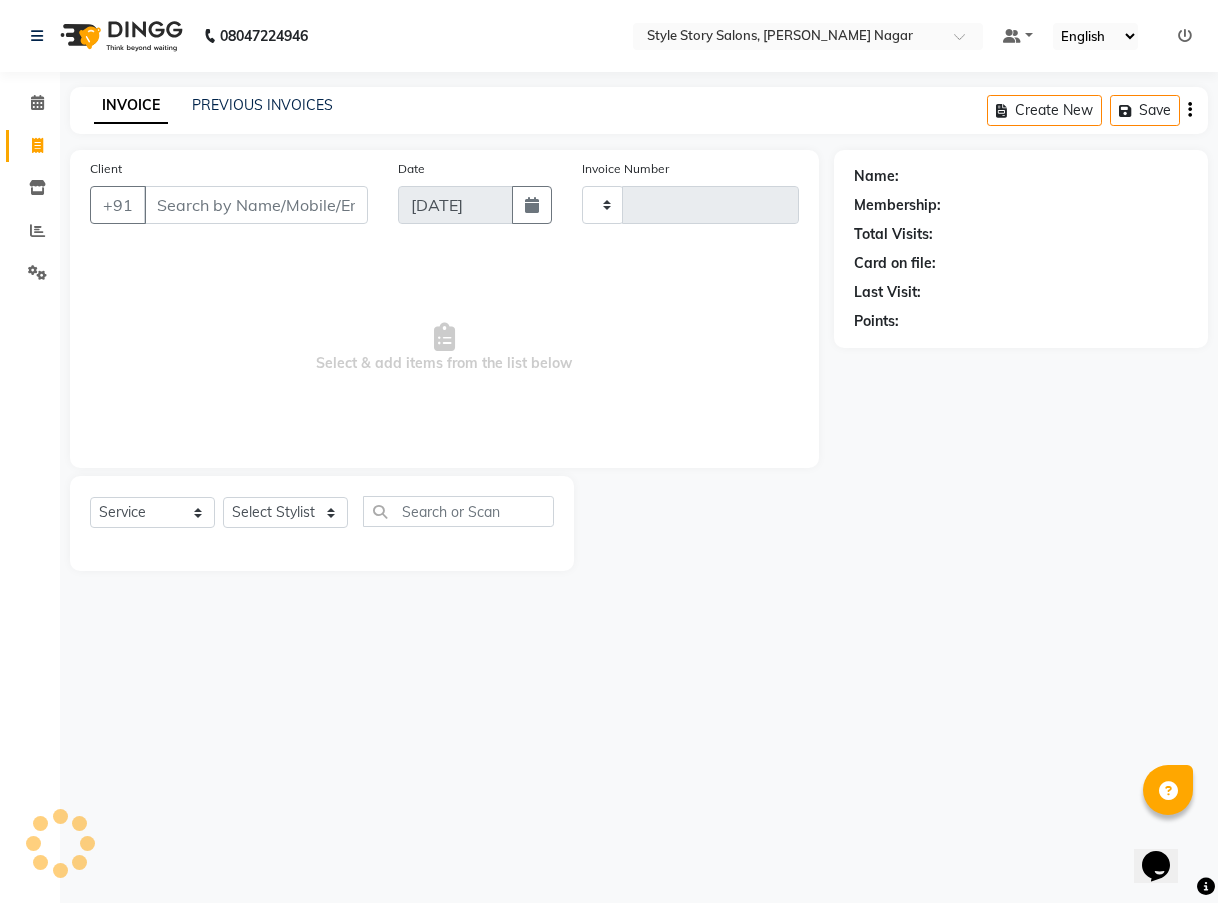 type on "0376" 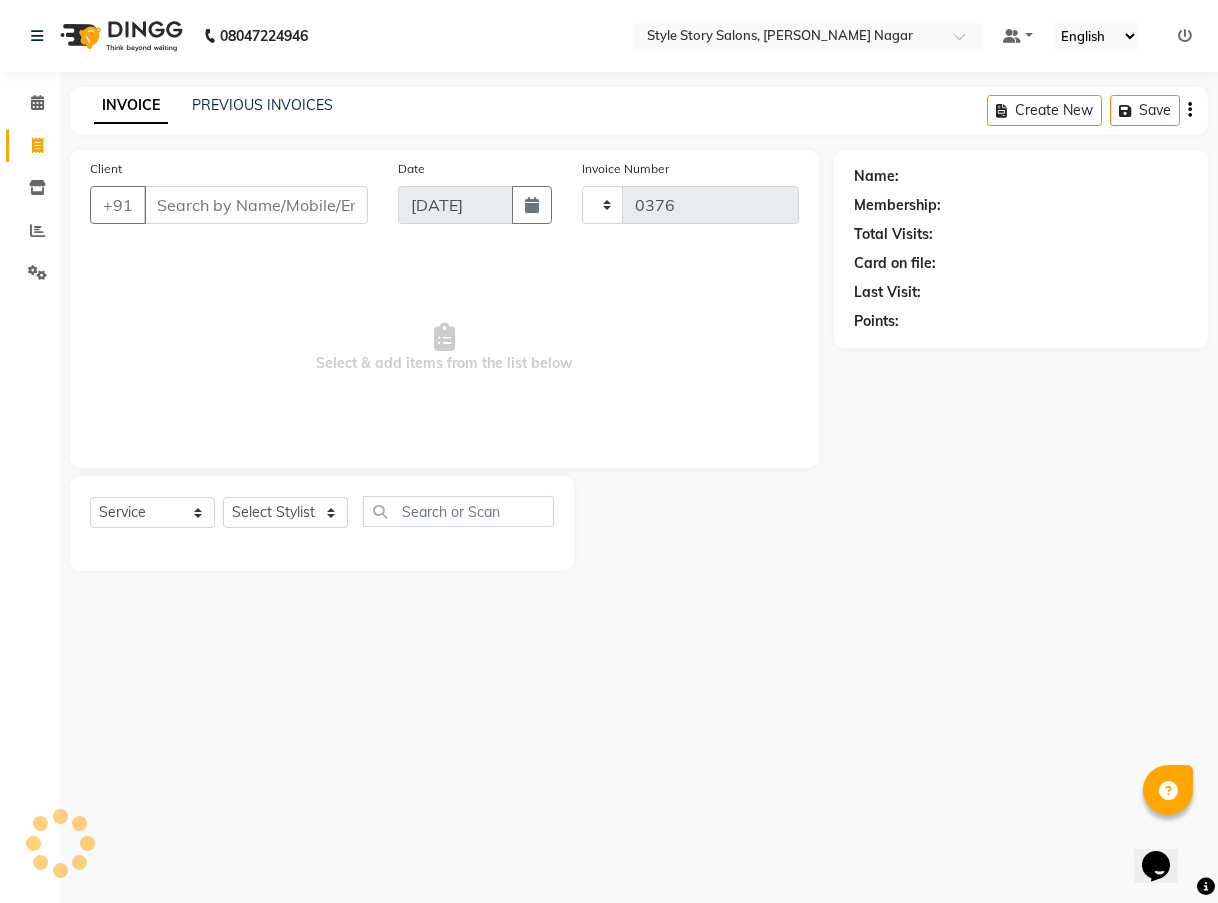 select on "8255" 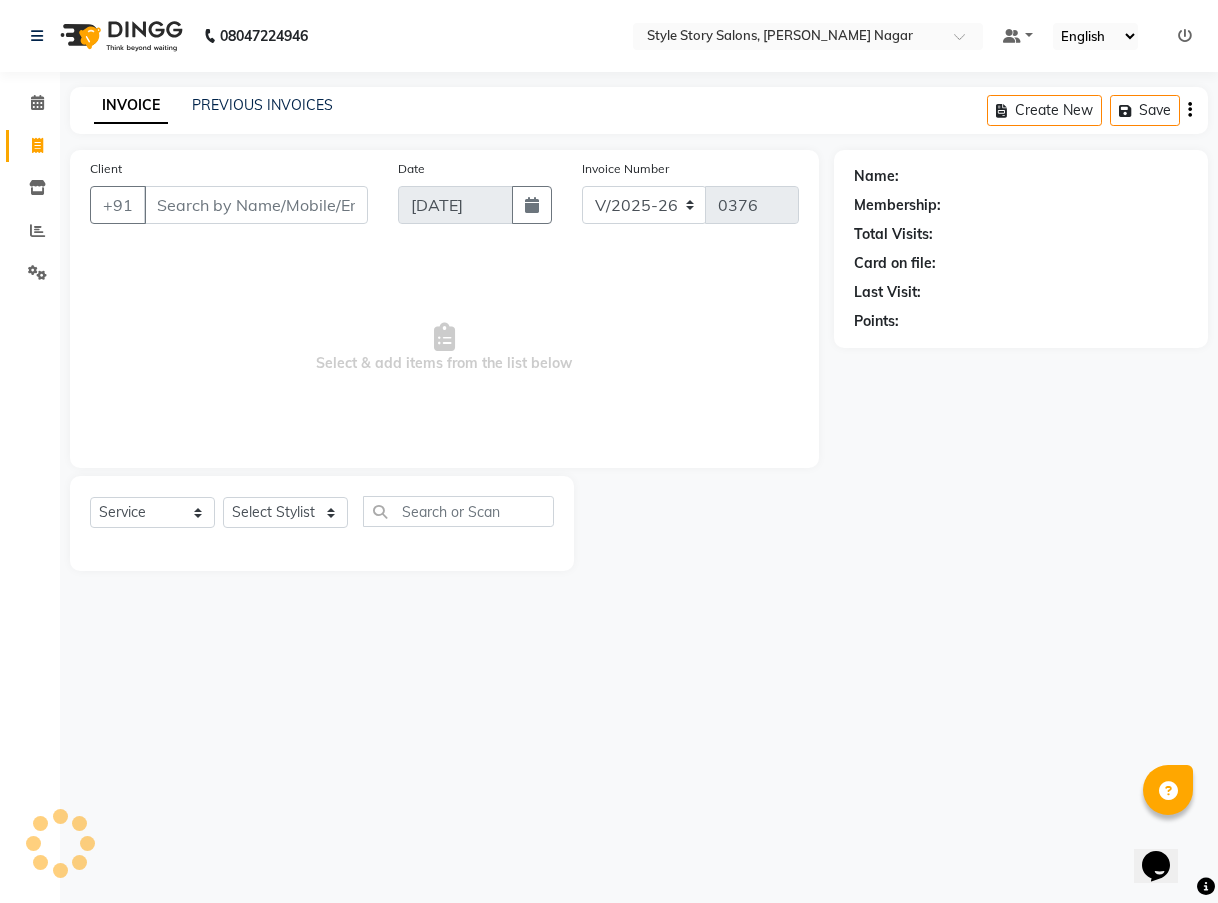 click on "Client" at bounding box center (256, 205) 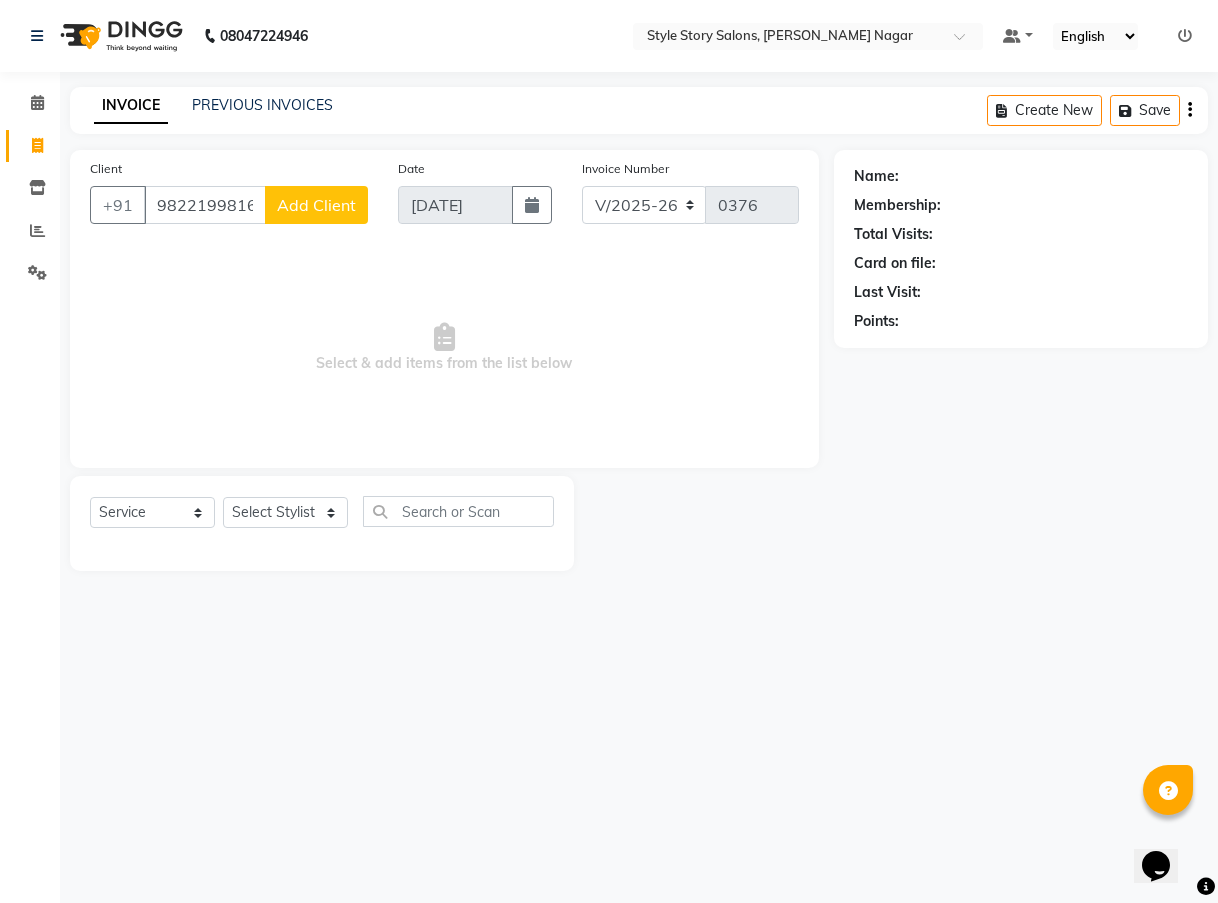 type on "9822199816" 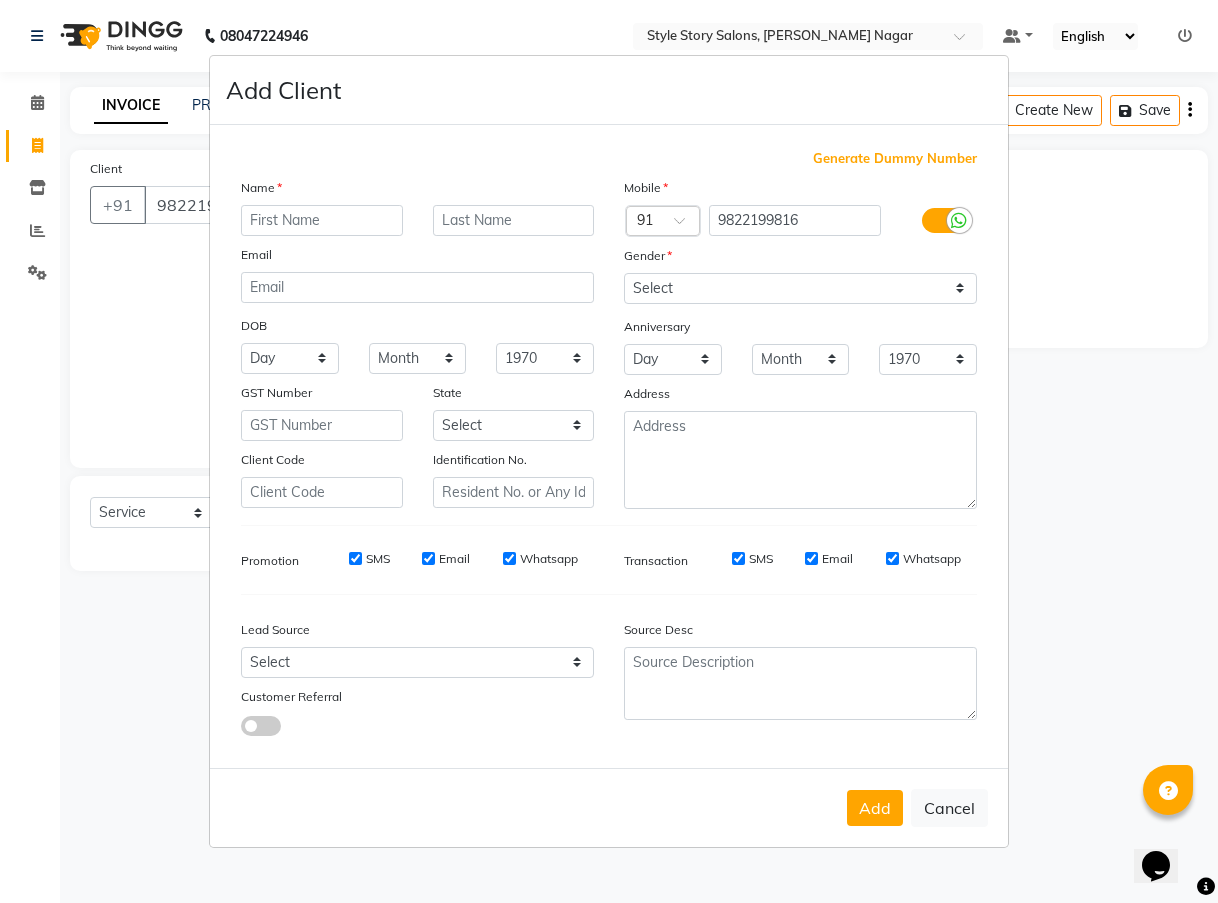 click at bounding box center (322, 220) 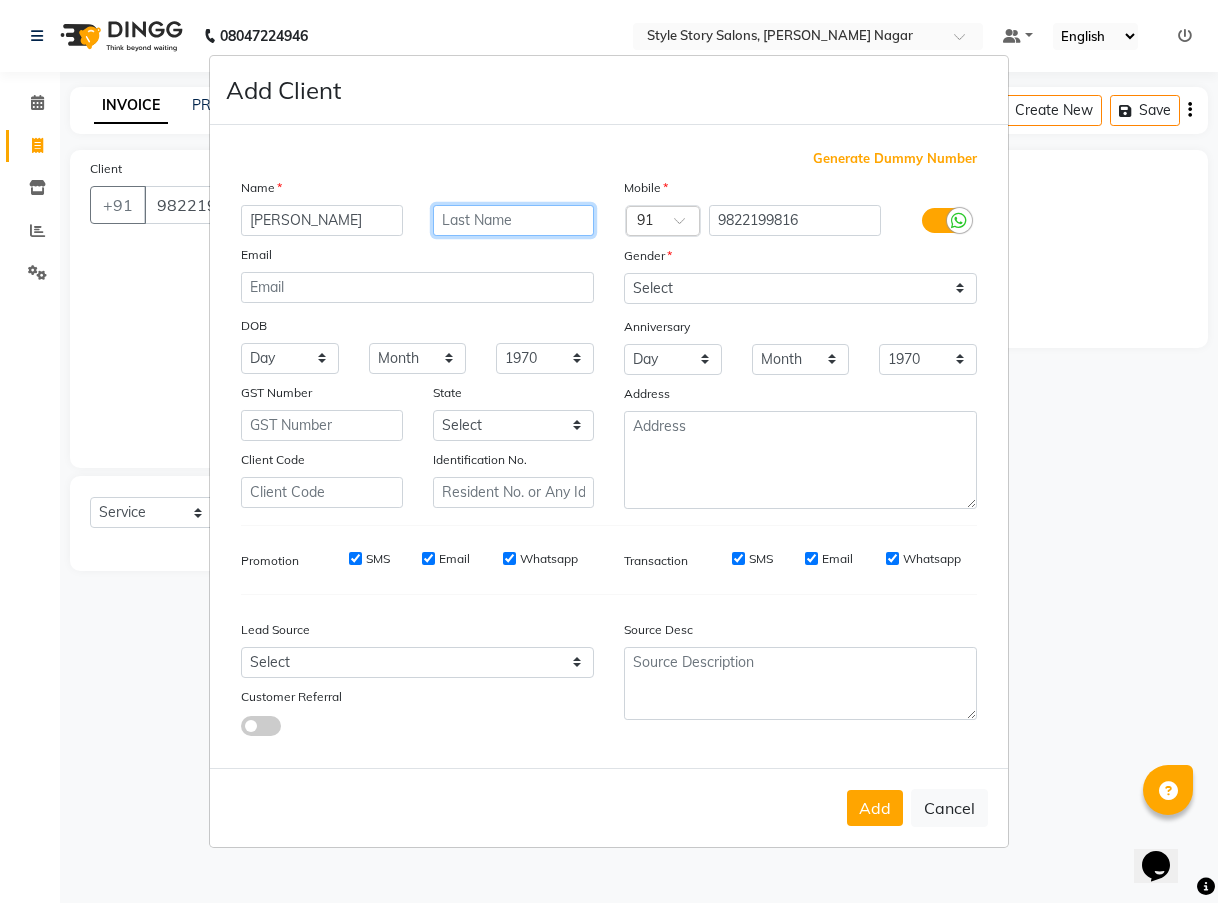 click at bounding box center [514, 220] 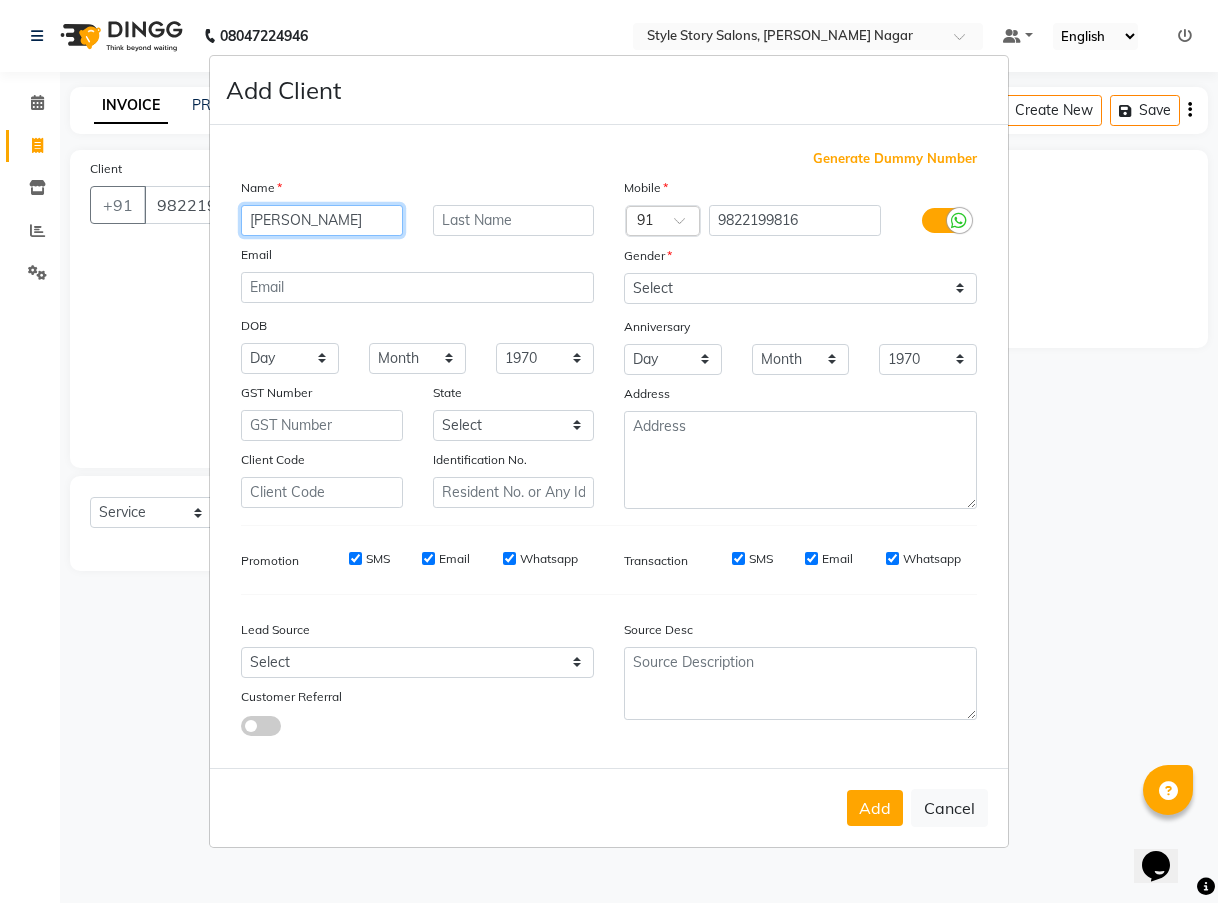 click on "[PERSON_NAME]" at bounding box center [322, 220] 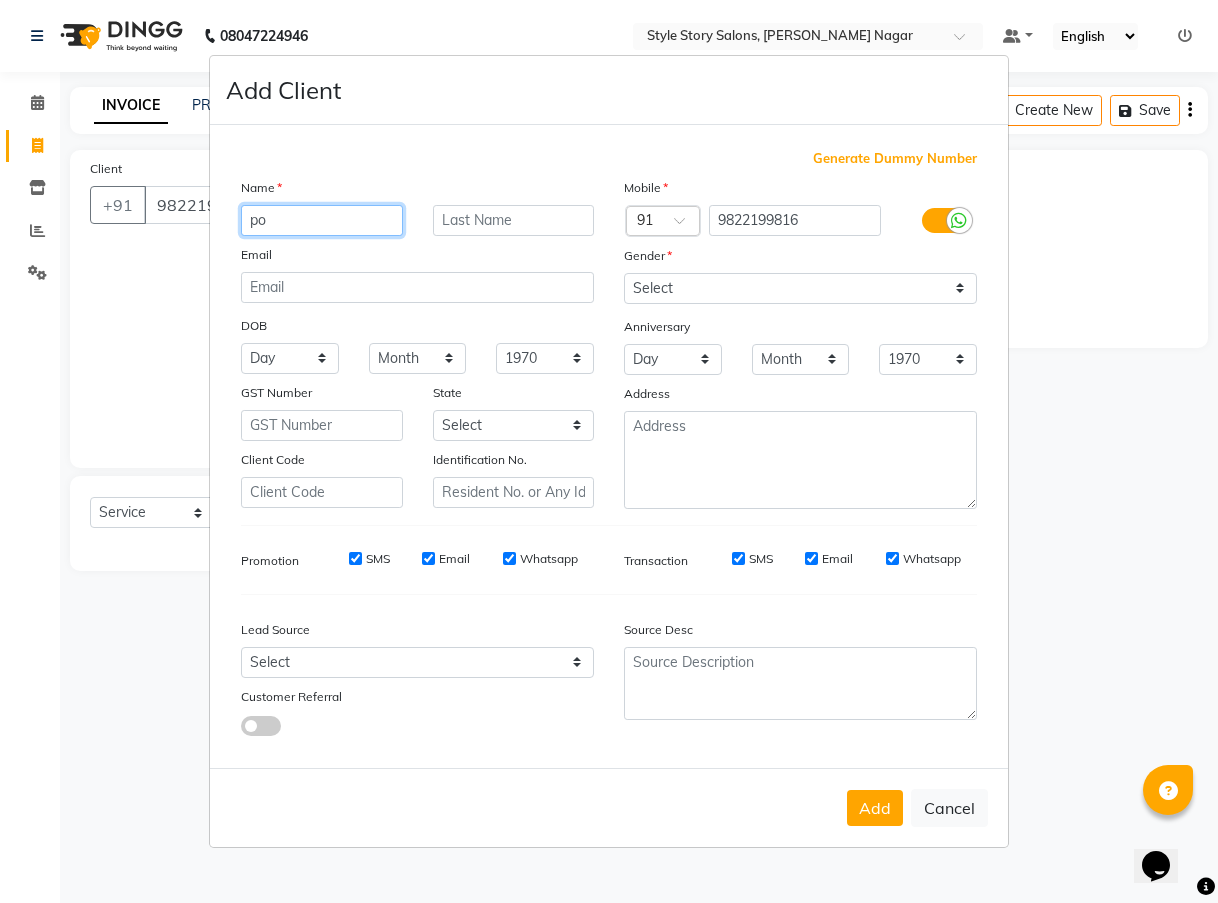 type on "p" 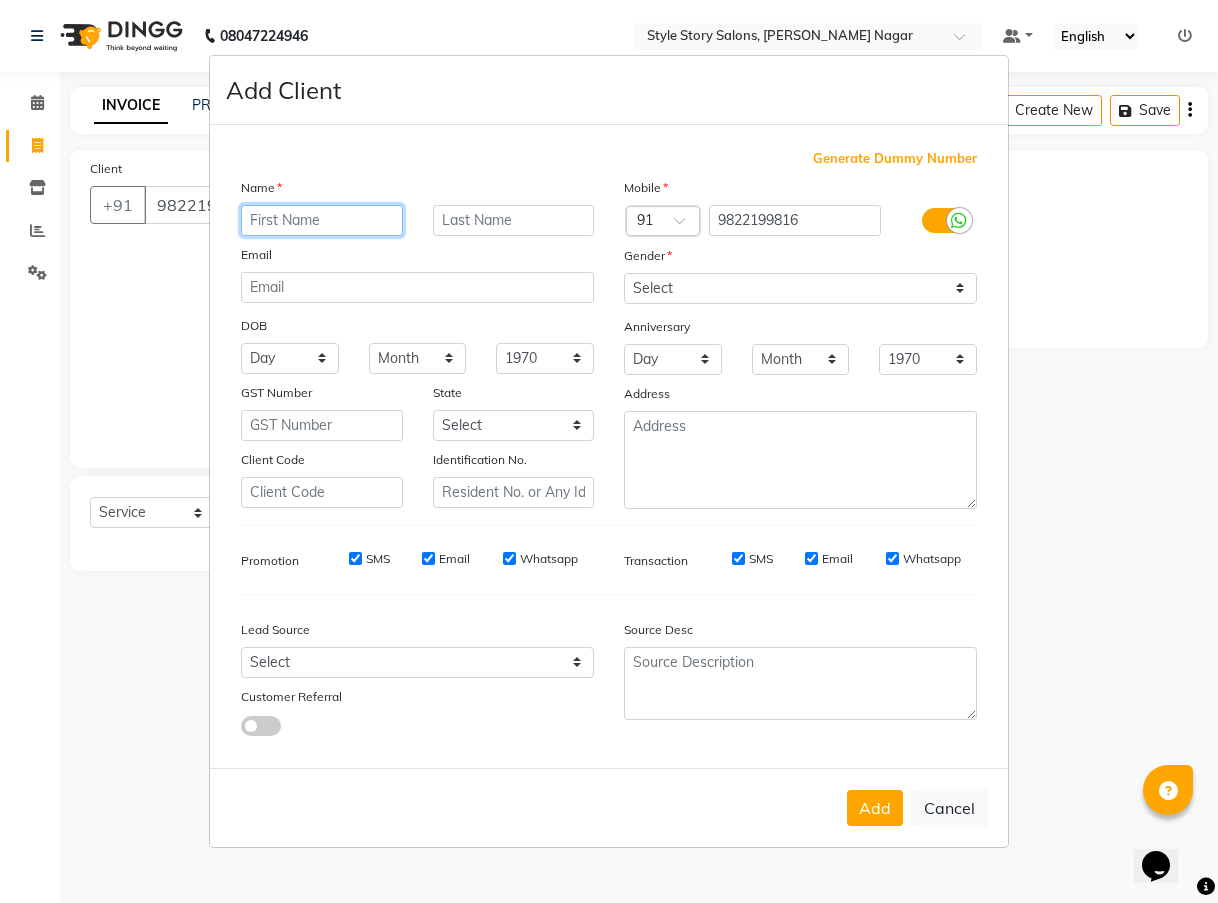 type on "o" 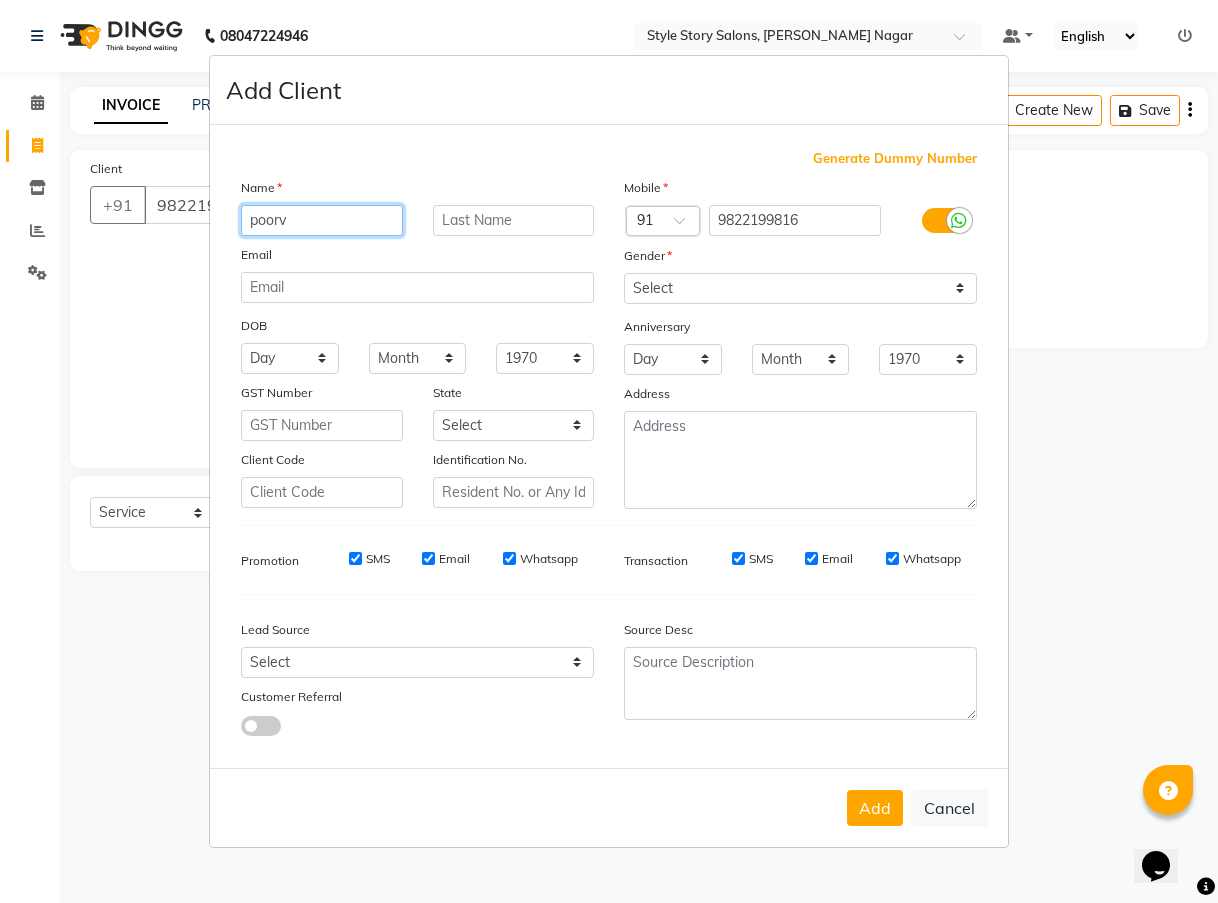type on "[PERSON_NAME]" 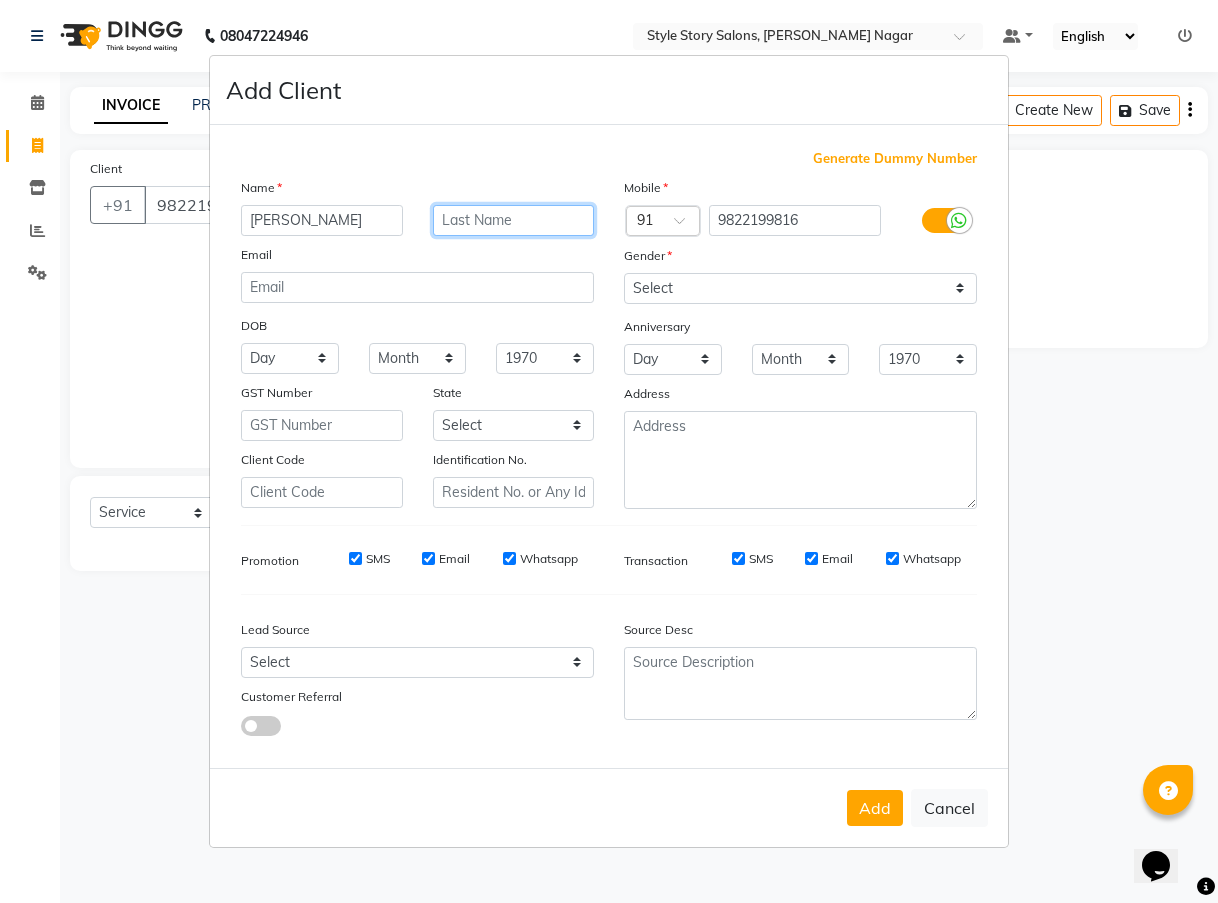 click at bounding box center [514, 220] 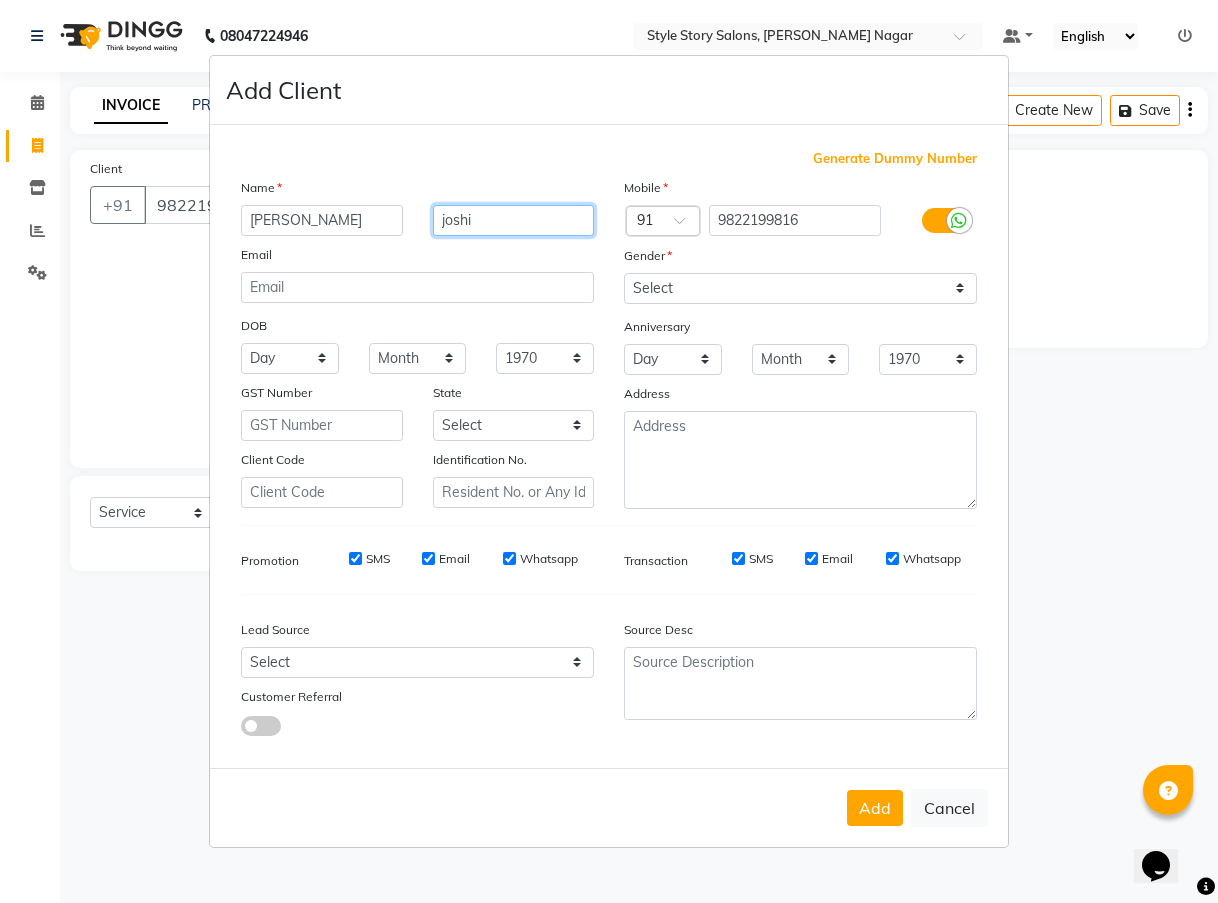 type on "joshi" 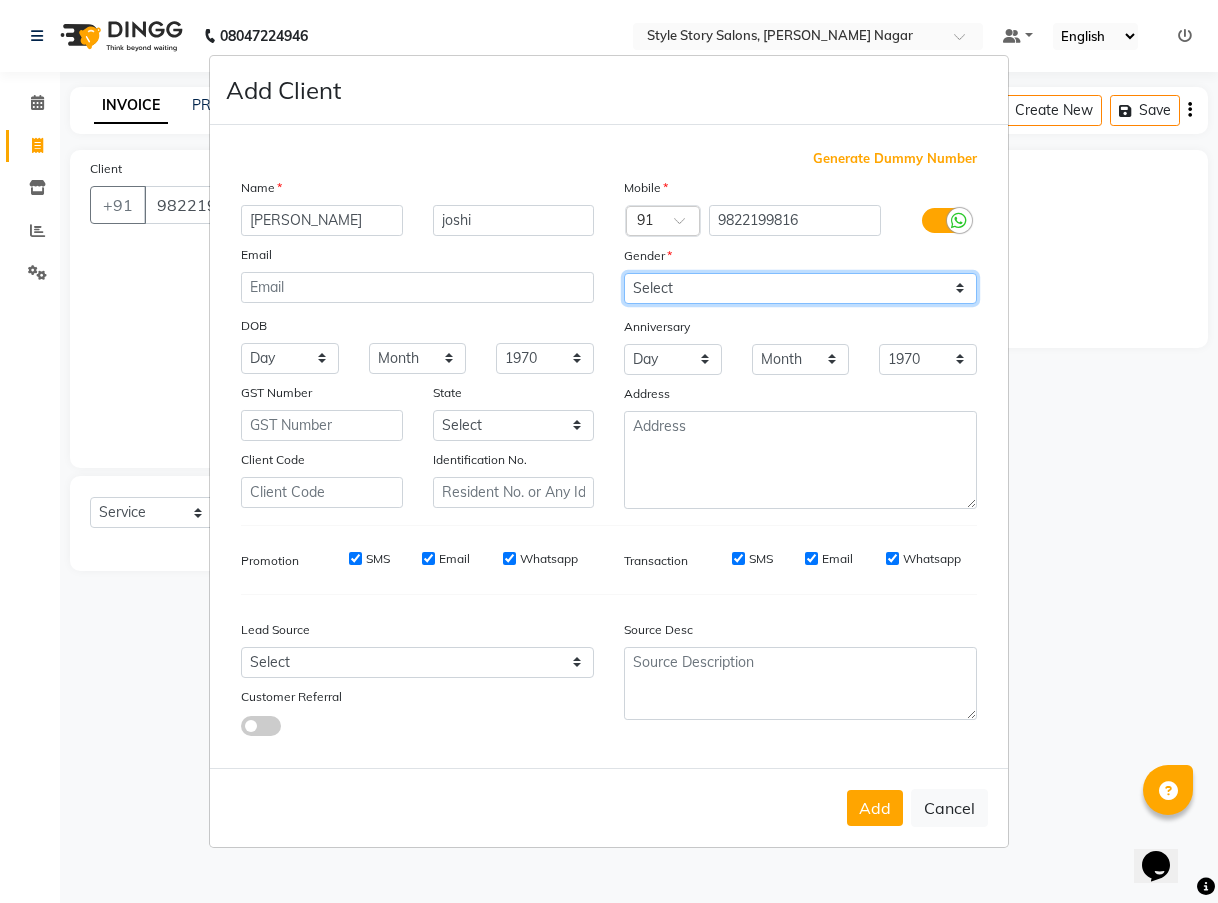 click on "Select [DEMOGRAPHIC_DATA] [DEMOGRAPHIC_DATA] Other Prefer Not To Say" at bounding box center (800, 288) 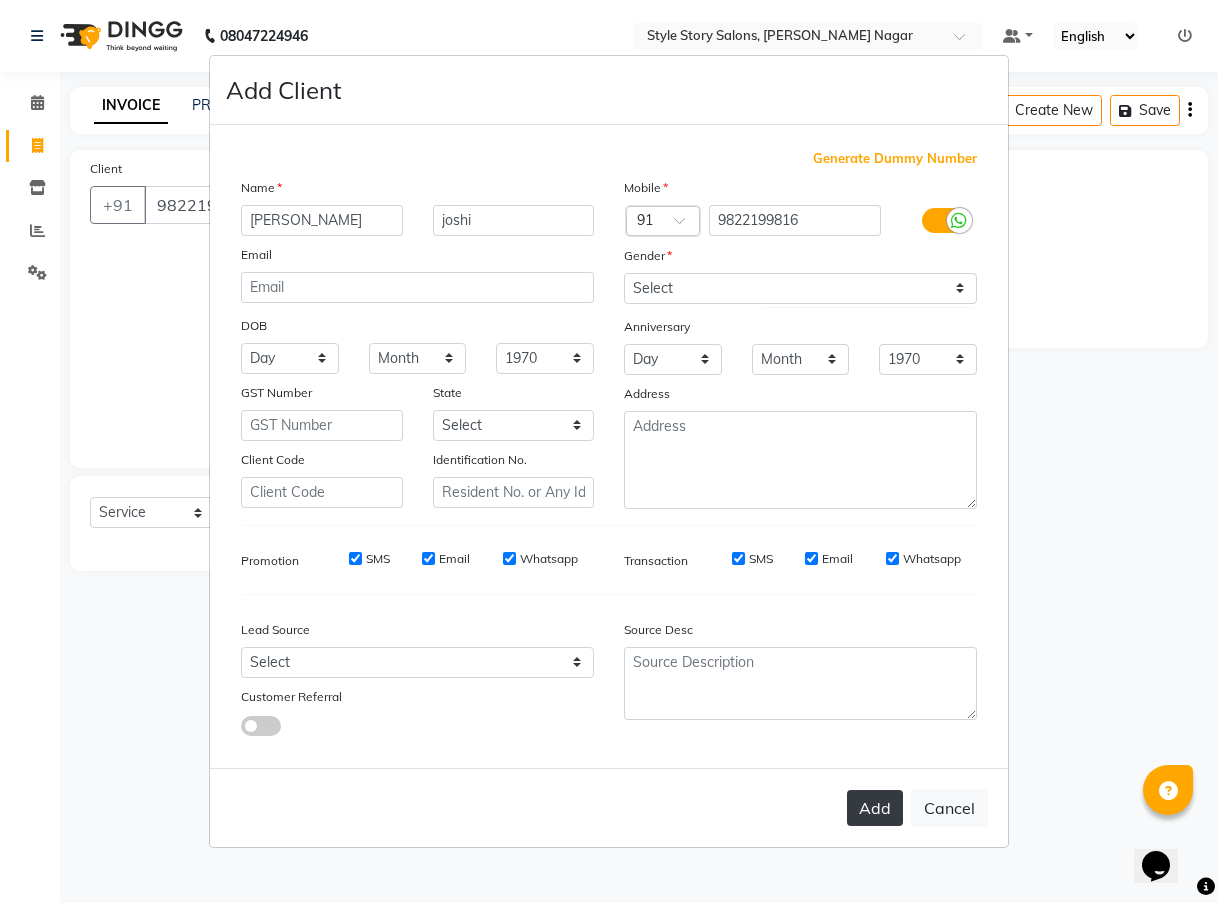click on "Add" at bounding box center [875, 808] 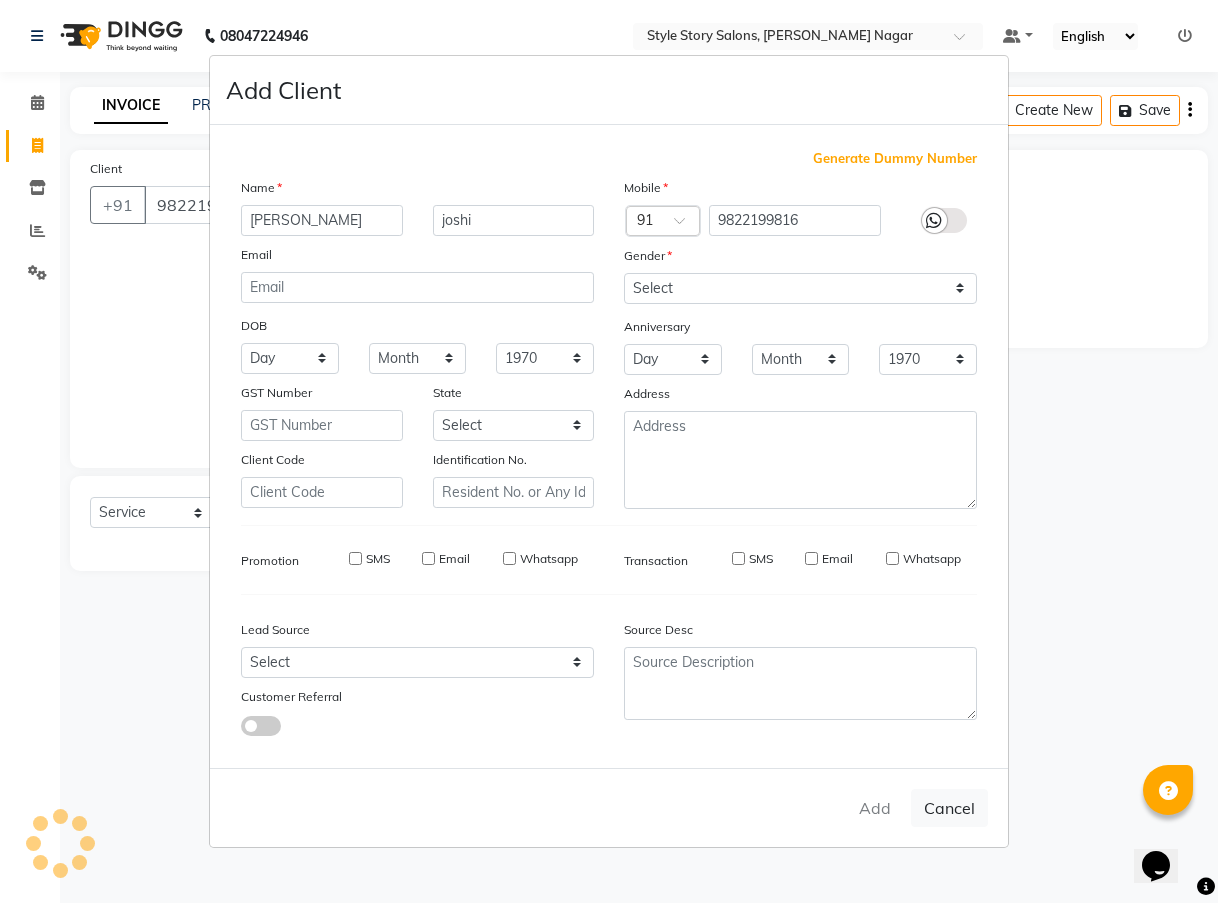type on "98******16" 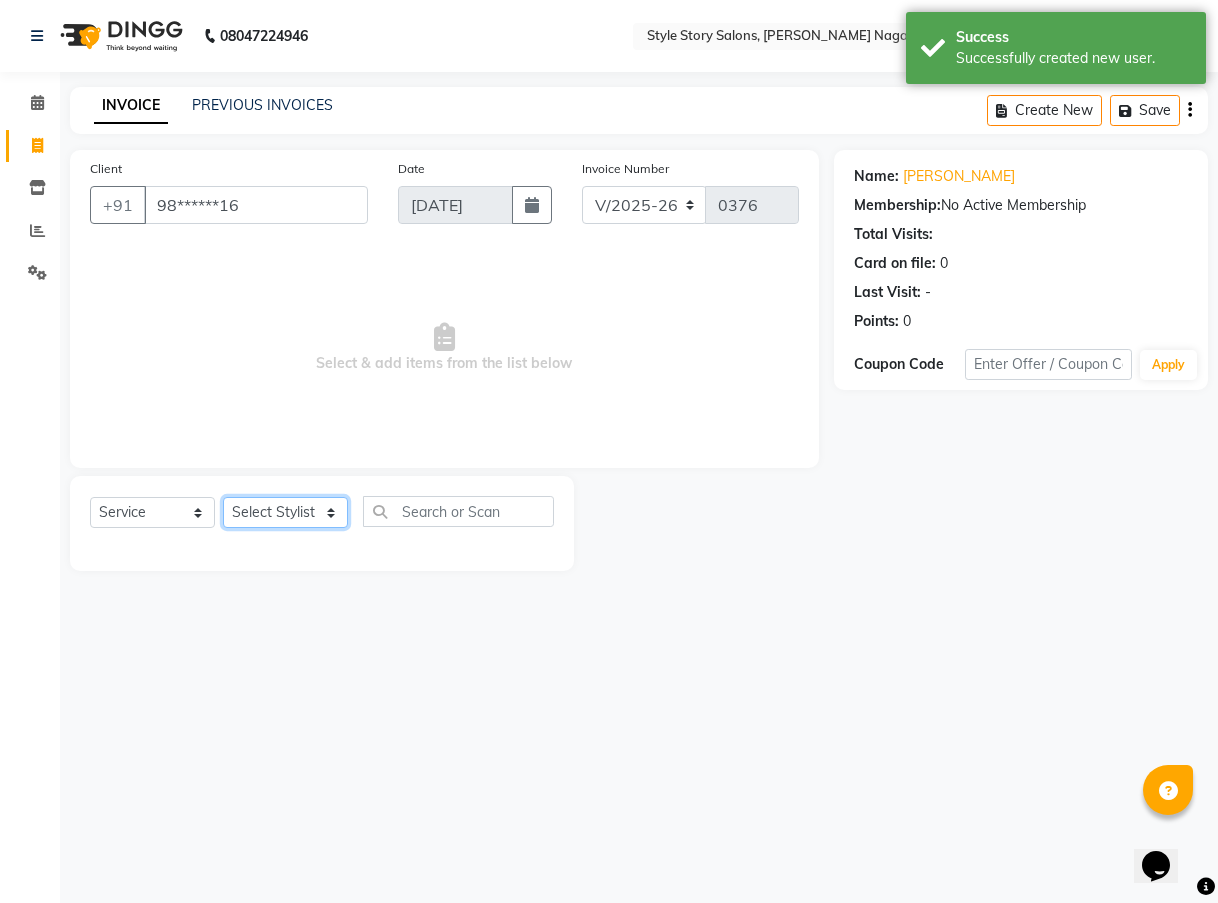 click on "Select Stylist [PERSON_NAME] [PERSON_NAME] Frenchise Partner Front [PERSON_NAME] Kukadkar [PERSON_NAME] [PERSON_NAME] [PERSON_NAME]" 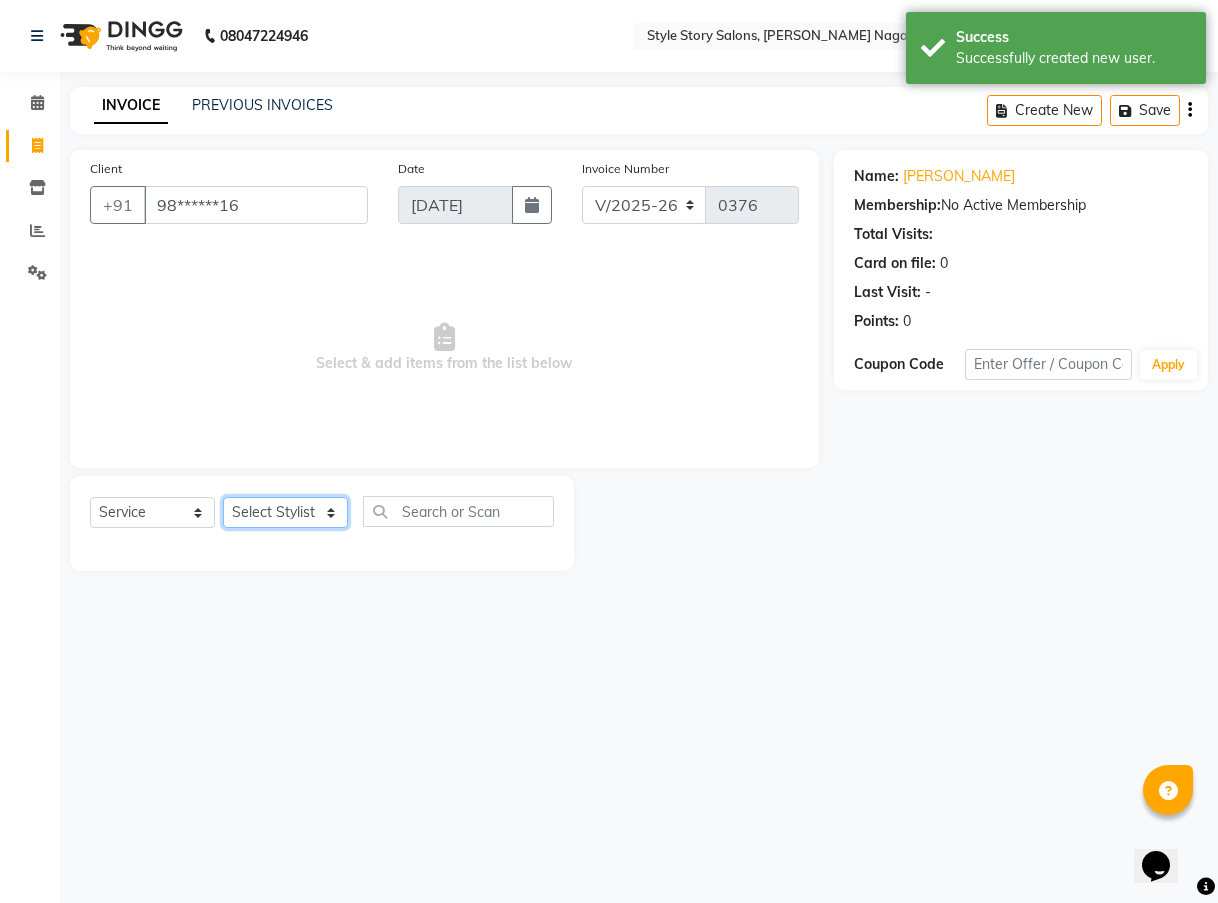 select on "80682" 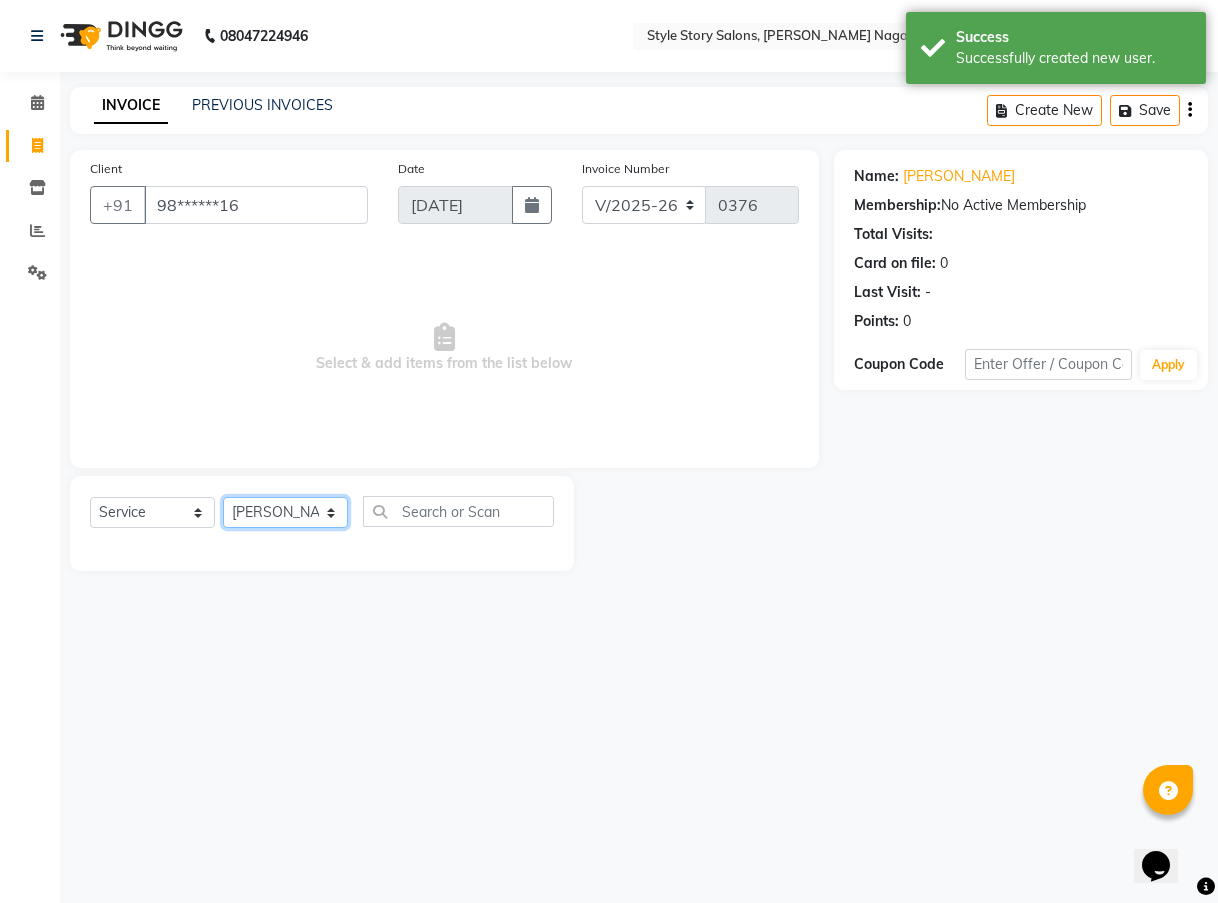 click on "Select Stylist [PERSON_NAME] [PERSON_NAME] Frenchise Partner Front [PERSON_NAME] Kukadkar [PERSON_NAME] [PERSON_NAME] [PERSON_NAME]" 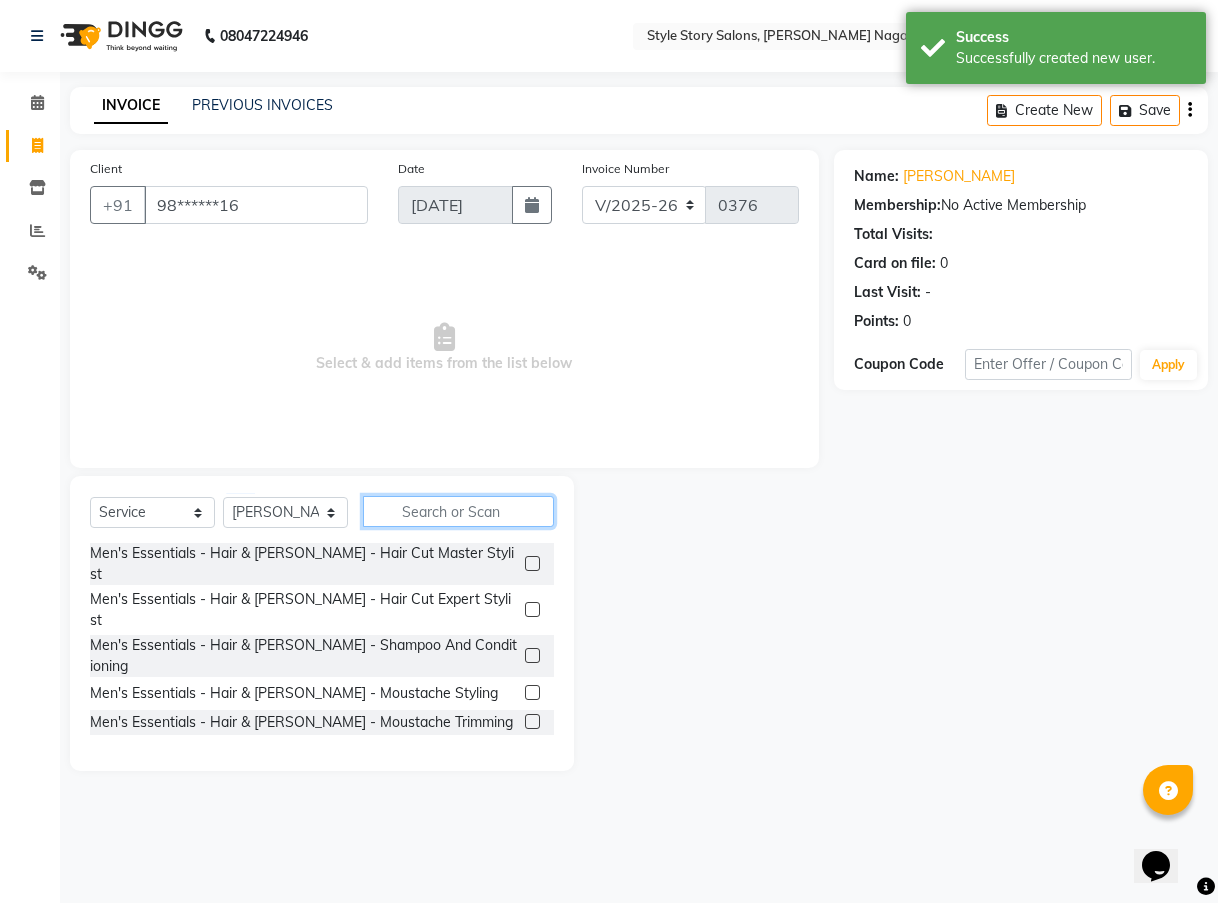 click 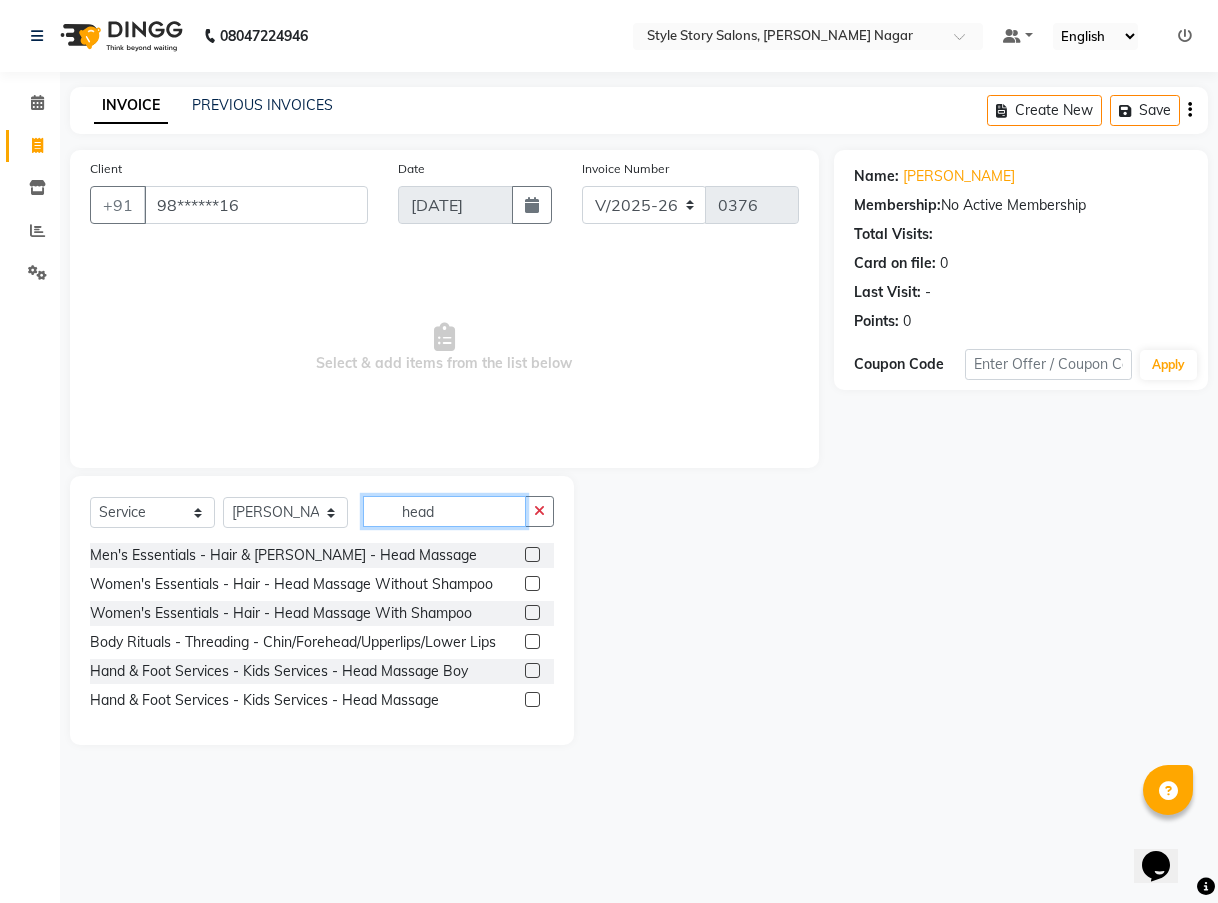 type on "head" 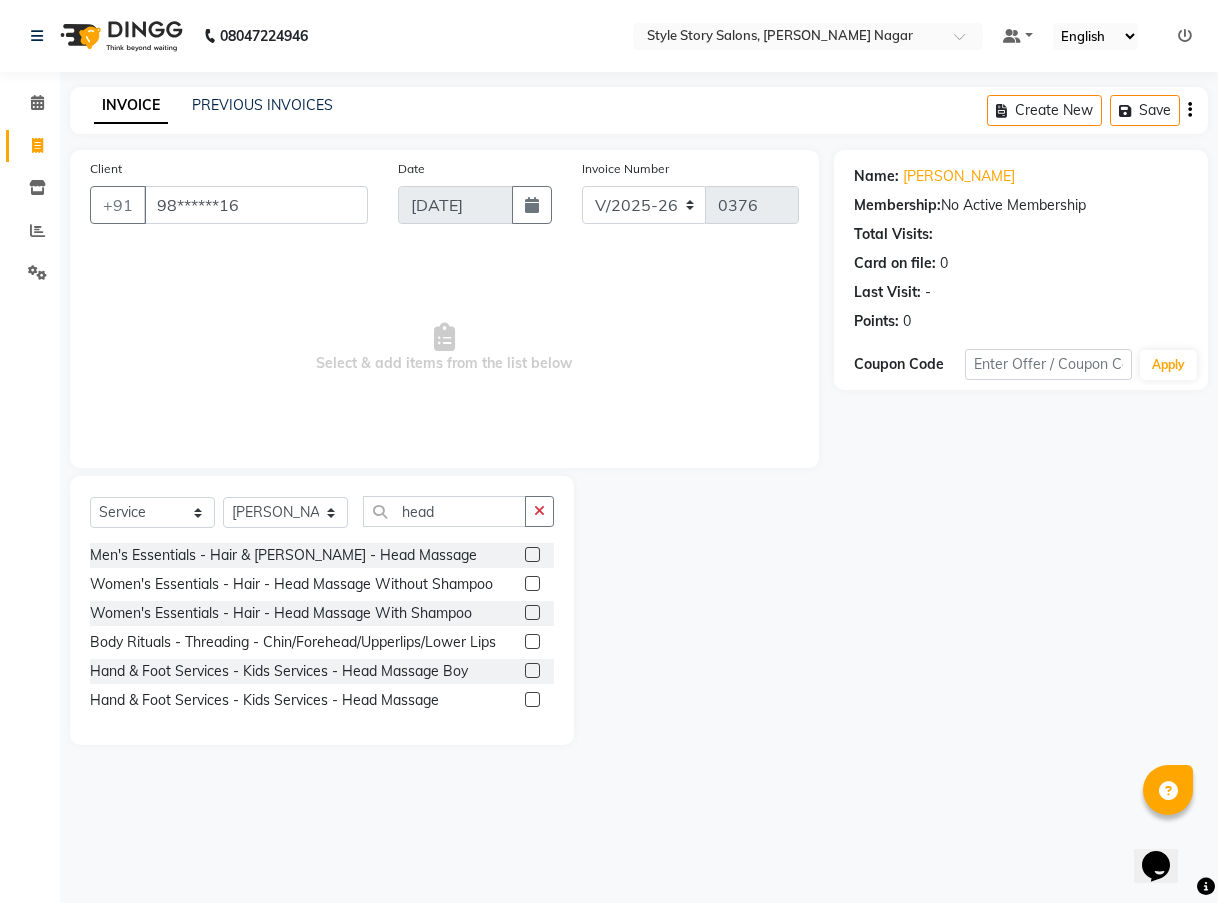 click 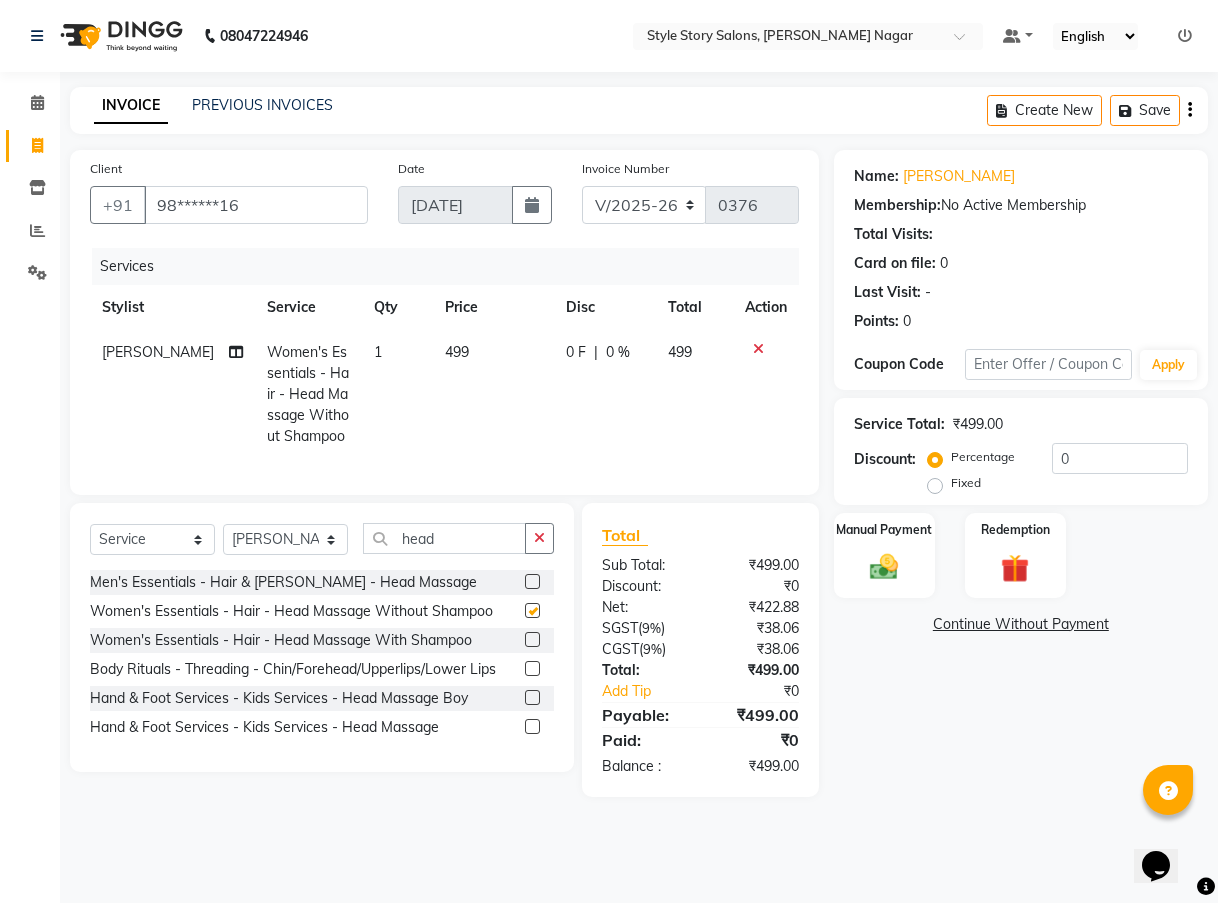 checkbox on "false" 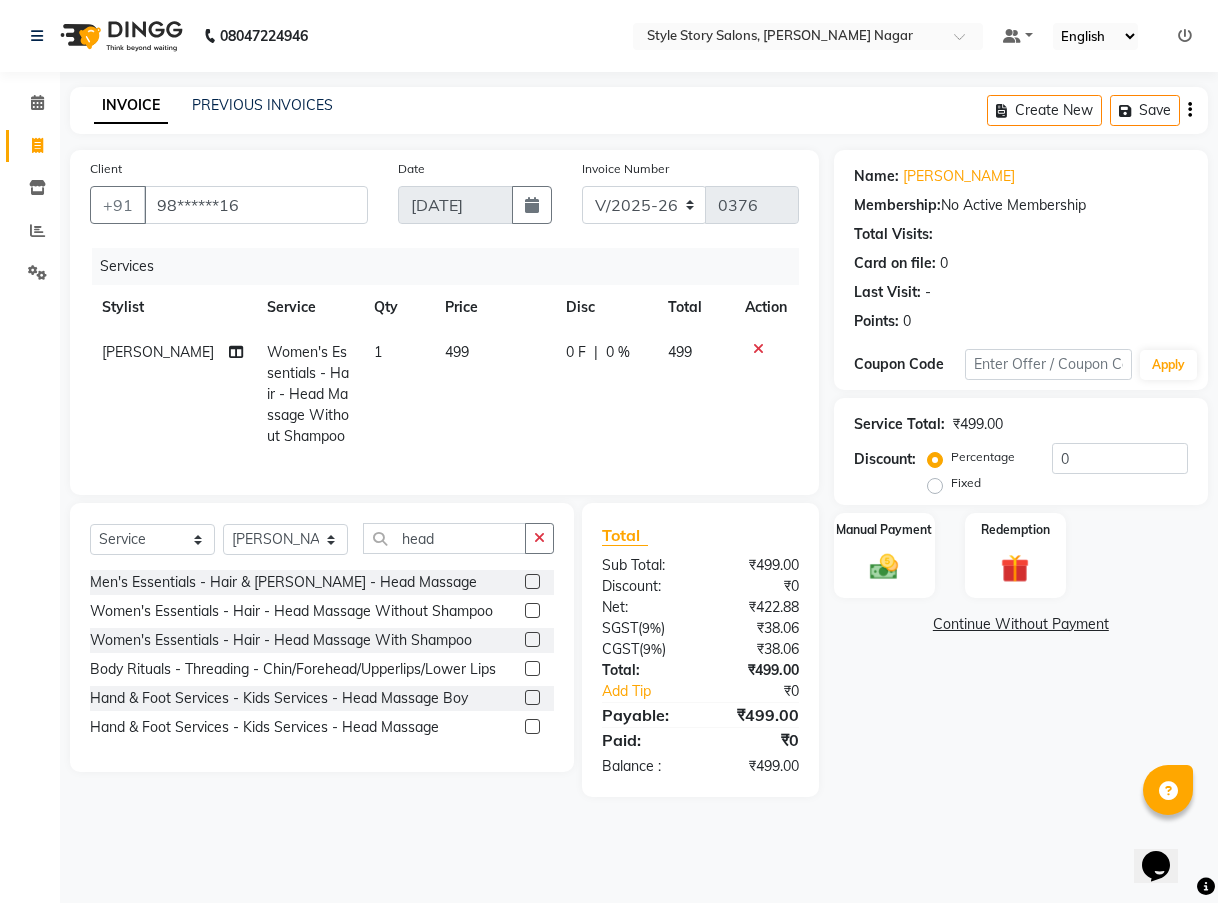 click on "499" 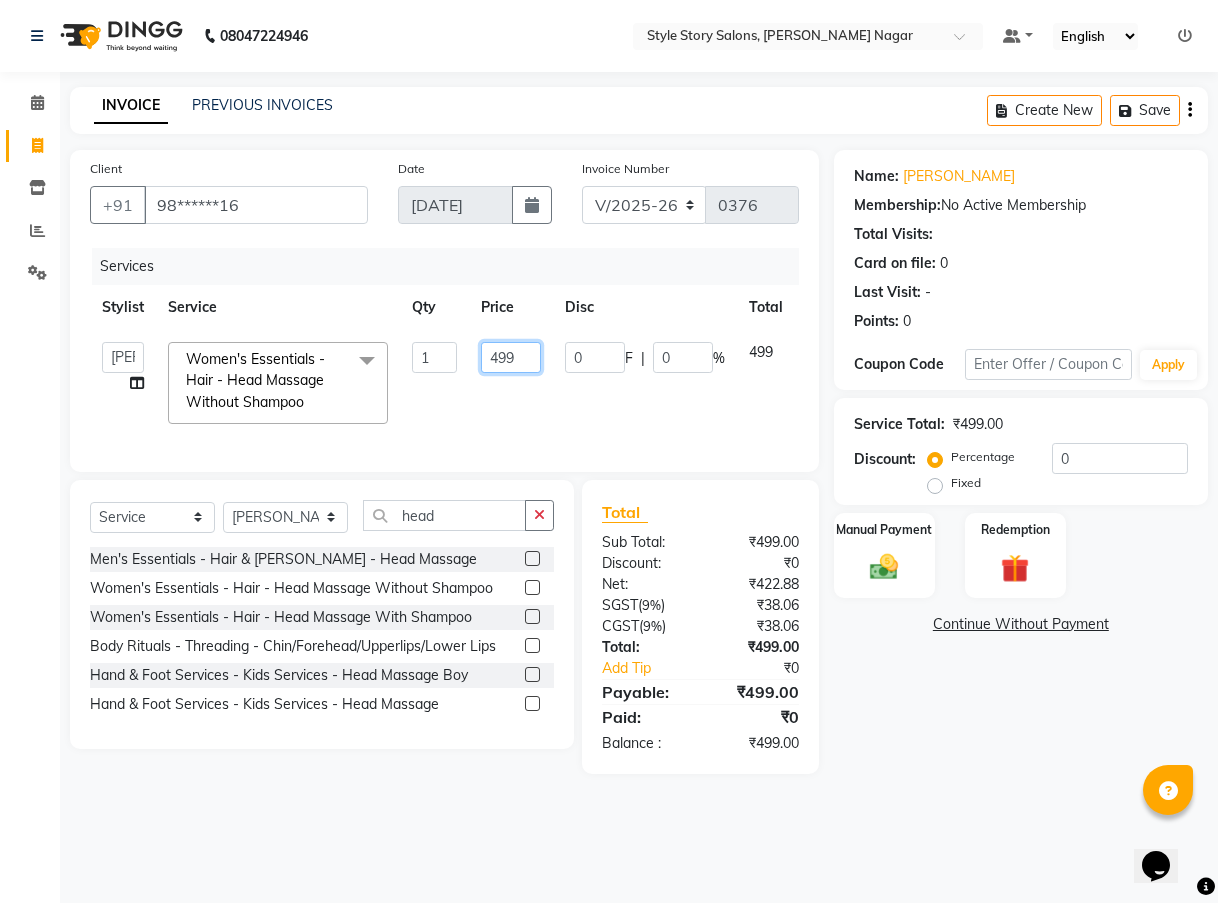 click on "499" 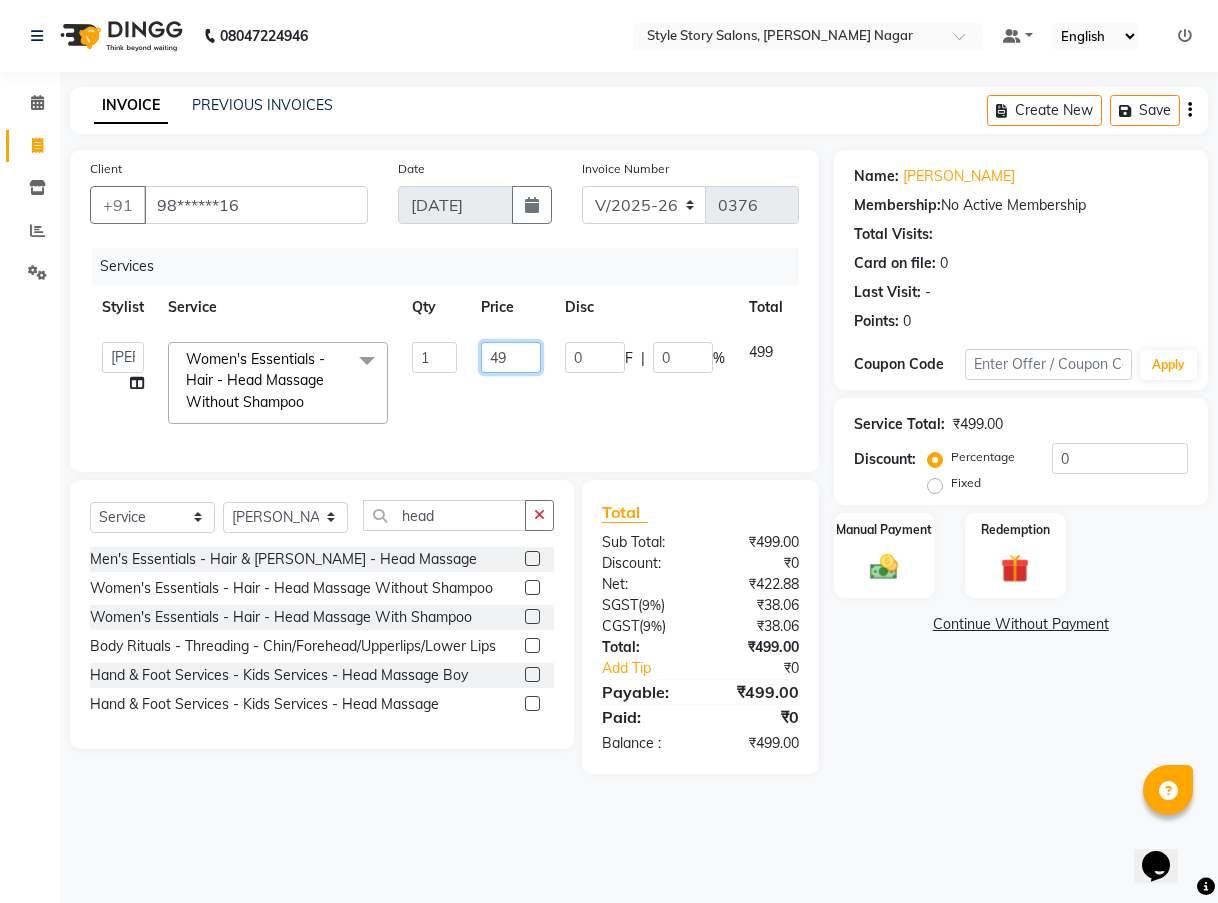 type on "4" 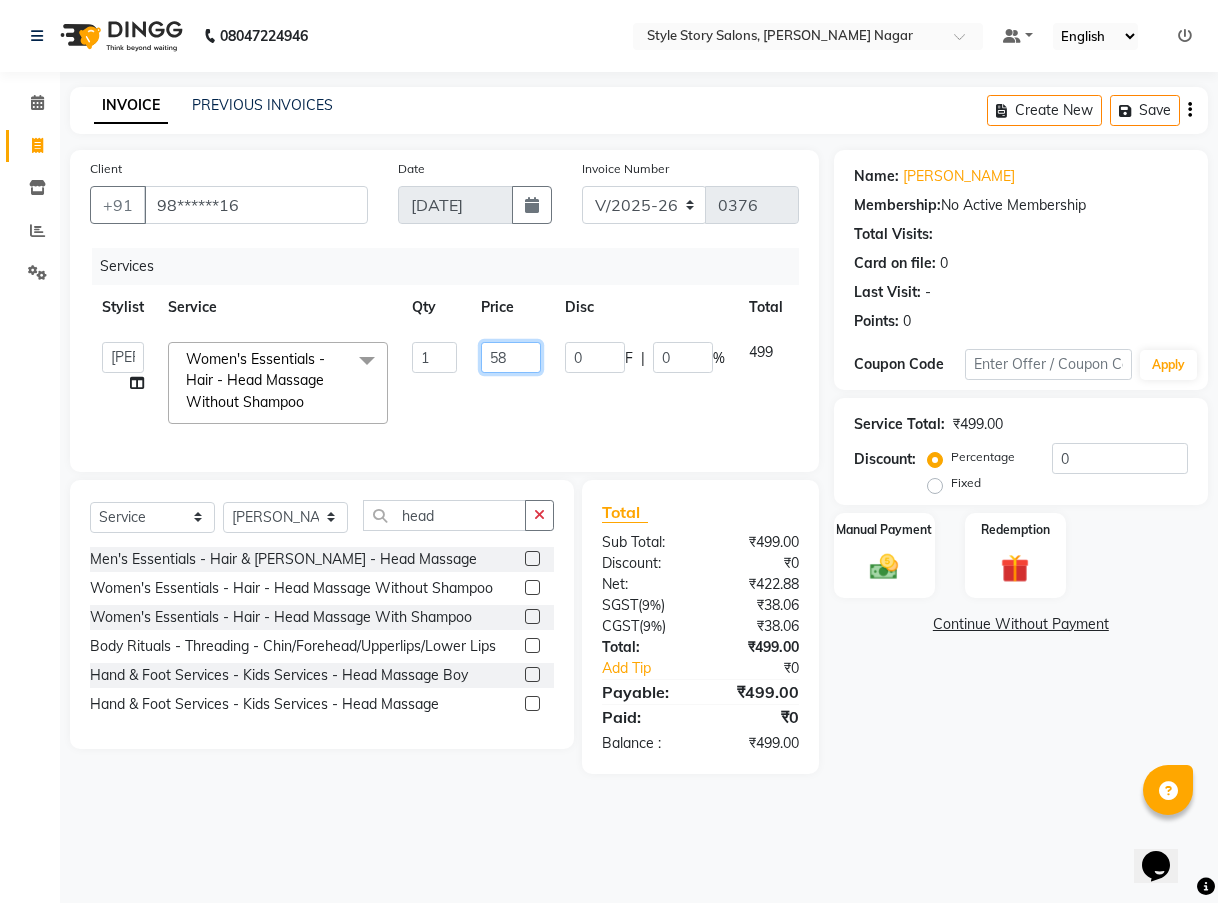 type on "589" 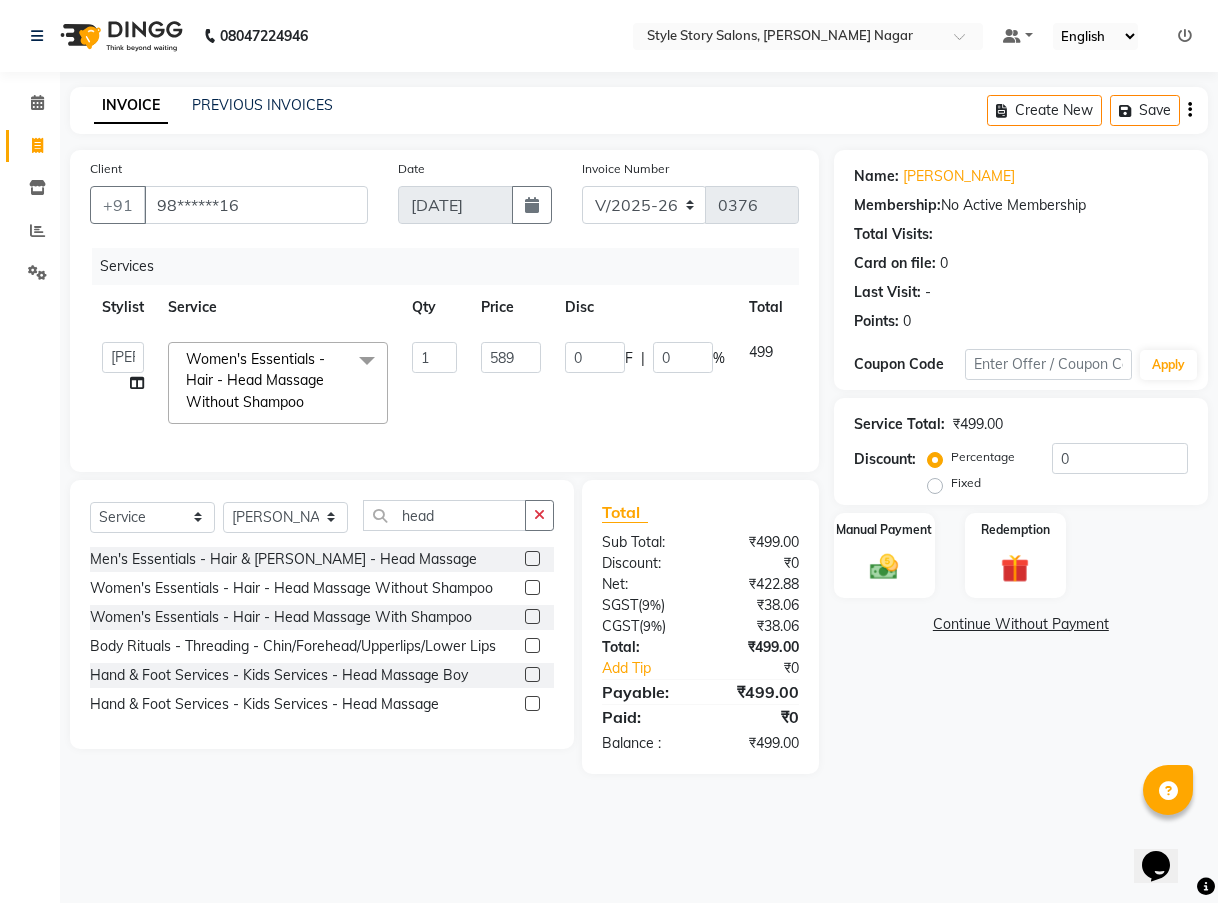 click on "[PERSON_NAME] Meshre   [PERSON_NAME]   Frenchise Partner   Front Desk   [PERSON_NAME] Kukadkar   [PERSON_NAME]   [PERSON_NAME]   [PERSON_NAME]  Women's Essentials - Hair - Head Massage Without Shampoo  x Men's Essentials - Hair & [PERSON_NAME] - Hair Cut Master Stylist Men's Essentials - Hair & [PERSON_NAME] - Hair Cut Expert Stylist Men's Essentials - Hair & [PERSON_NAME] - Shampoo And Conditioning Men's Essentials - Hair & [PERSON_NAME] - Moustache Styling Men's Essentials - Hair & [PERSON_NAME] - Moustache Trimming Men's Essentials - Hair & [PERSON_NAME] Shaving/Trimming Men's Essentials - Hair & [PERSON_NAME] - Head Massage Men's Essentials - Men Colouring - [PERSON_NAME] Colouring Men's Essentials - Men Colouring - Global Colouring With [MEDICAL_DATA] Men's Essentials - Men Colouring - Global Colouring [MEDICAL_DATA] Free Men's Essentials - Men Colouring - Highlights (Single Color) Men's Essentials - Men Colouring - Highlights (Double Color) Men's Essentials - Men Colouring - Crazy Colour Women's Essentials - Hair - Hair Cut Master Stylist Body Rituals - Threading - Face 1" 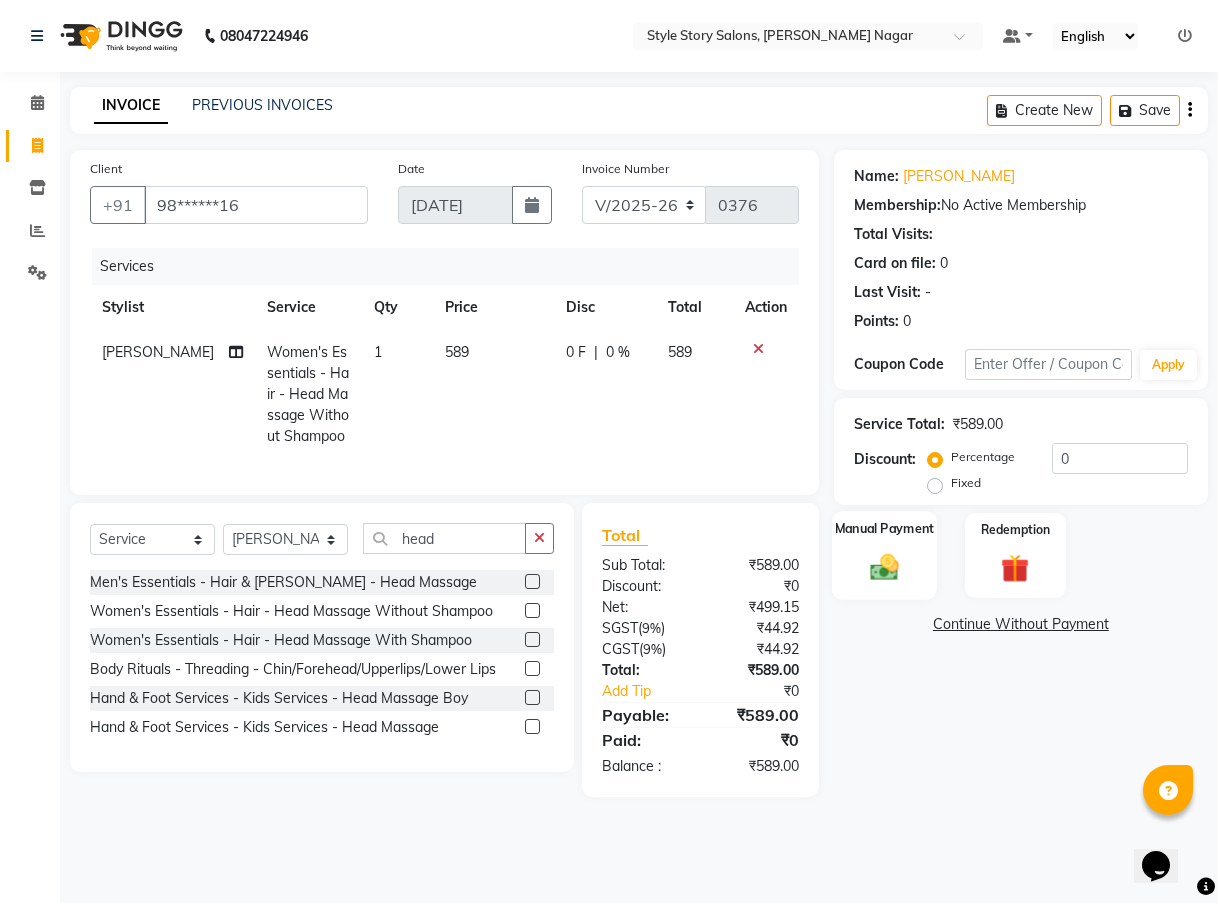 click on "Manual Payment" 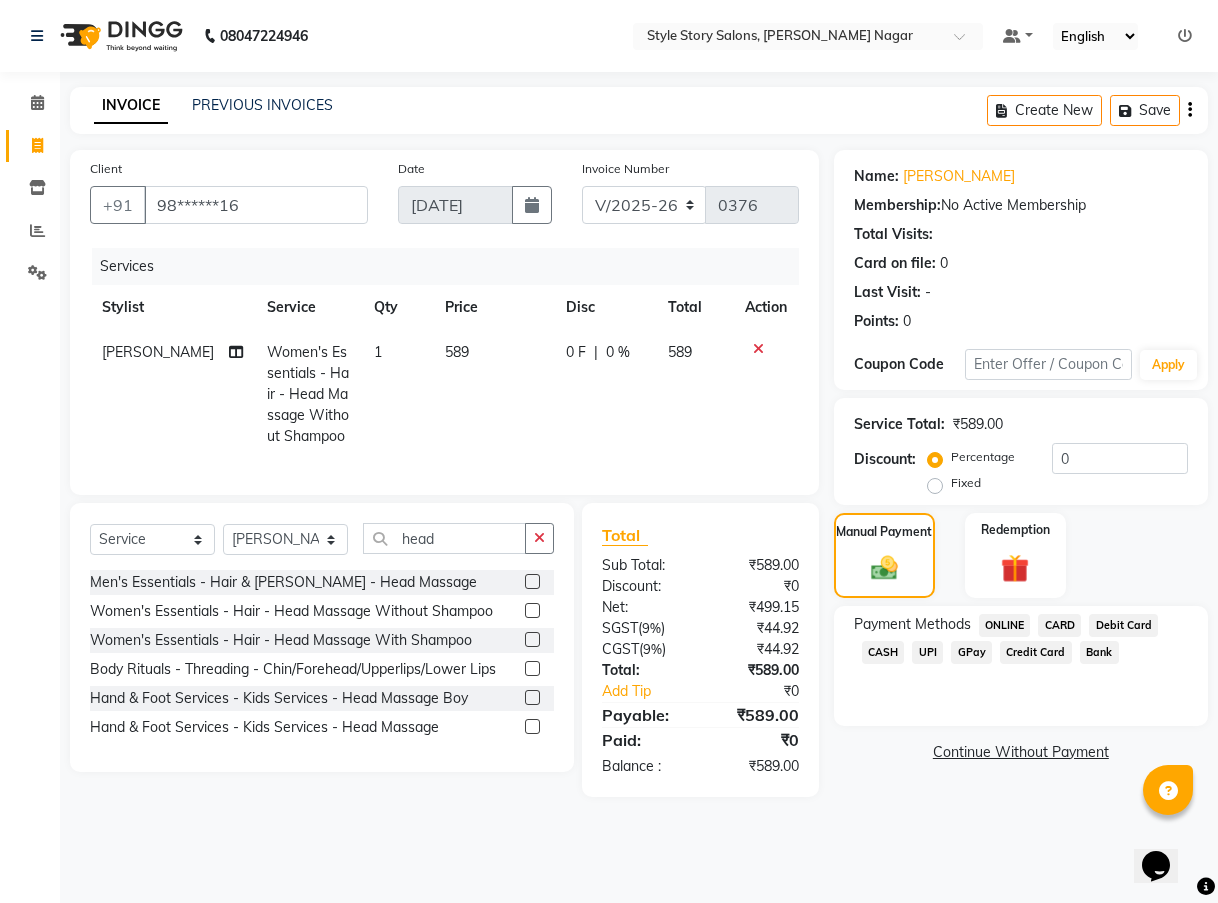 click on "UPI" 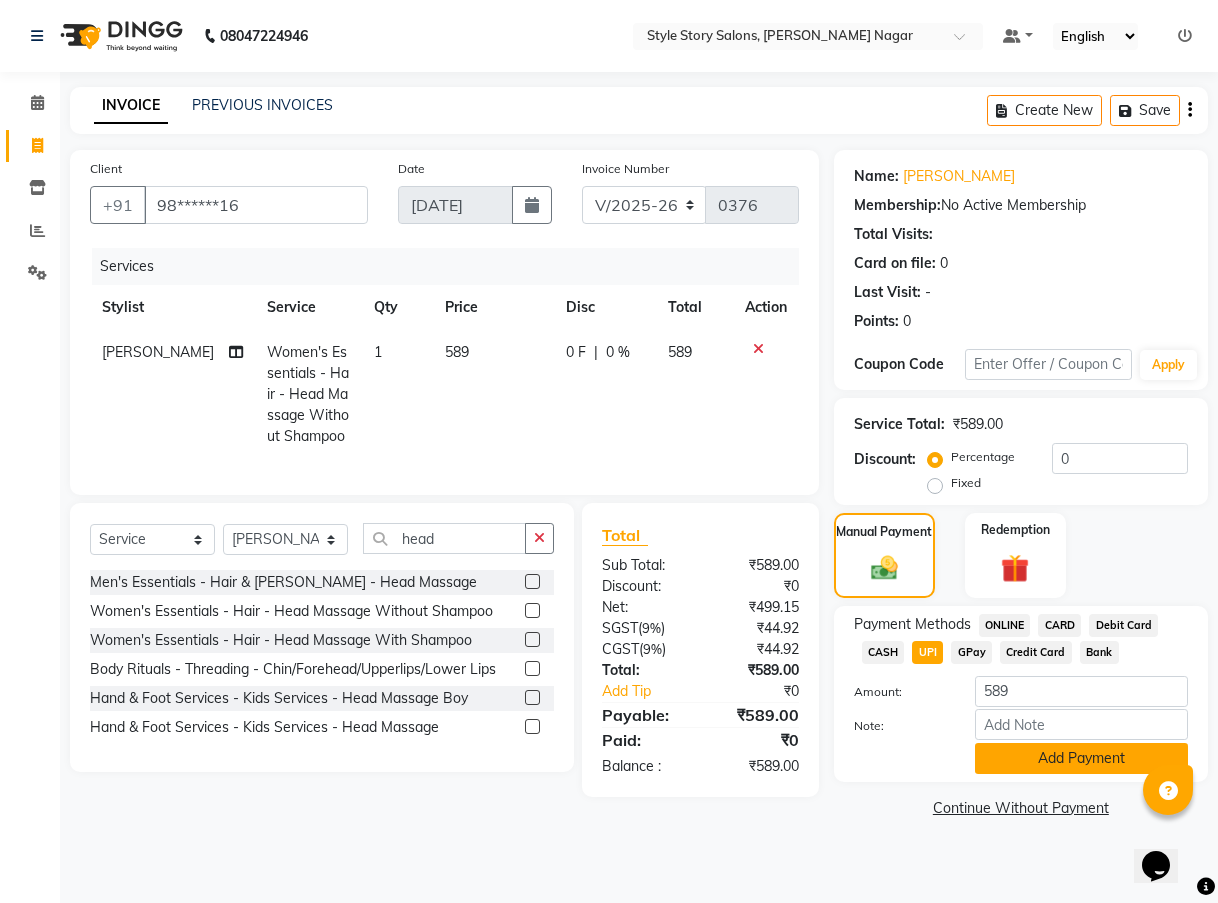 click on "Add Payment" 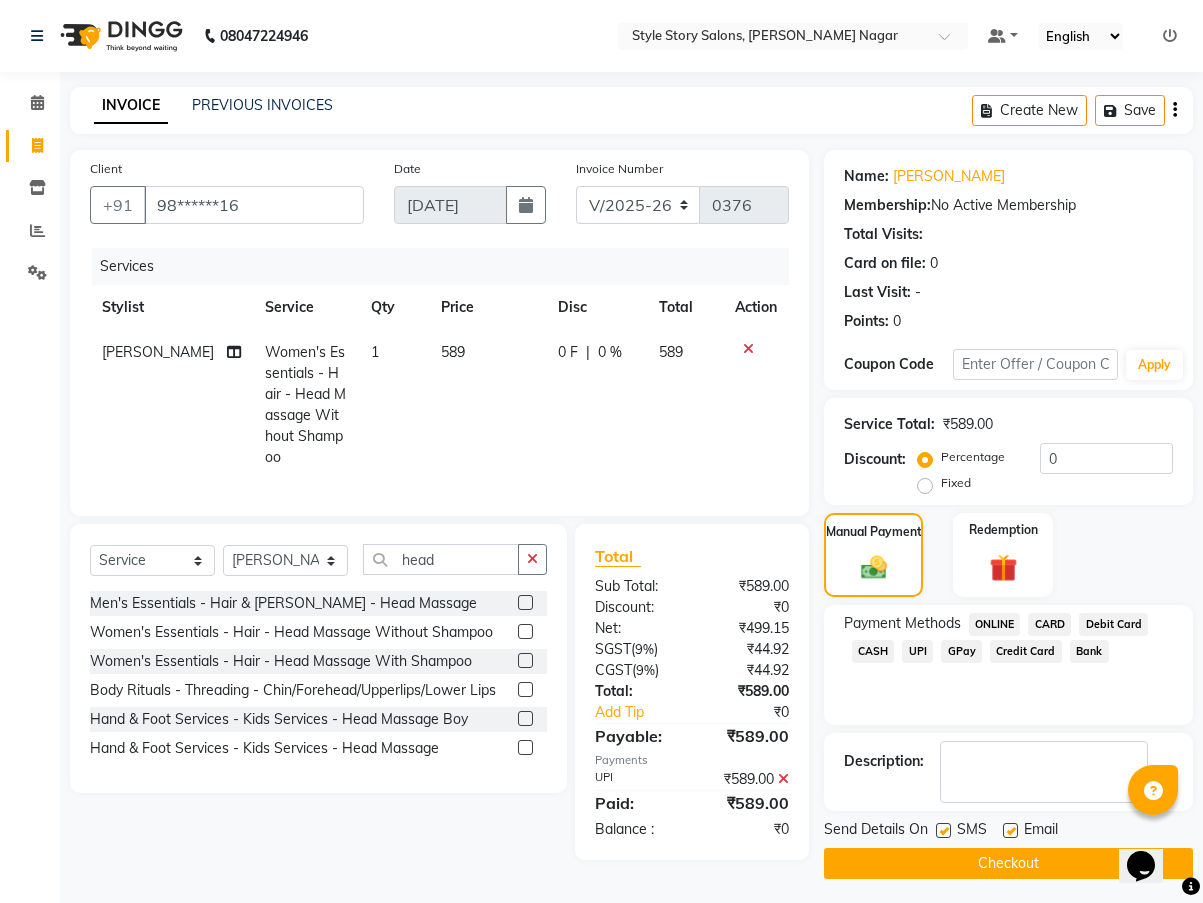 click on "Checkout" 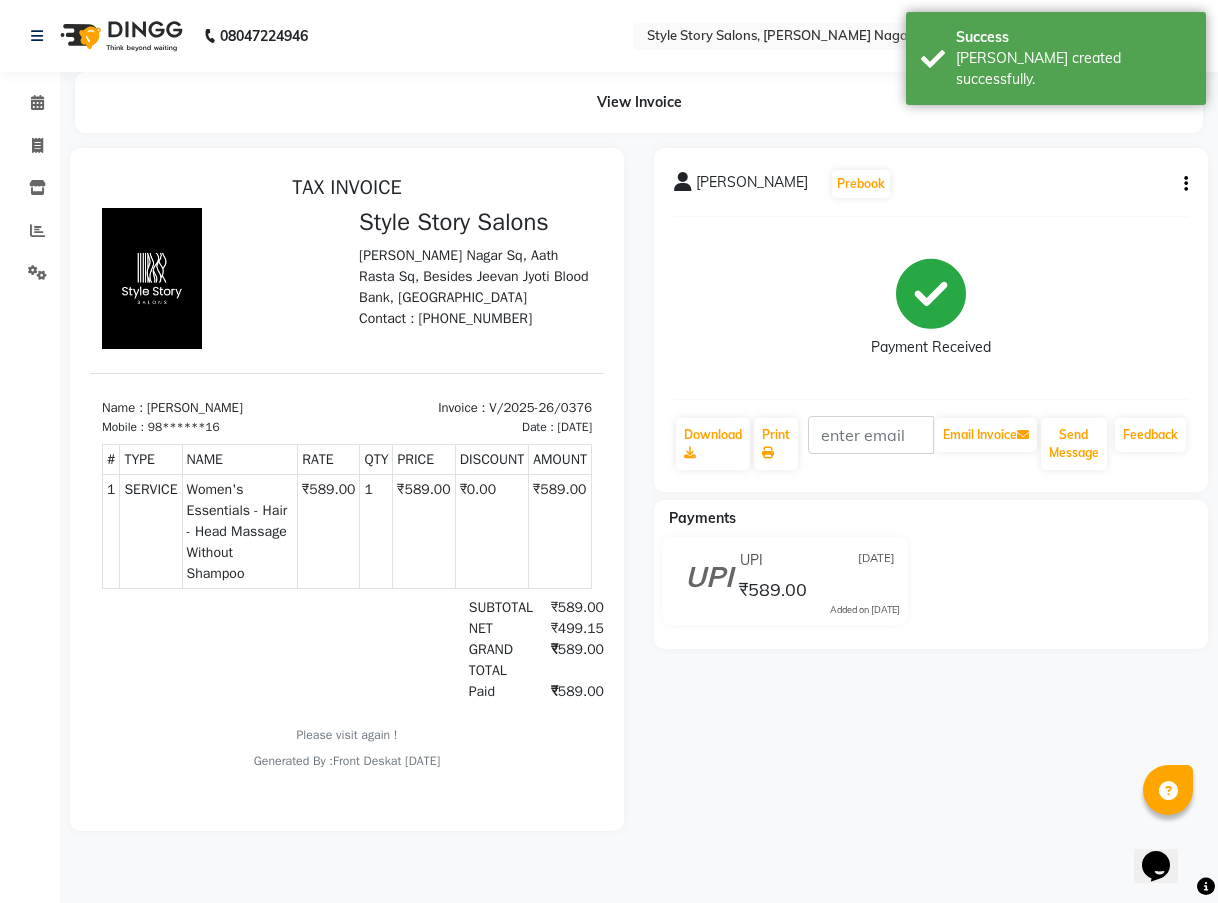 scroll, scrollTop: 0, scrollLeft: 0, axis: both 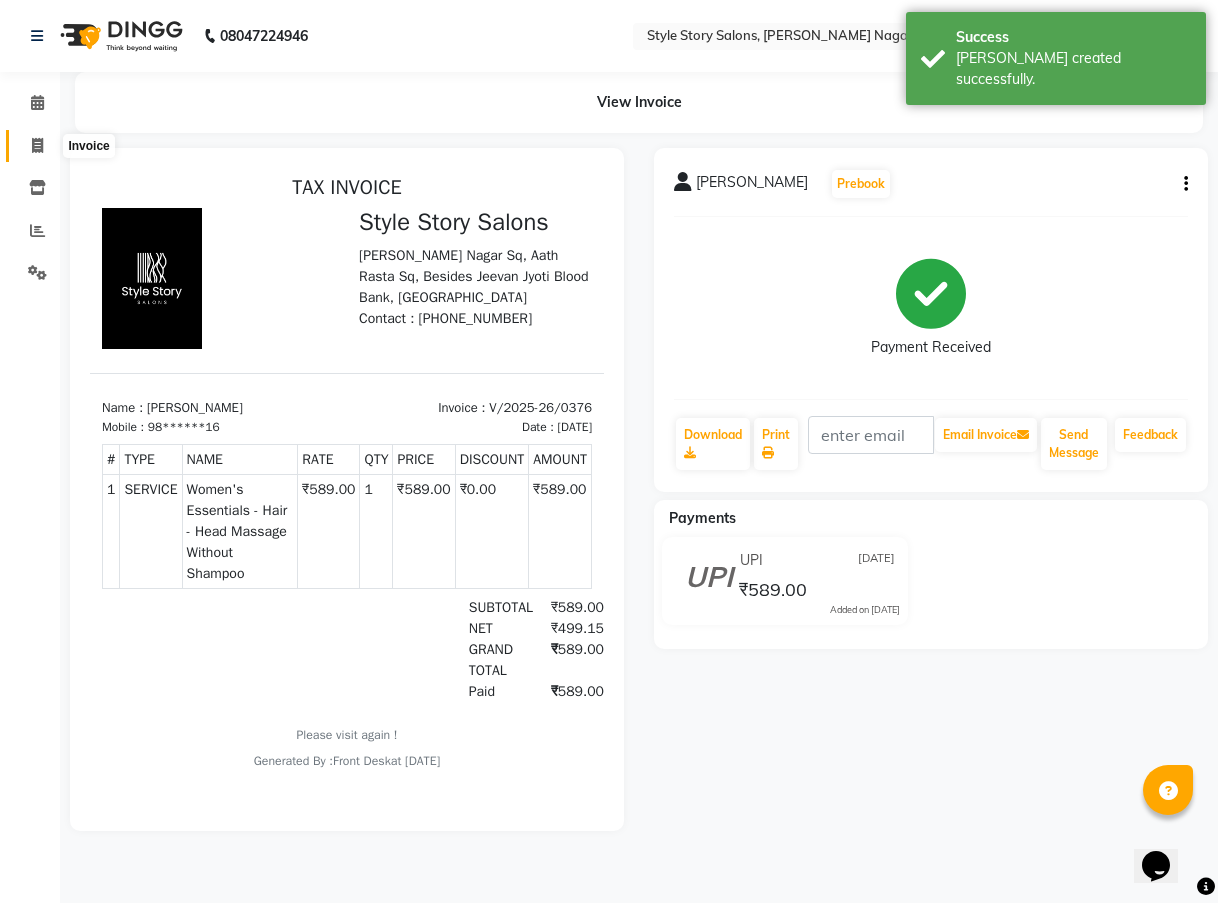 click 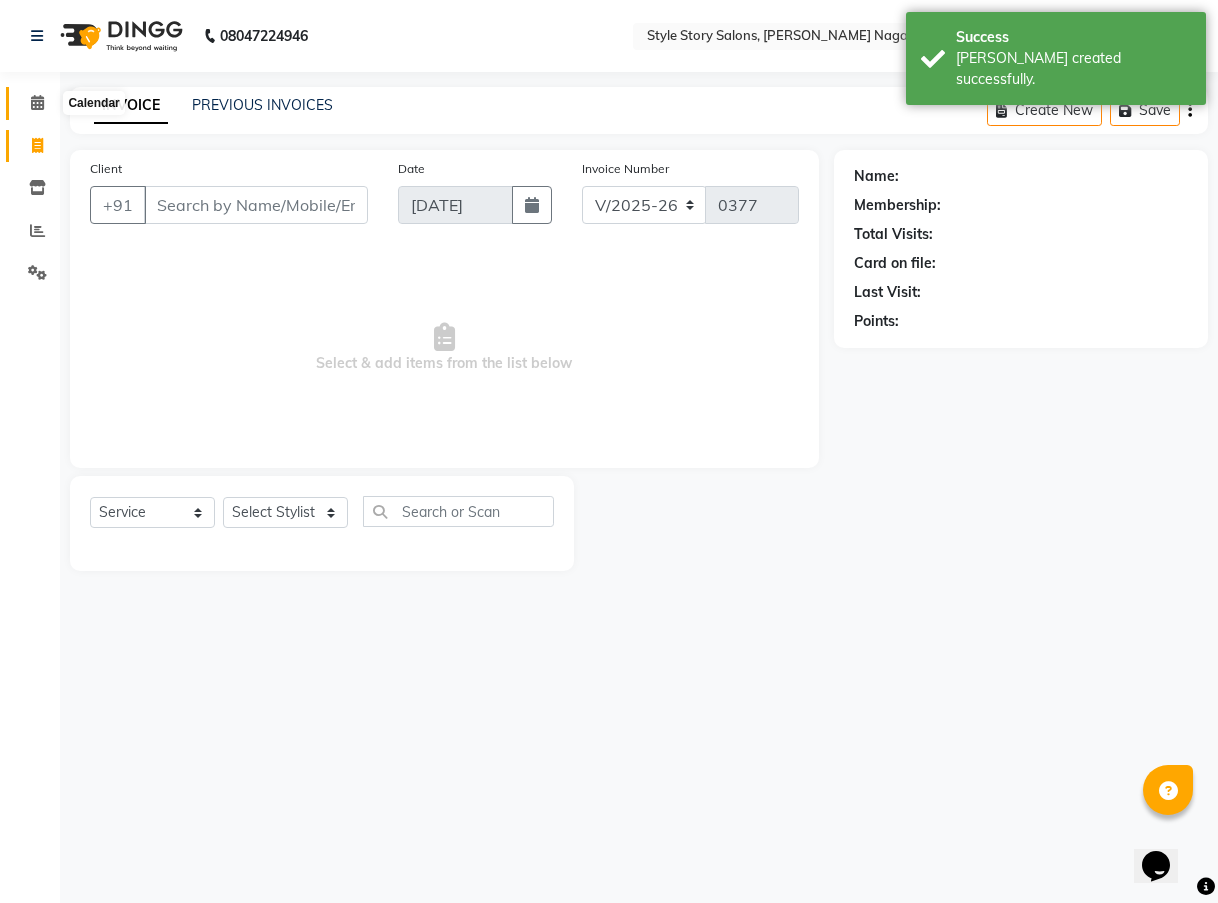 click 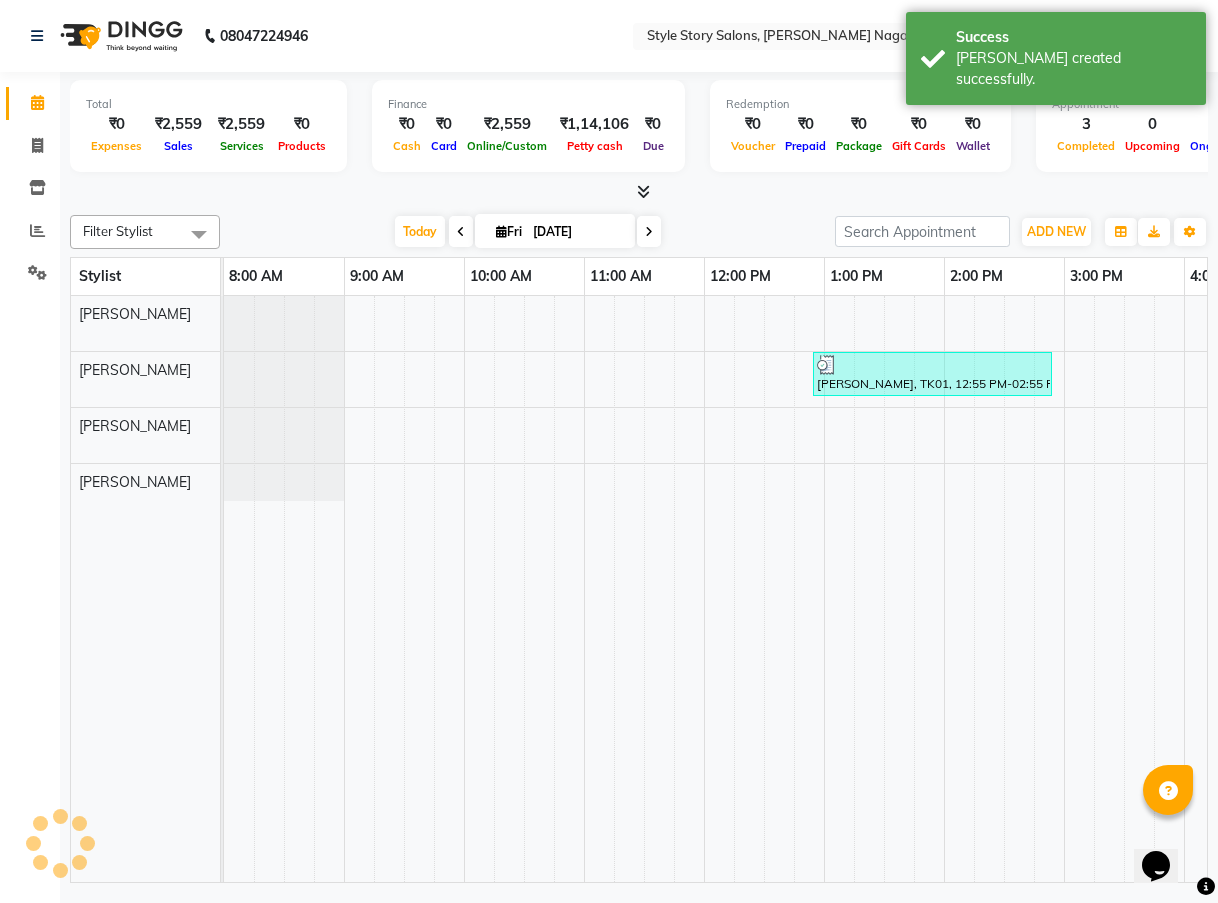 scroll, scrollTop: 0, scrollLeft: 0, axis: both 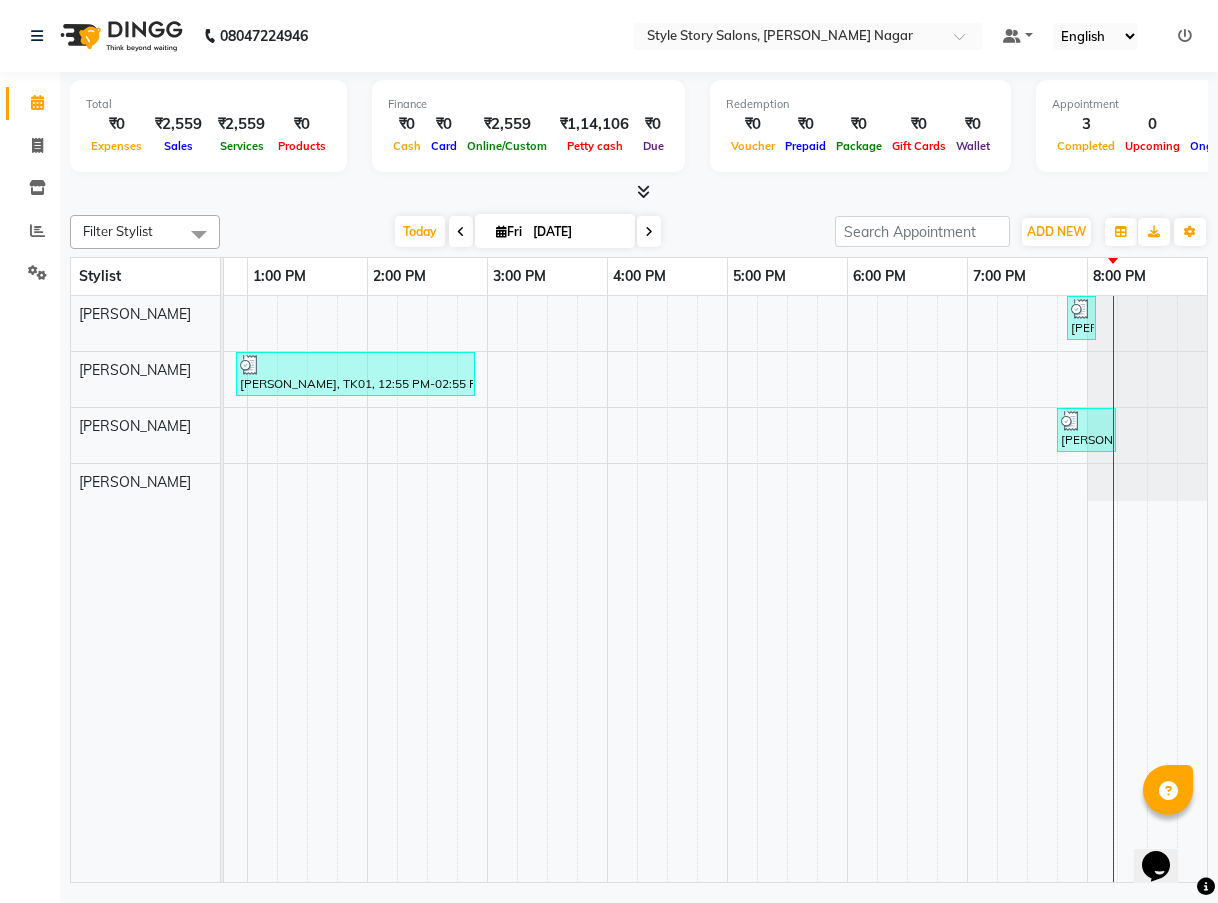 click at bounding box center [1147, 323] 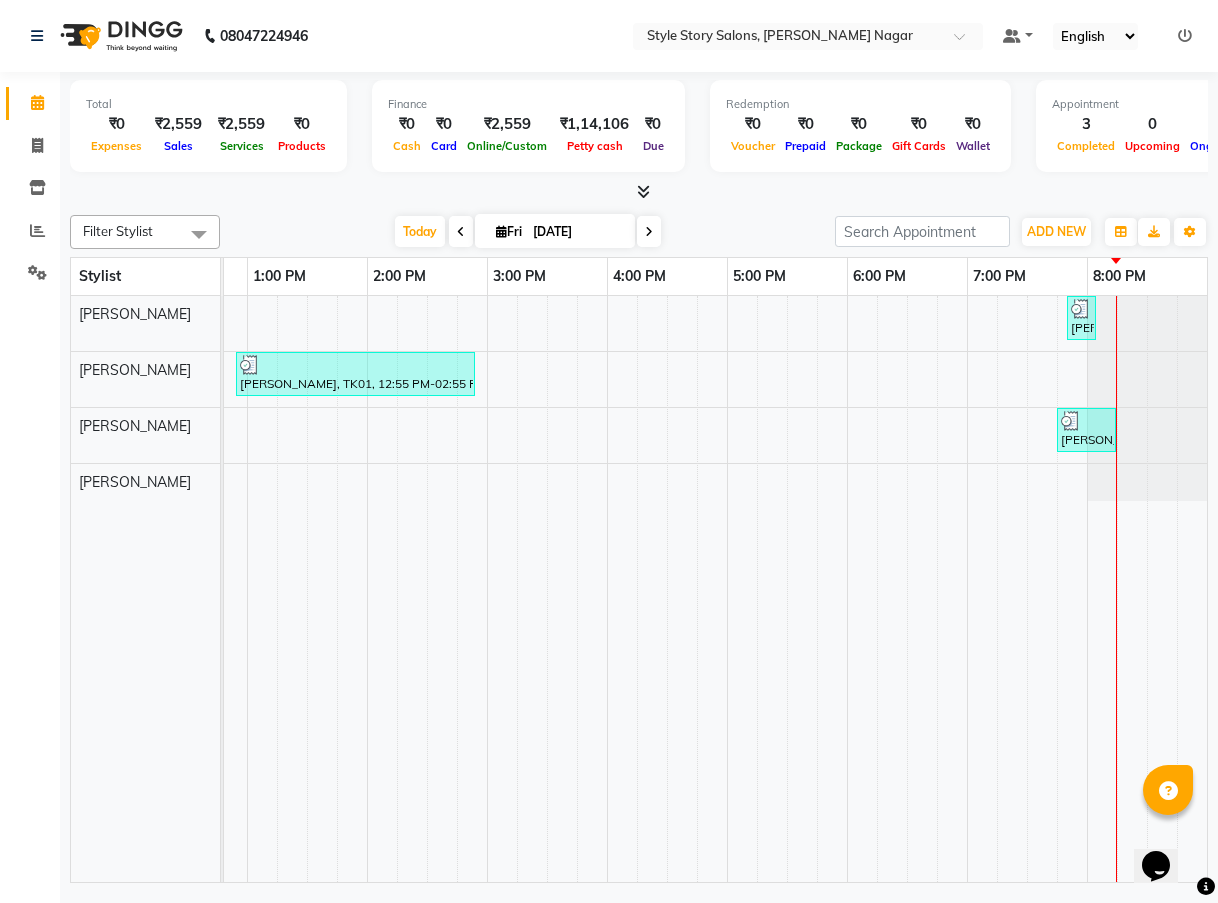 click at bounding box center [1147, 323] 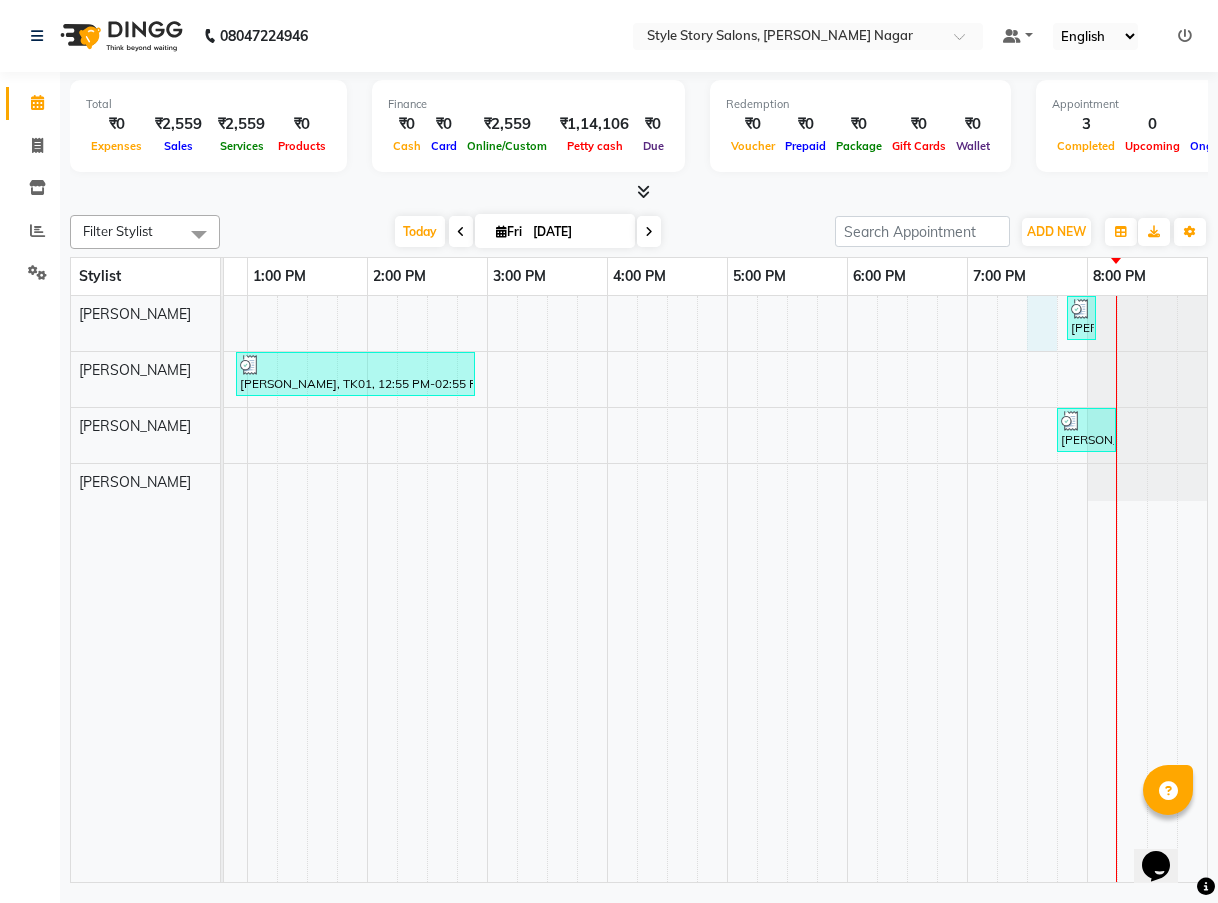 click on "[PERSON_NAME], TK02, 07:50 PM-08:05 PM, Body Rituals - Threading - Chin/Forehead/Upperlips/Lower Lips     [PERSON_NAME], TK01, 12:55 PM-02:55 PM, Women's Essentials - Hair Spa - M_S Integrity Advance Hair Protein Ritual (Damaged, Brittle     [PERSON_NAME], TK03, 07:45 PM-08:15 PM, Women's Essentials - Hair - Head Massage Without Shampoo" at bounding box center (427, 589) 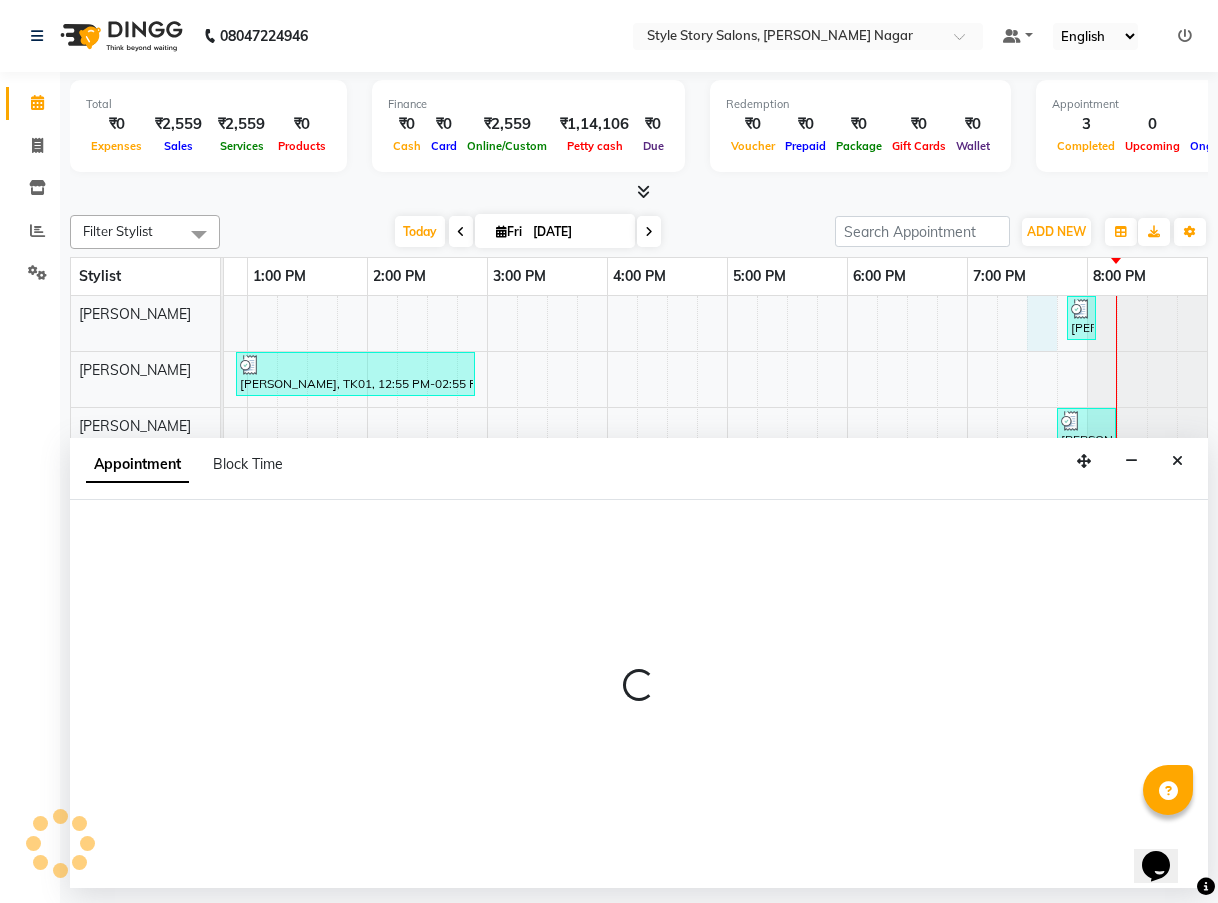 select on "79315" 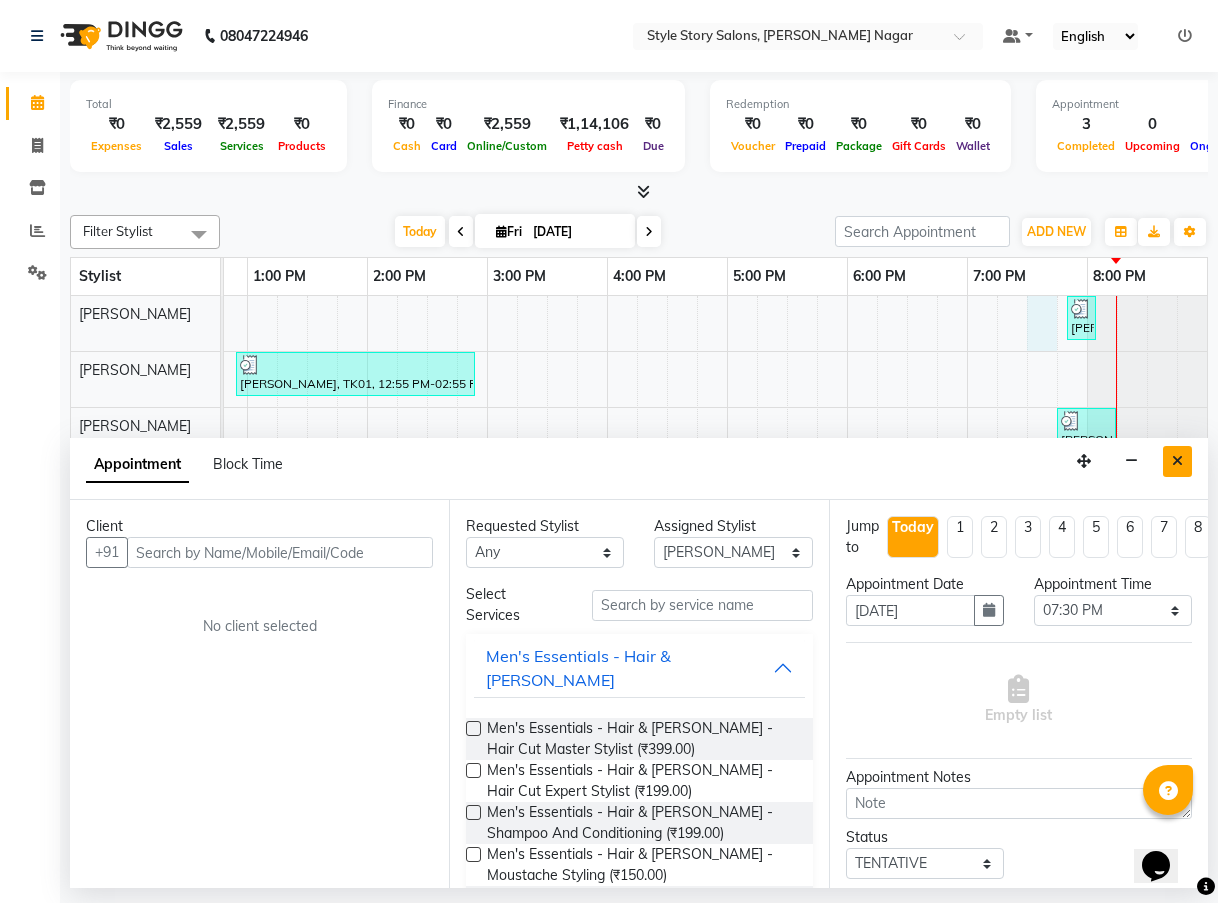 click at bounding box center [1177, 461] 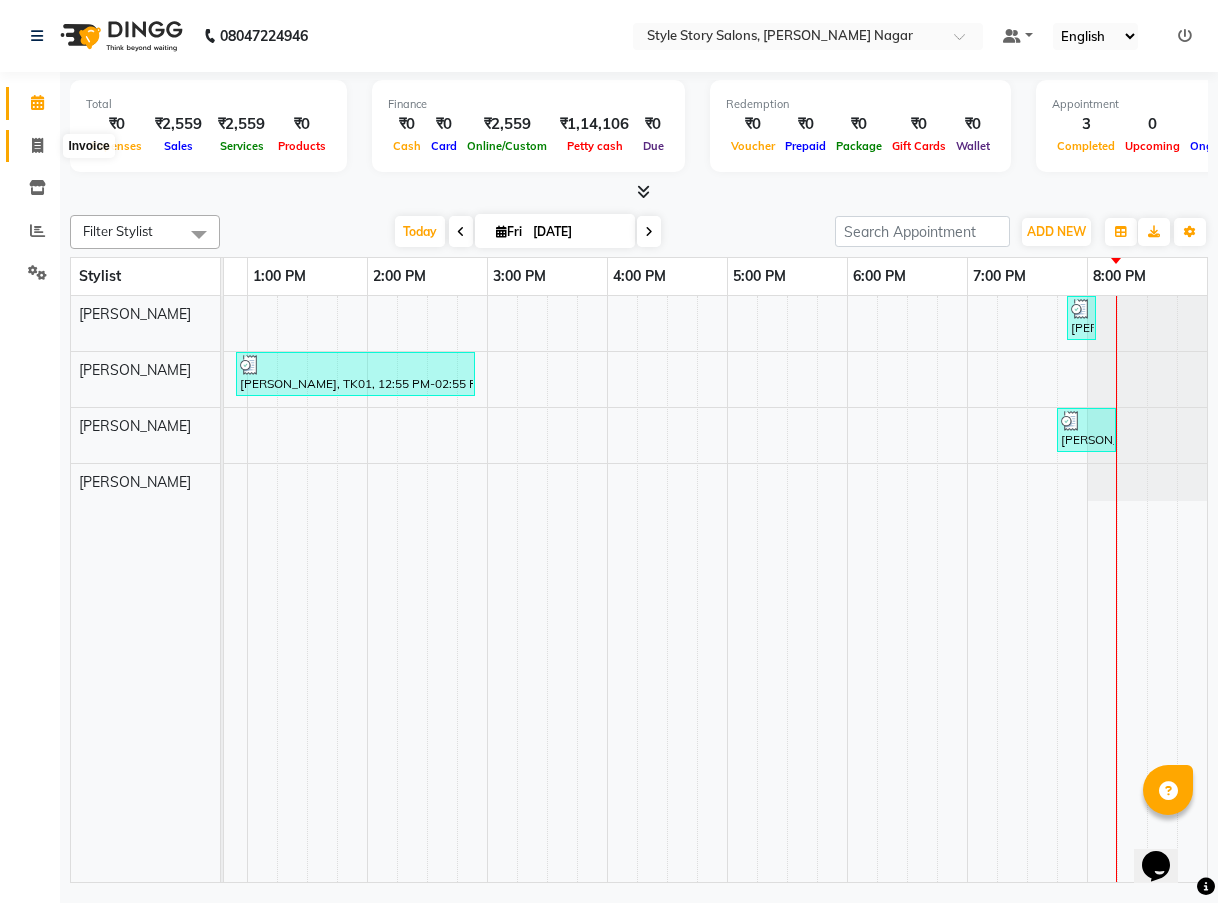 click 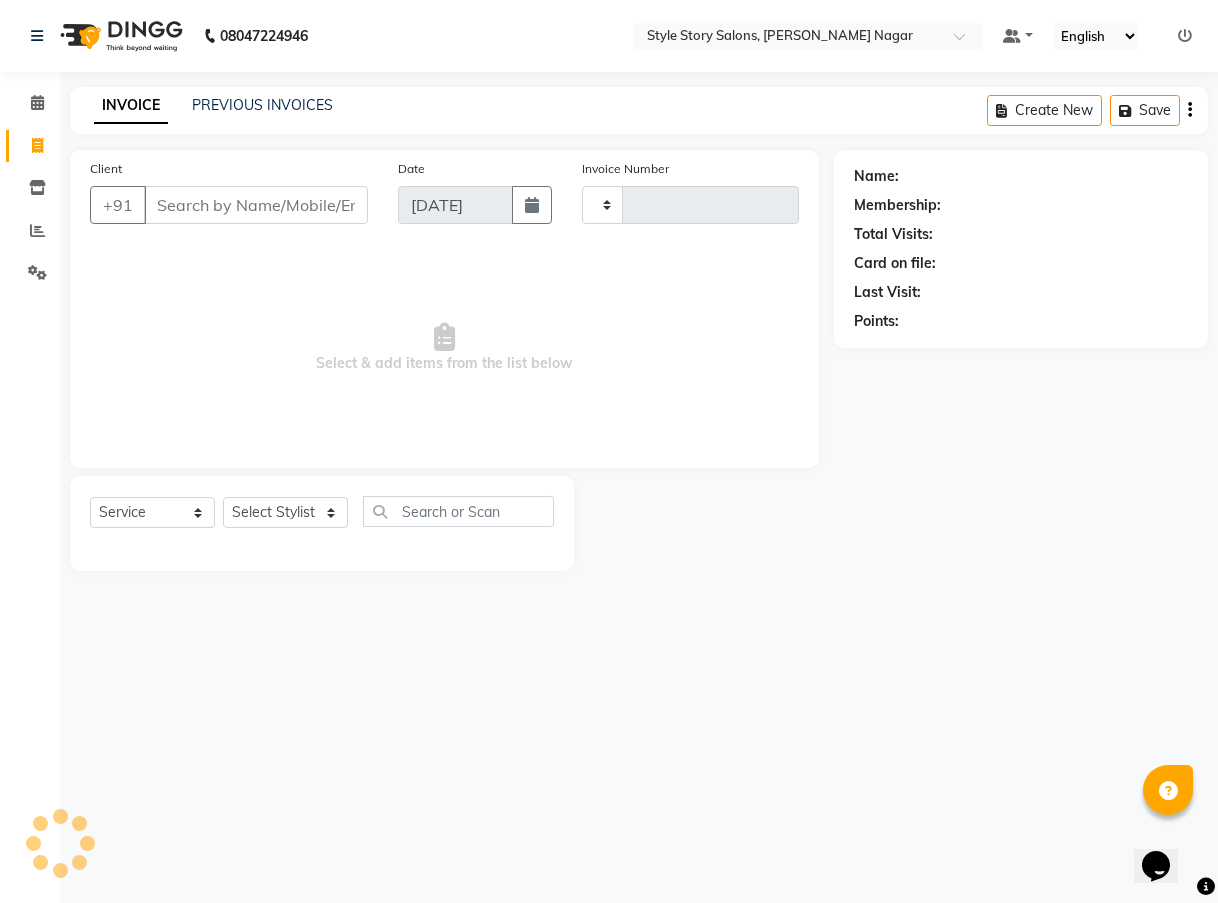 type on "0377" 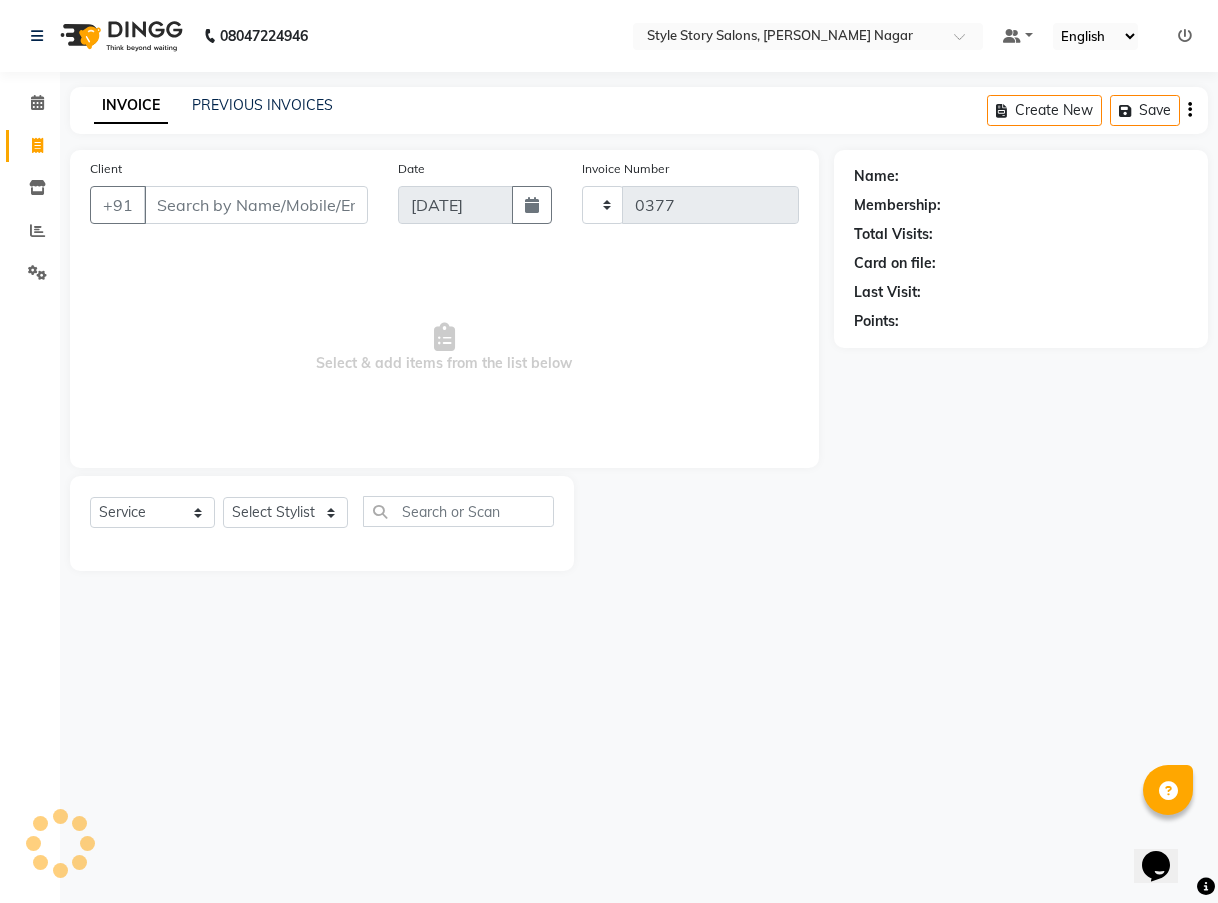 select on "8255" 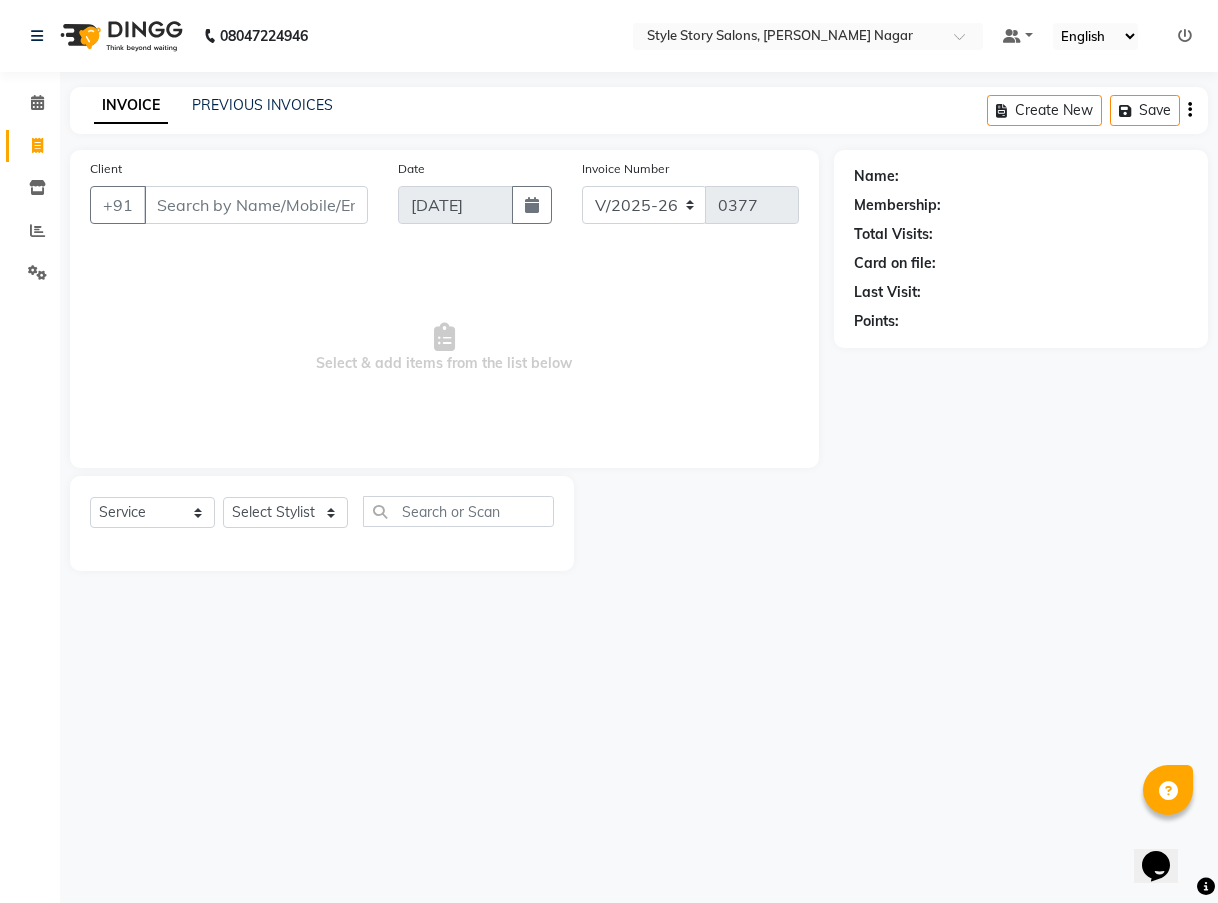 click on "Client" at bounding box center [256, 205] 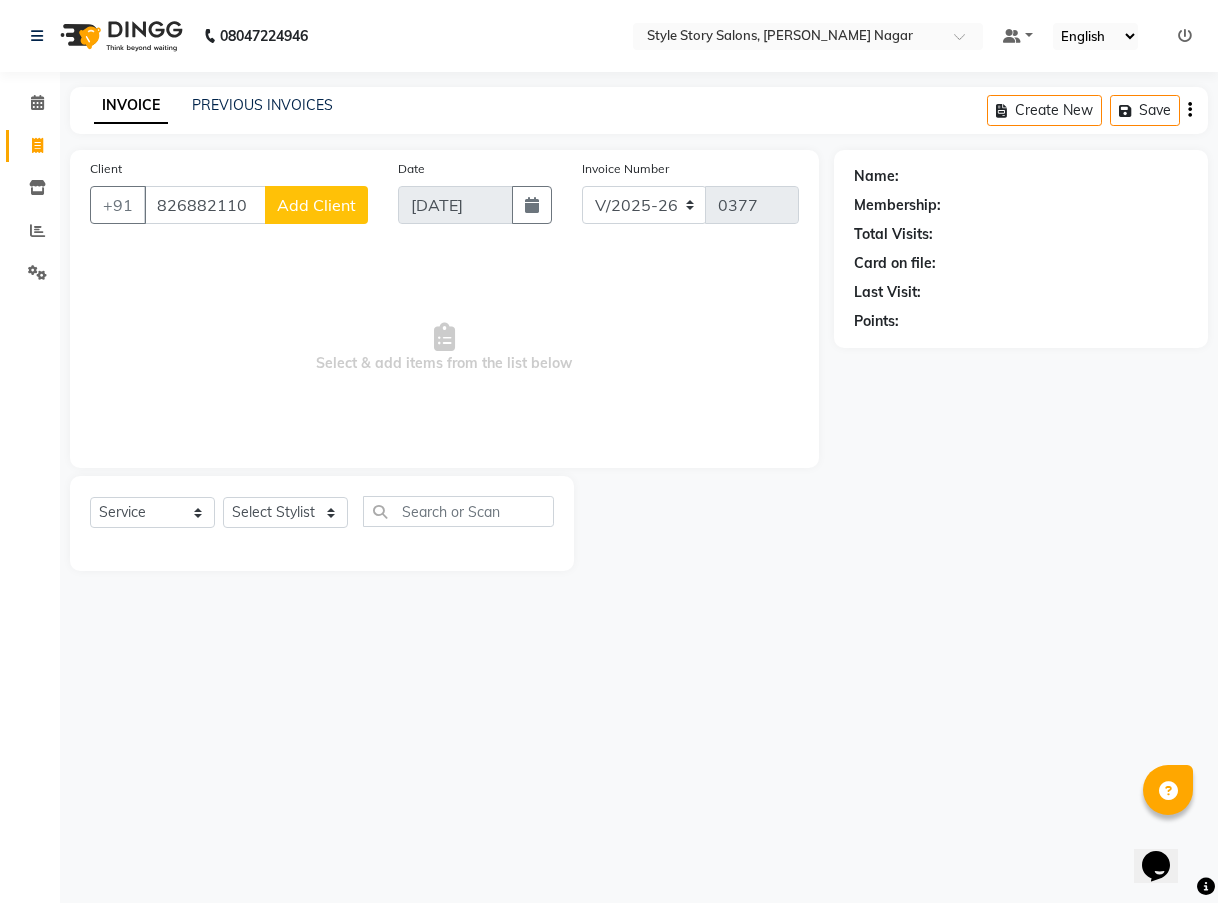 type on "826882110" 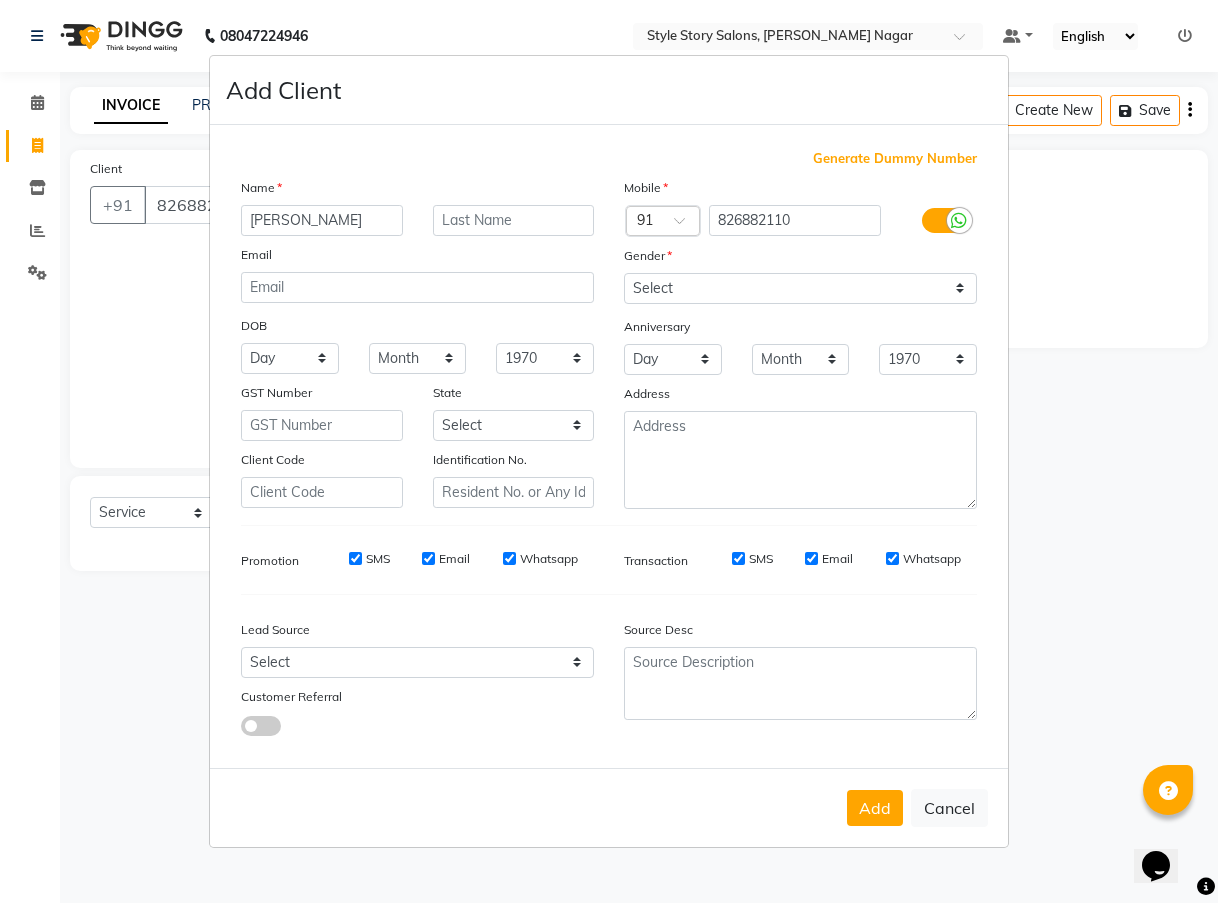 type on "[PERSON_NAME]" 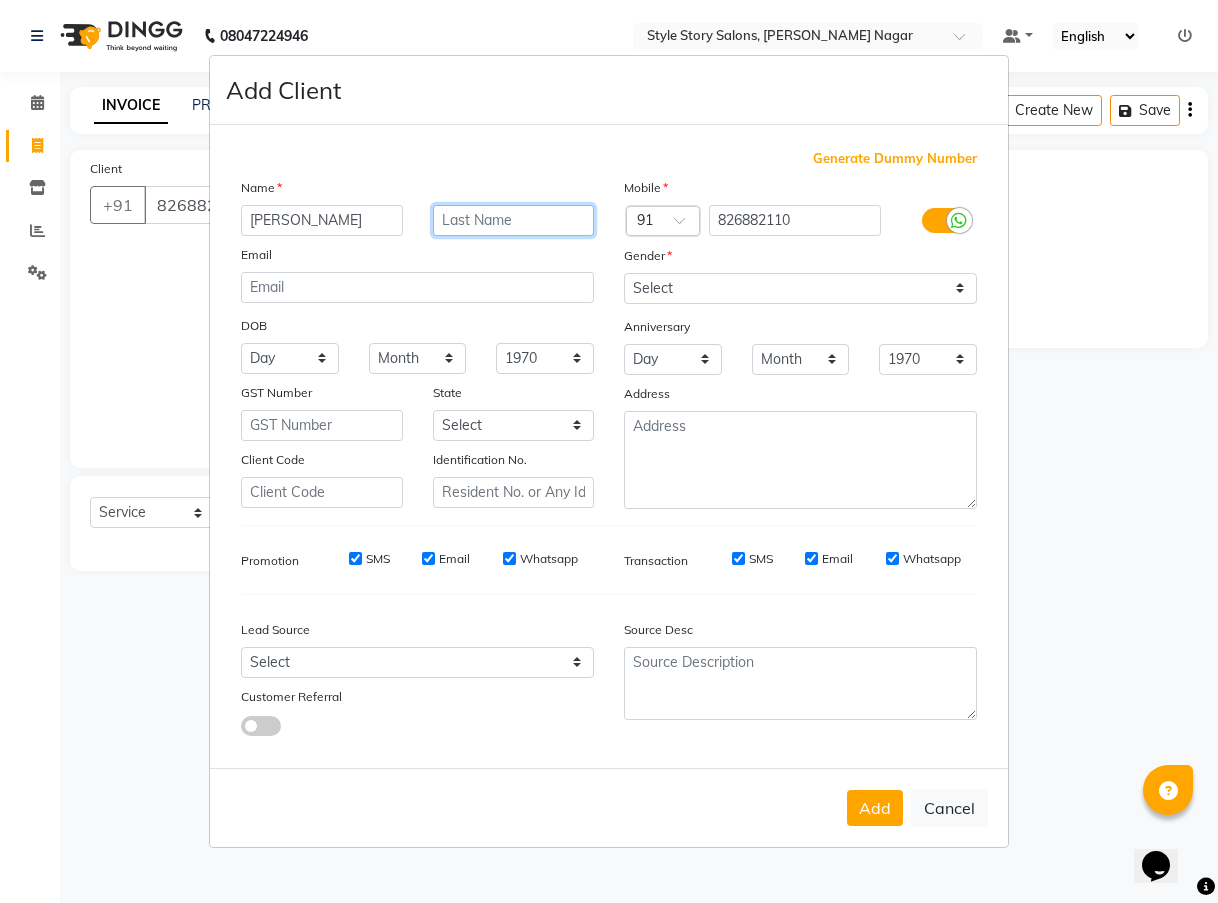 click at bounding box center [514, 220] 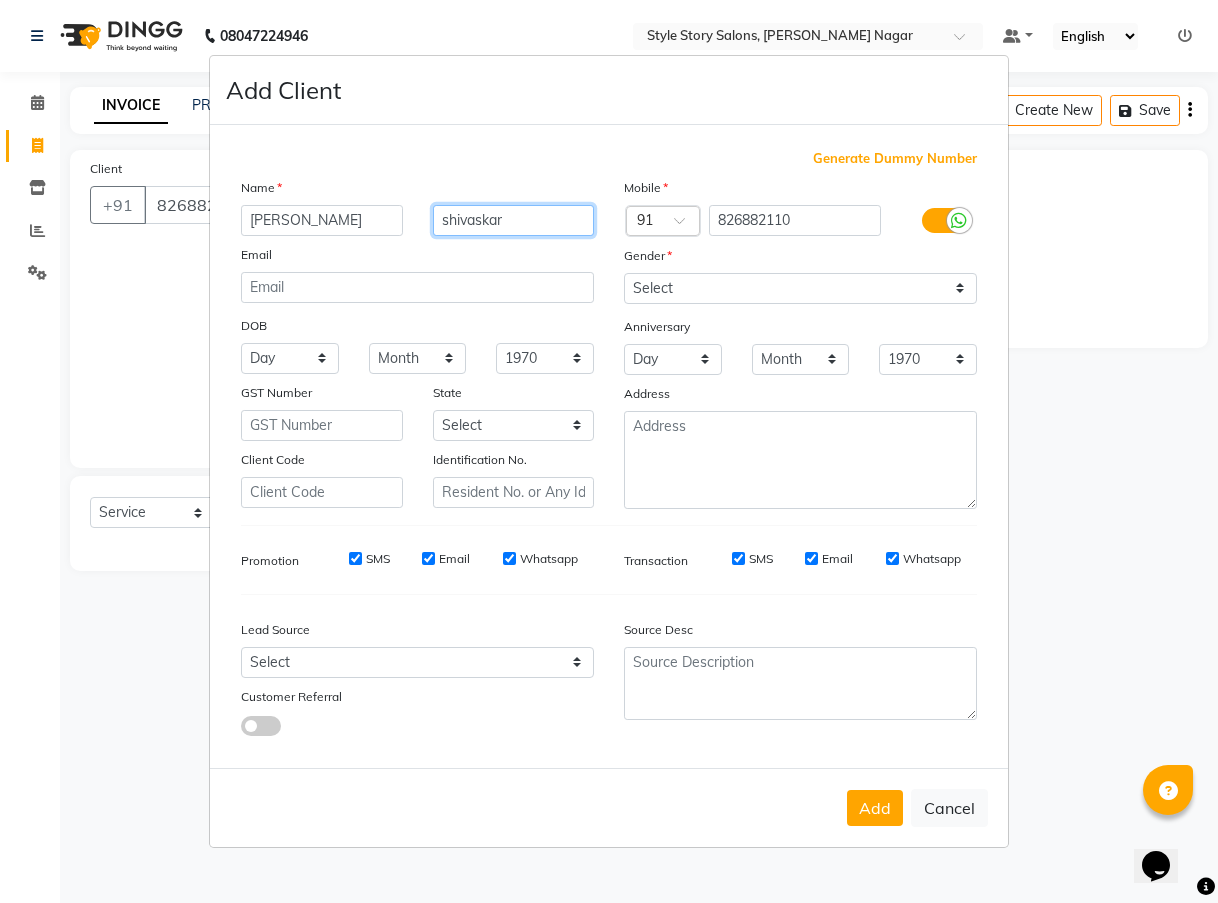 type on "shivaskar" 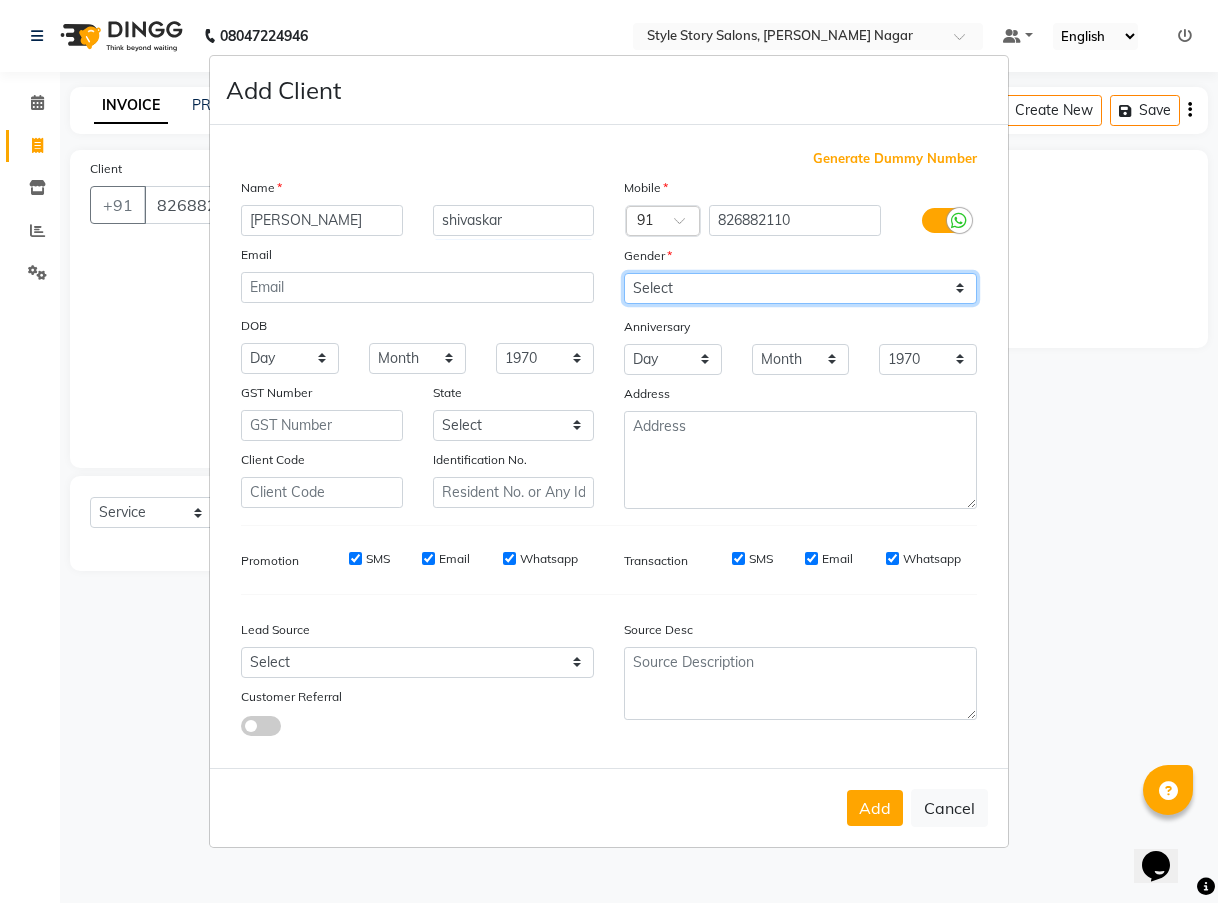click on "Select [DEMOGRAPHIC_DATA] [DEMOGRAPHIC_DATA] Other Prefer Not To Say" at bounding box center [800, 288] 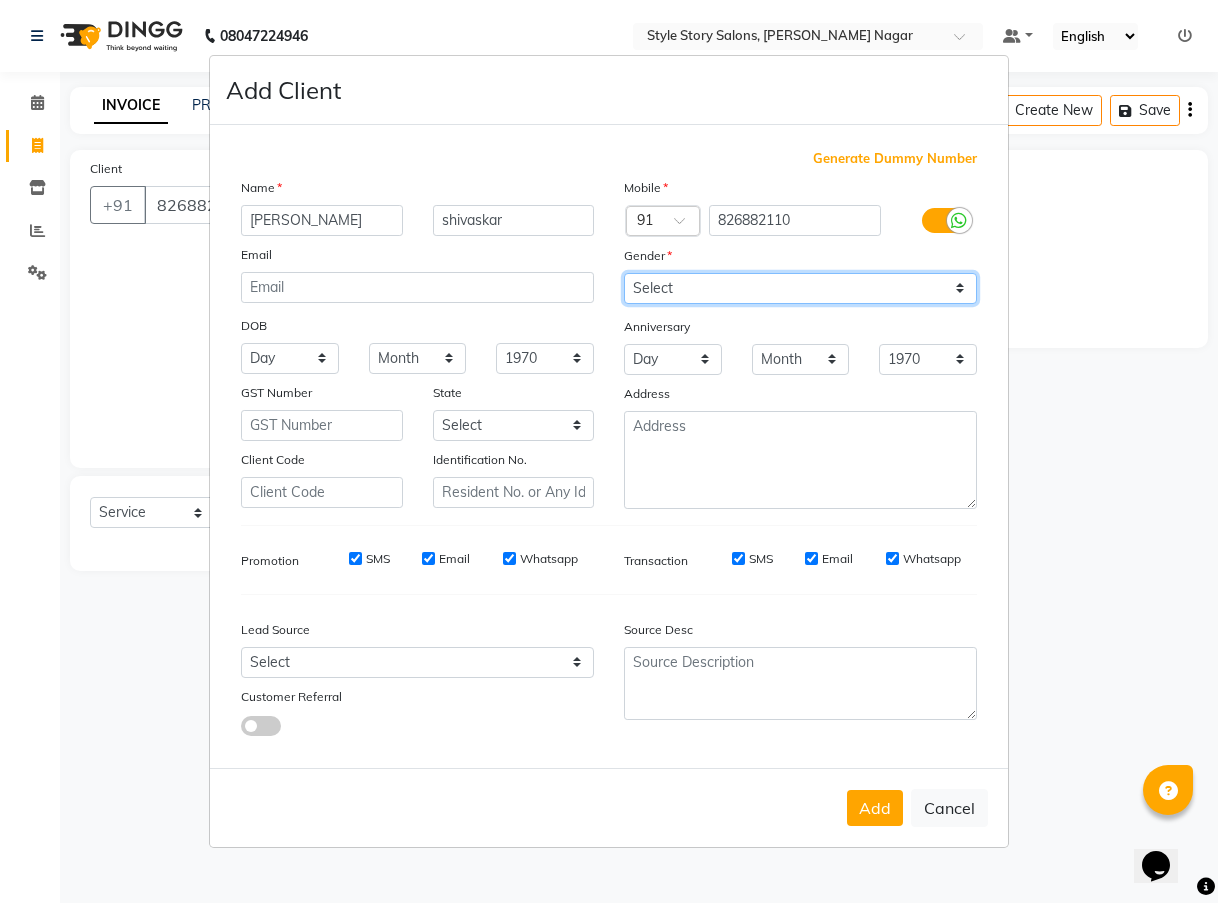 select on "[DEMOGRAPHIC_DATA]" 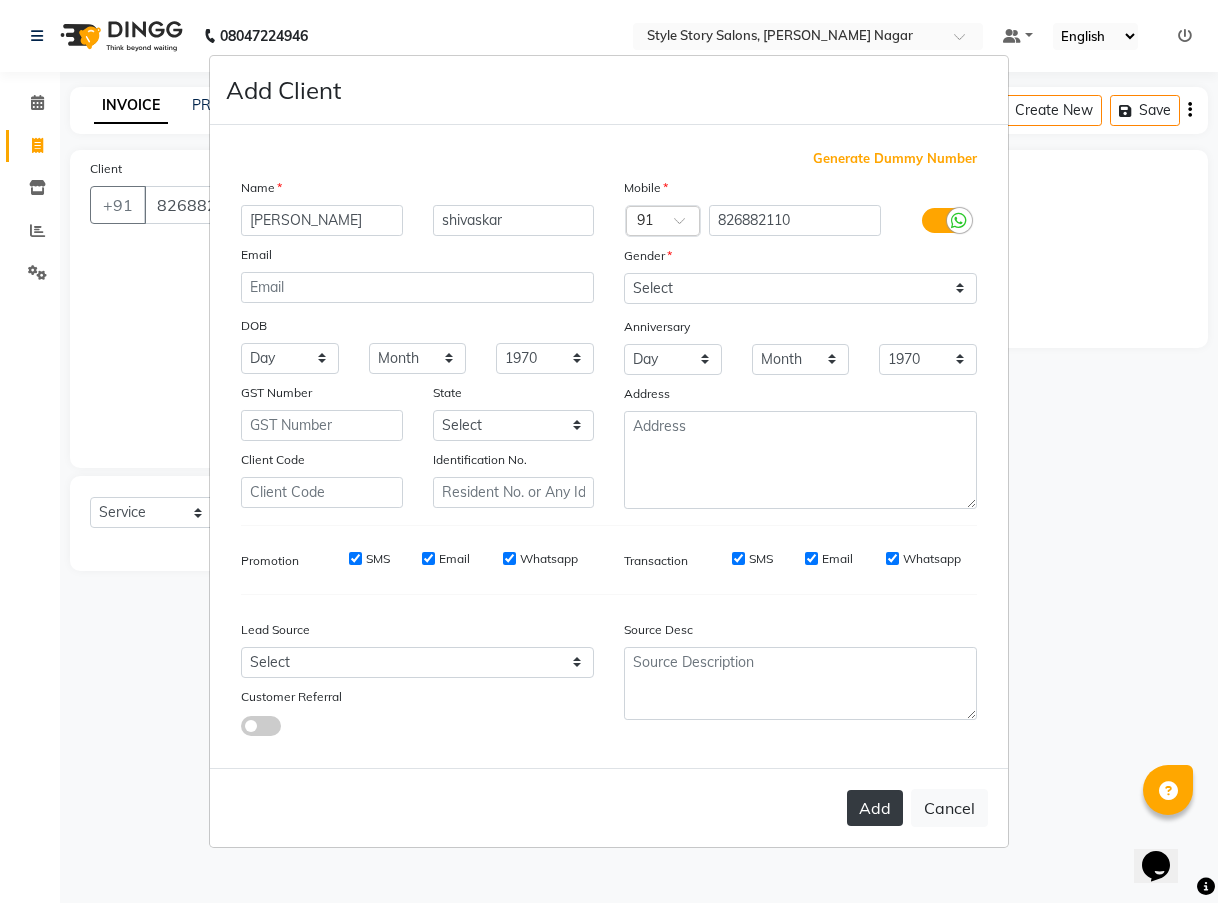 click on "Add" at bounding box center [875, 808] 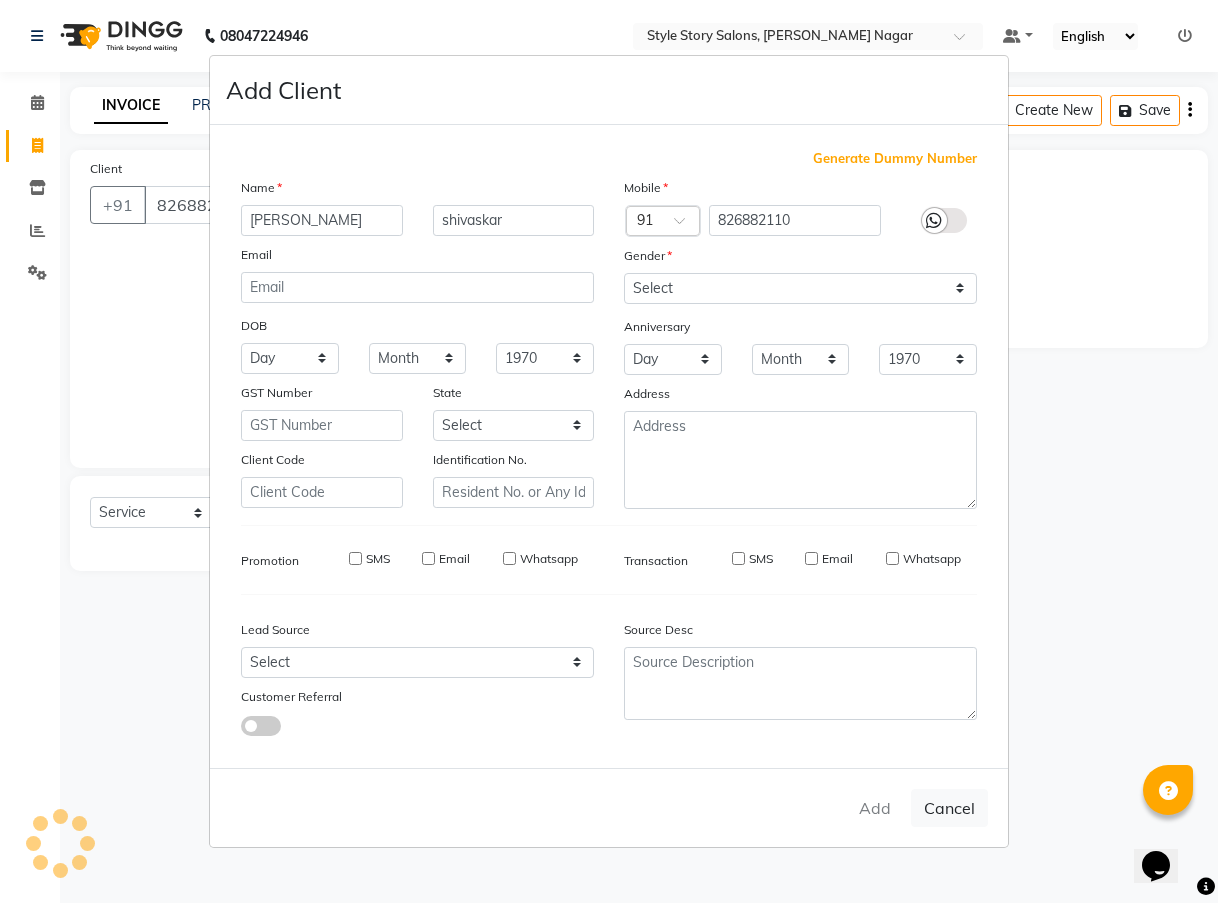 type on "82*****10" 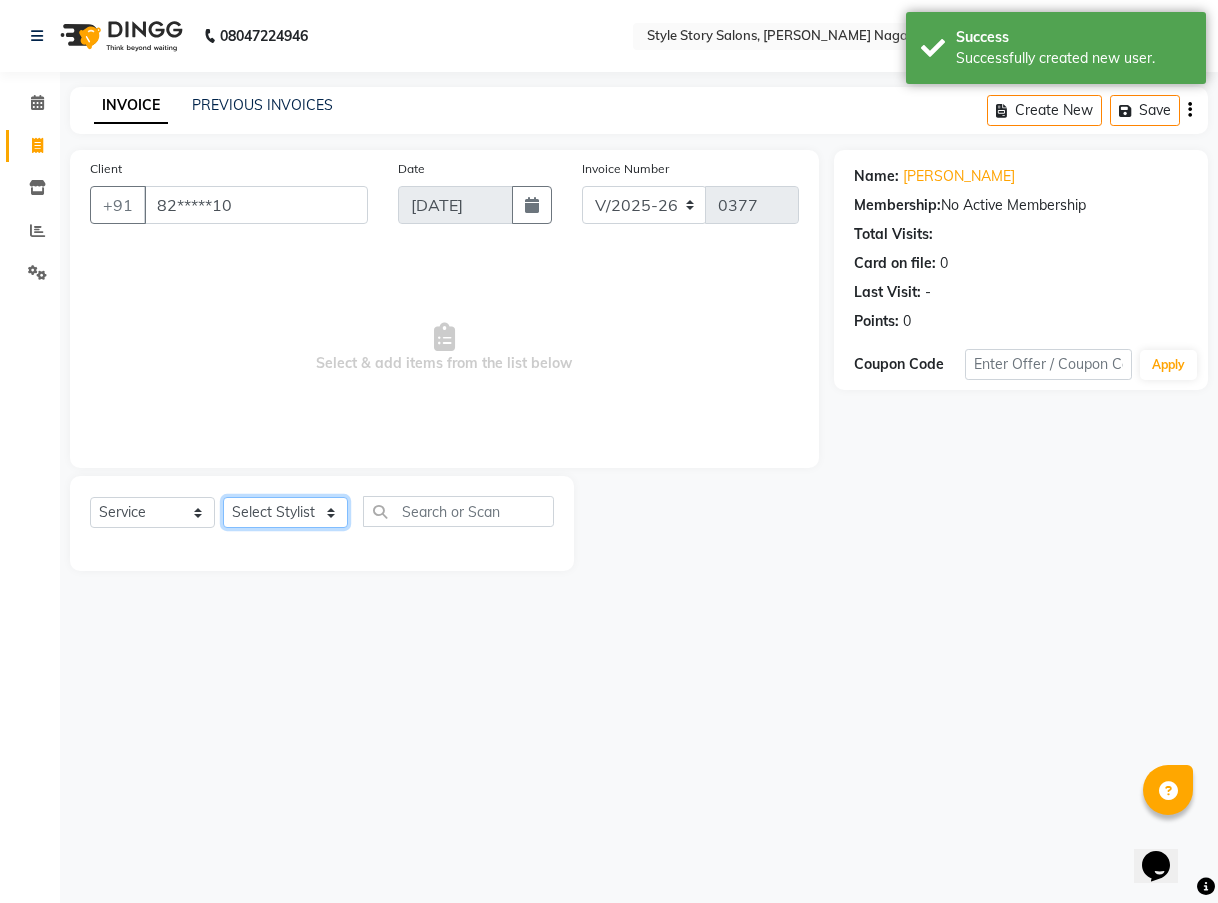 click on "Select Stylist [PERSON_NAME] [PERSON_NAME] Frenchise Partner Front [PERSON_NAME] Kukadkar [PERSON_NAME] [PERSON_NAME] [PERSON_NAME]" 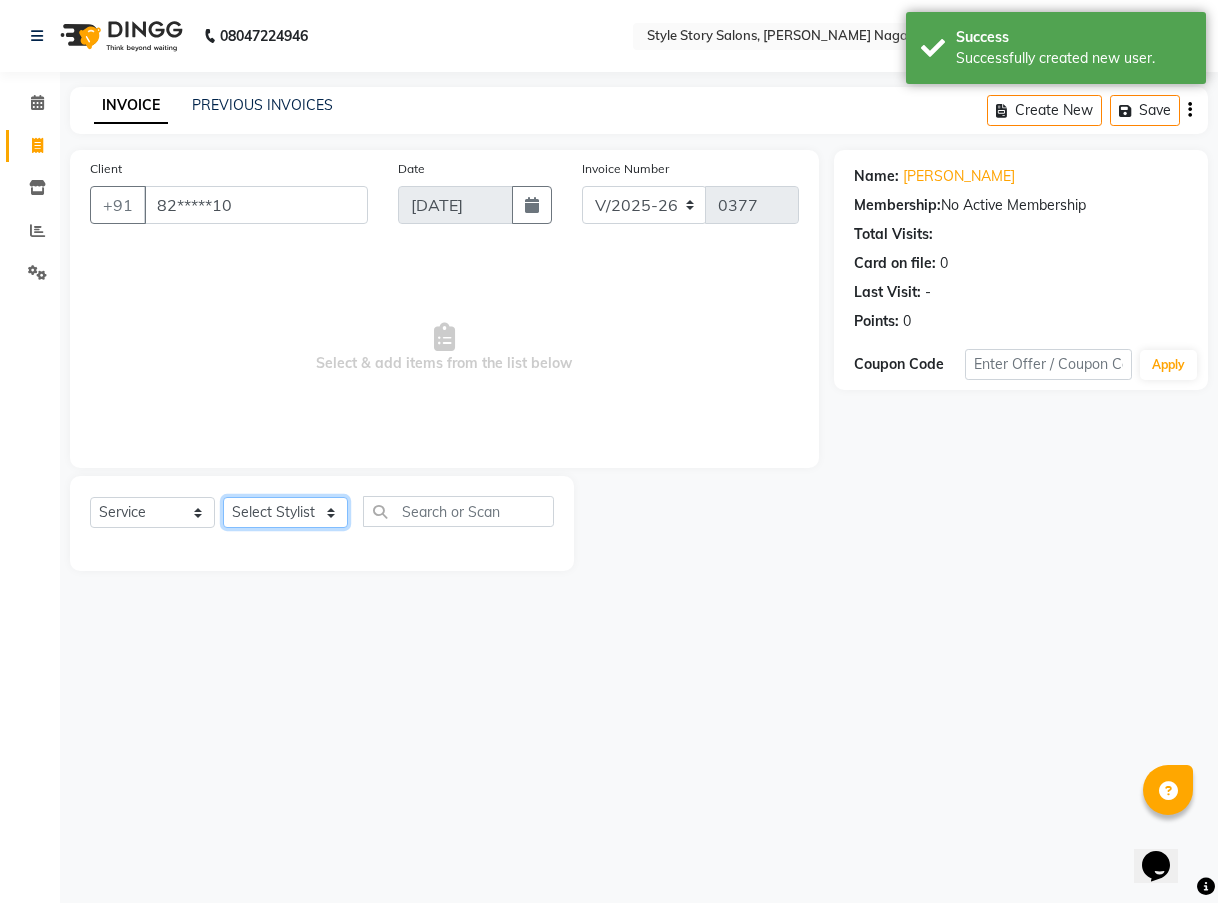 select on "79315" 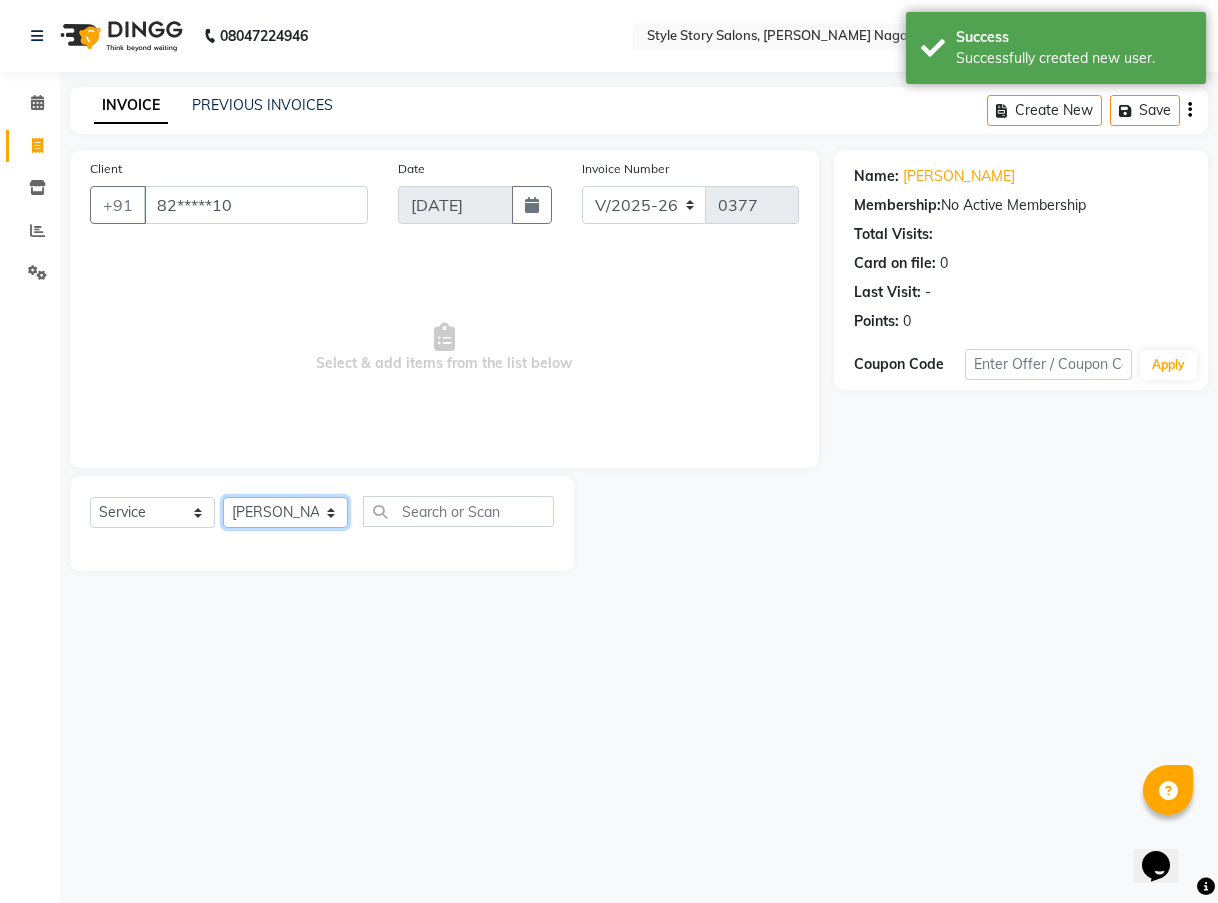 click on "Select Stylist [PERSON_NAME] [PERSON_NAME] Frenchise Partner Front [PERSON_NAME] Kukadkar [PERSON_NAME] [PERSON_NAME] [PERSON_NAME]" 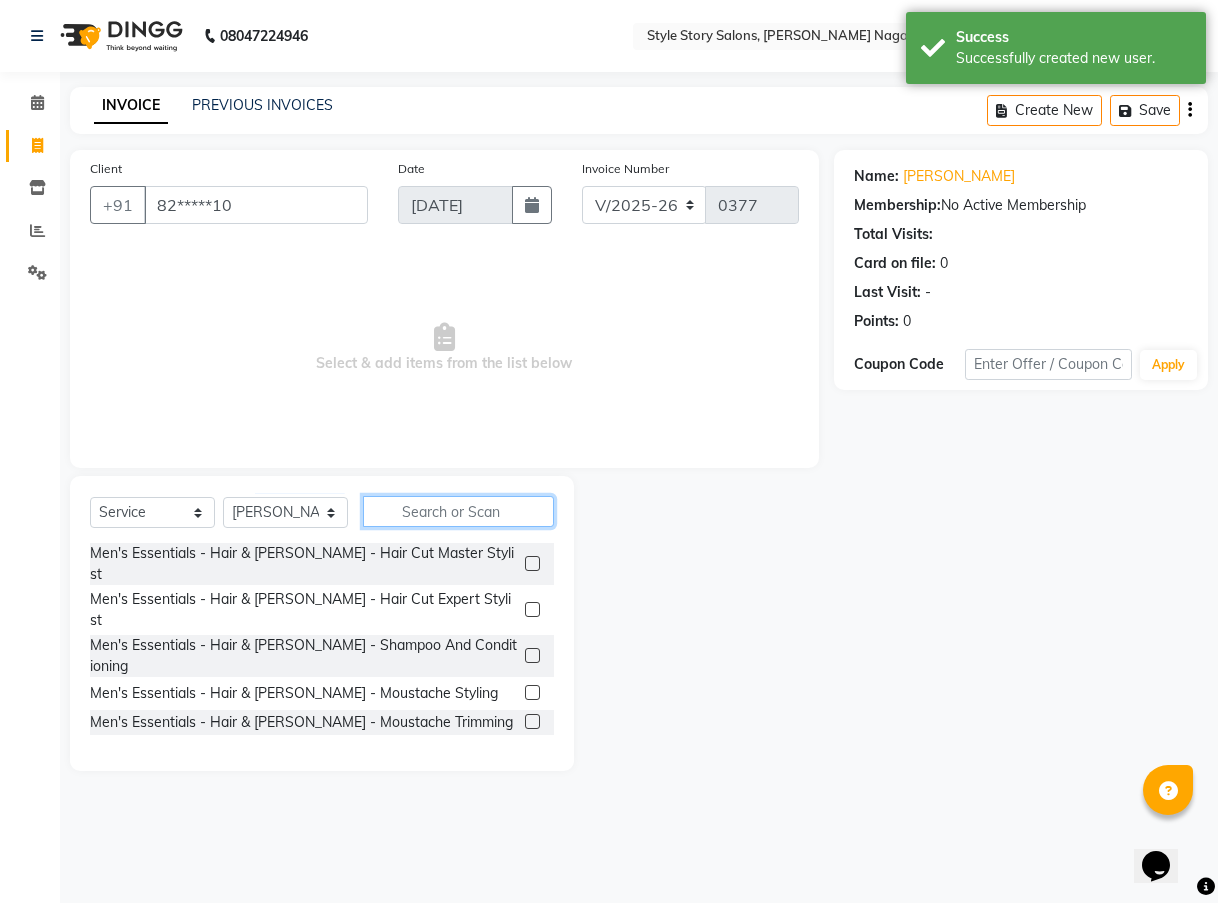 click 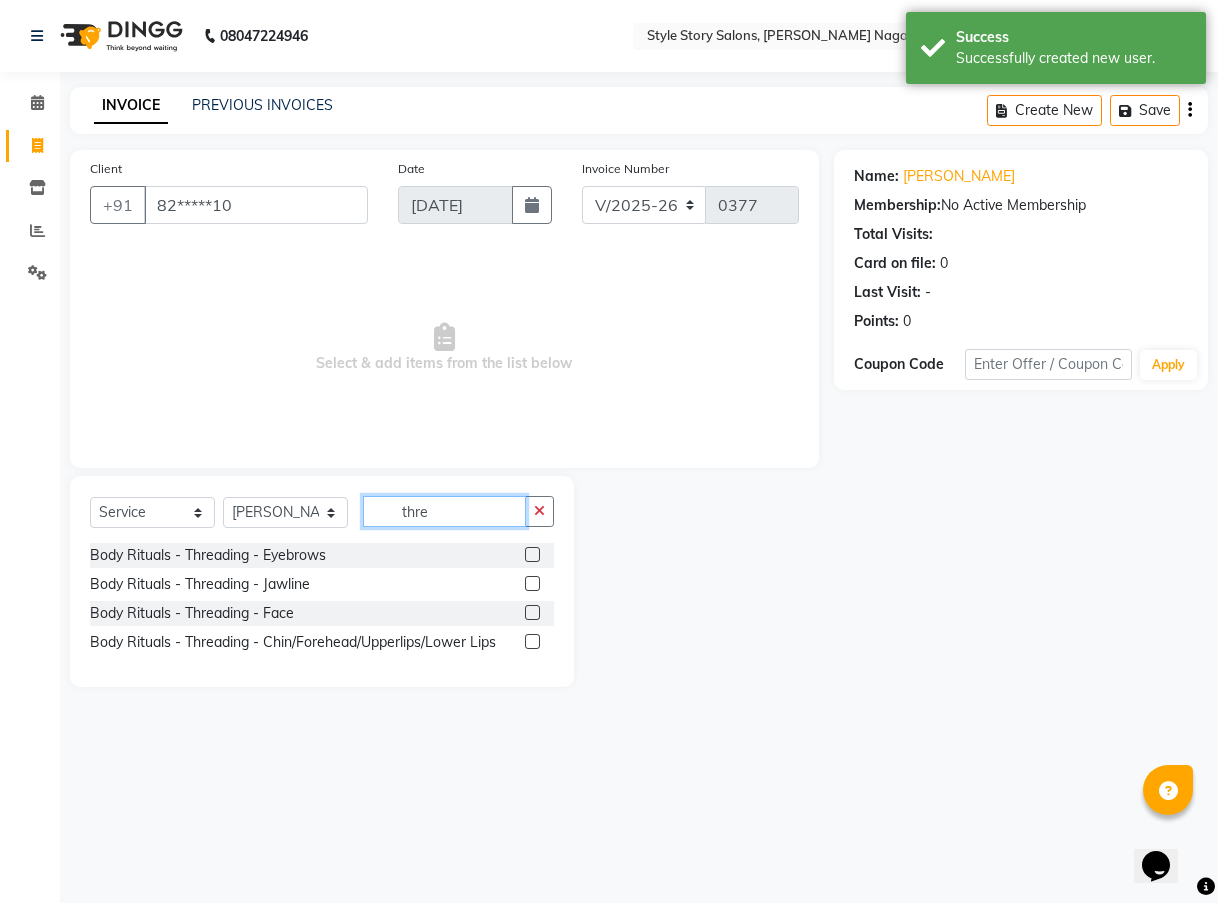 type on "thre" 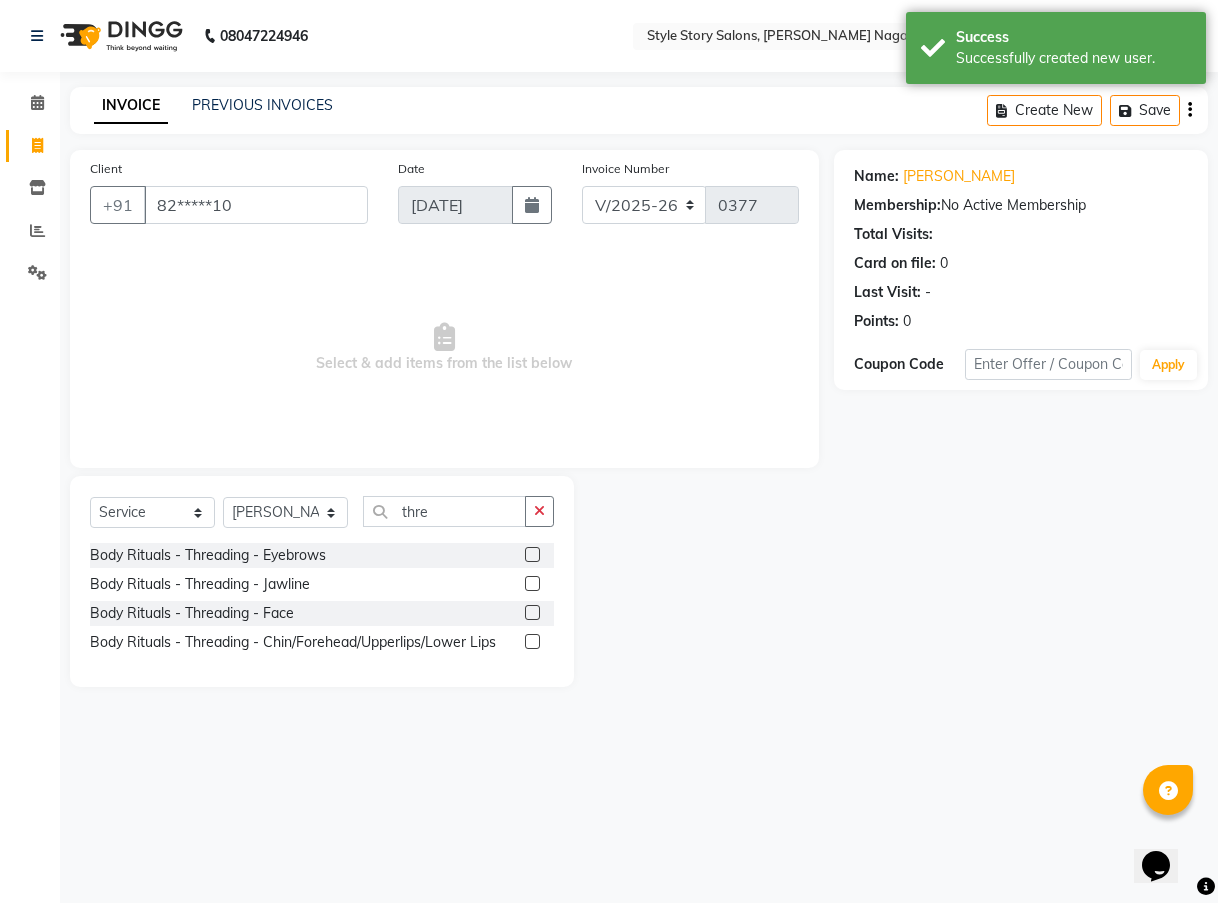 click on "Body Rituals - Threading - Eyebrows" 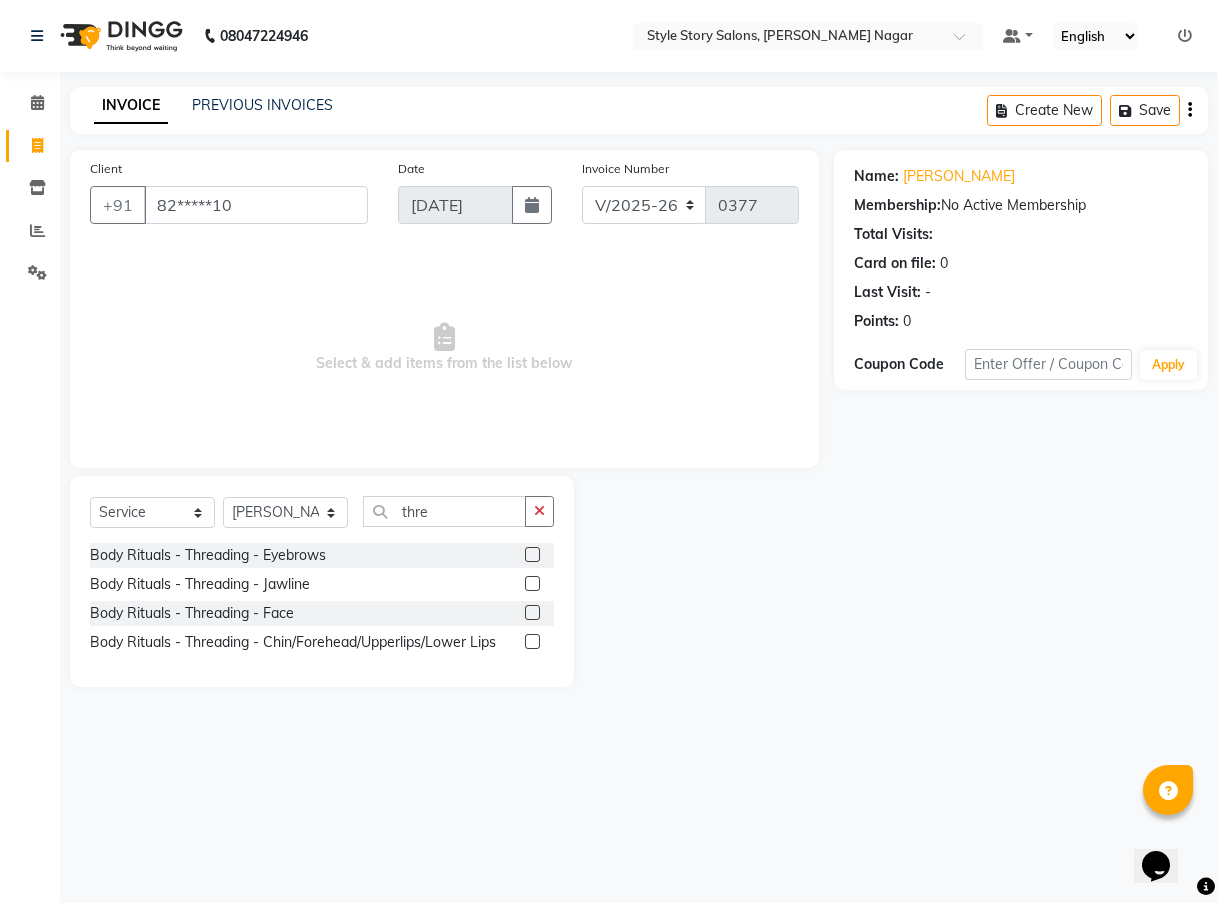 click 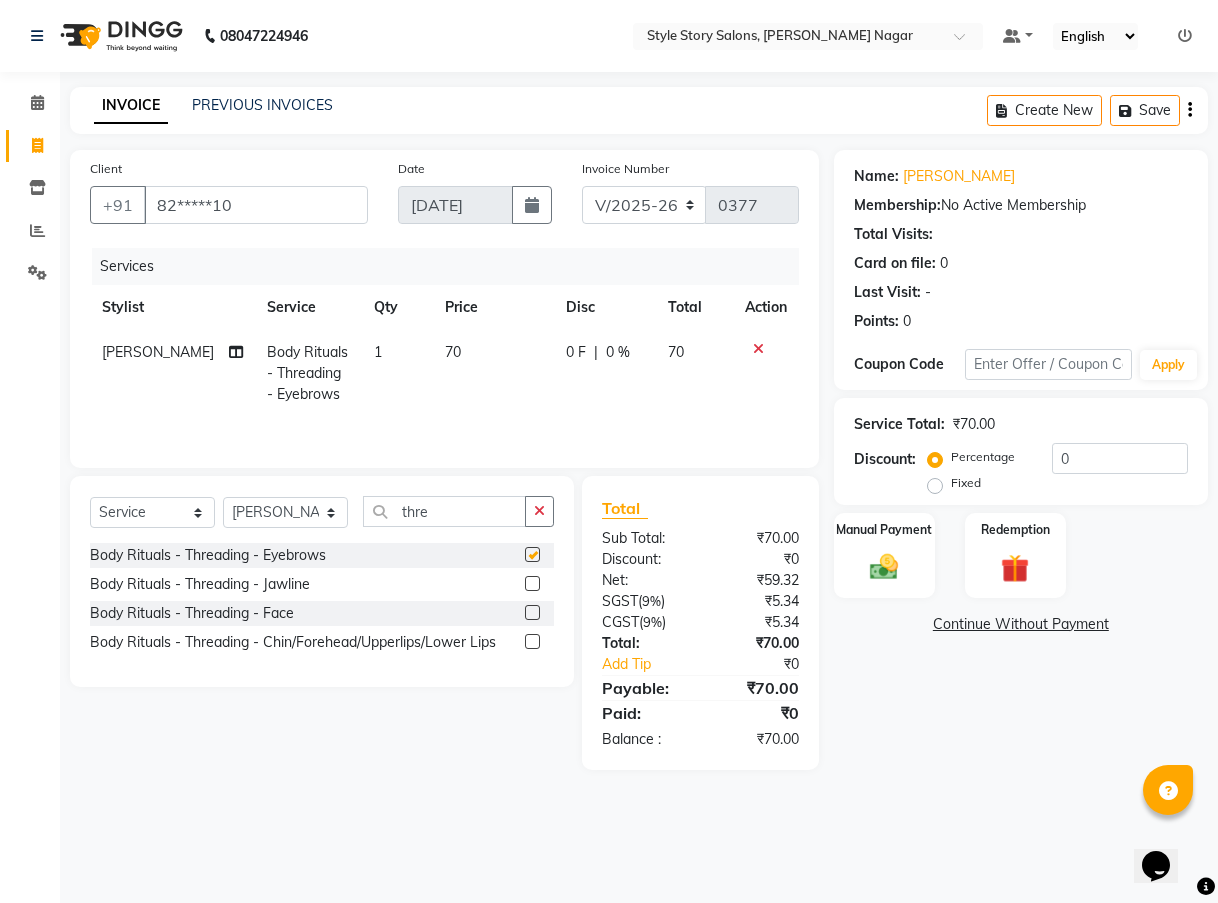checkbox on "false" 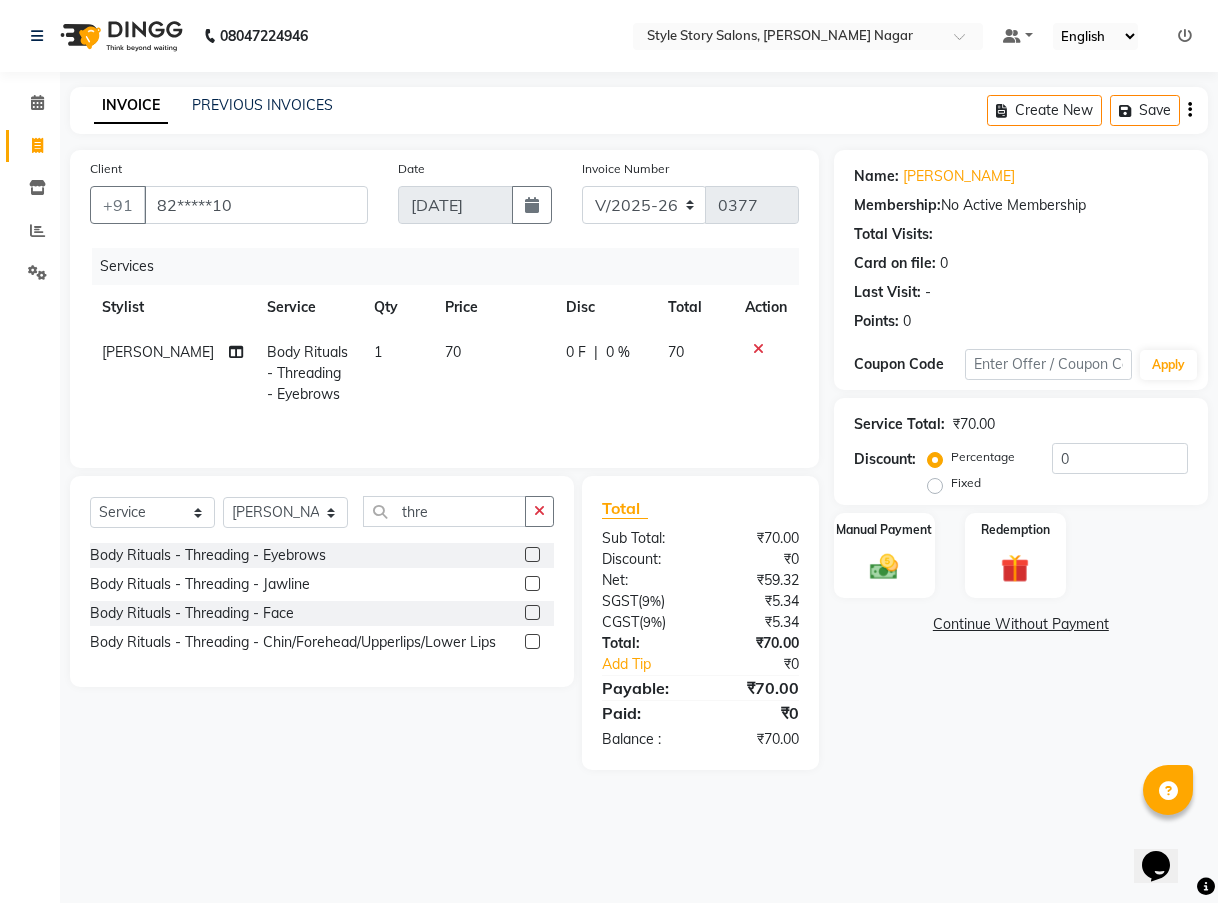 click on "70" 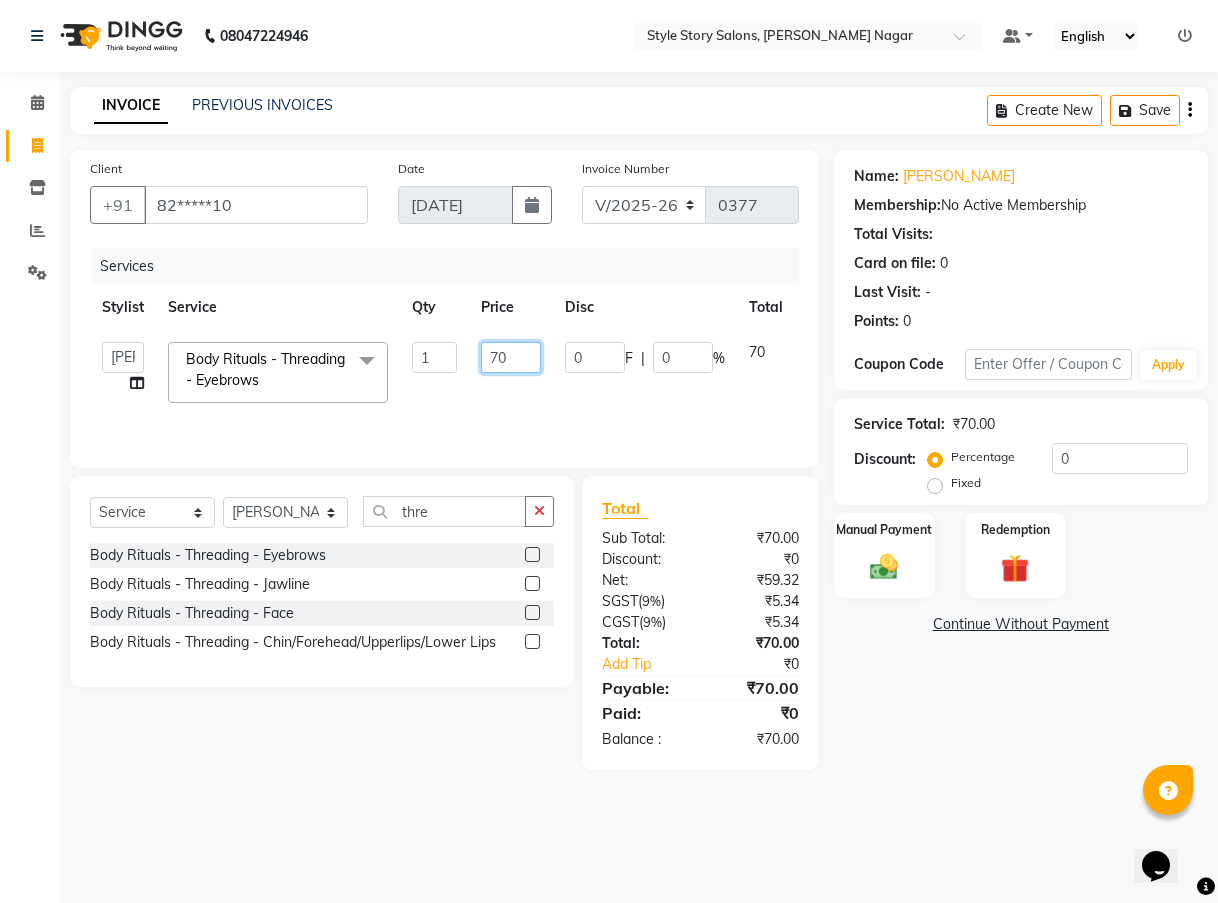 click on "70" 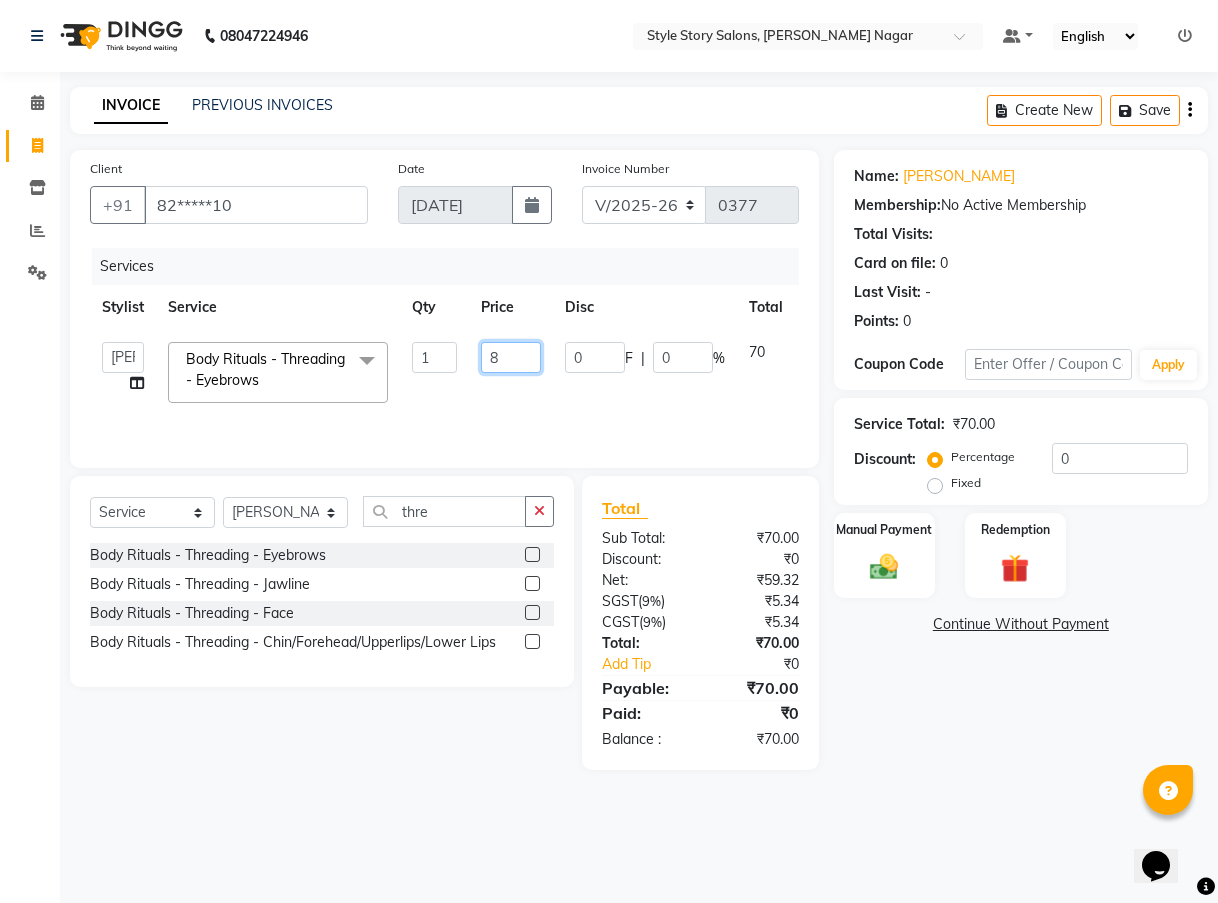 type on "82" 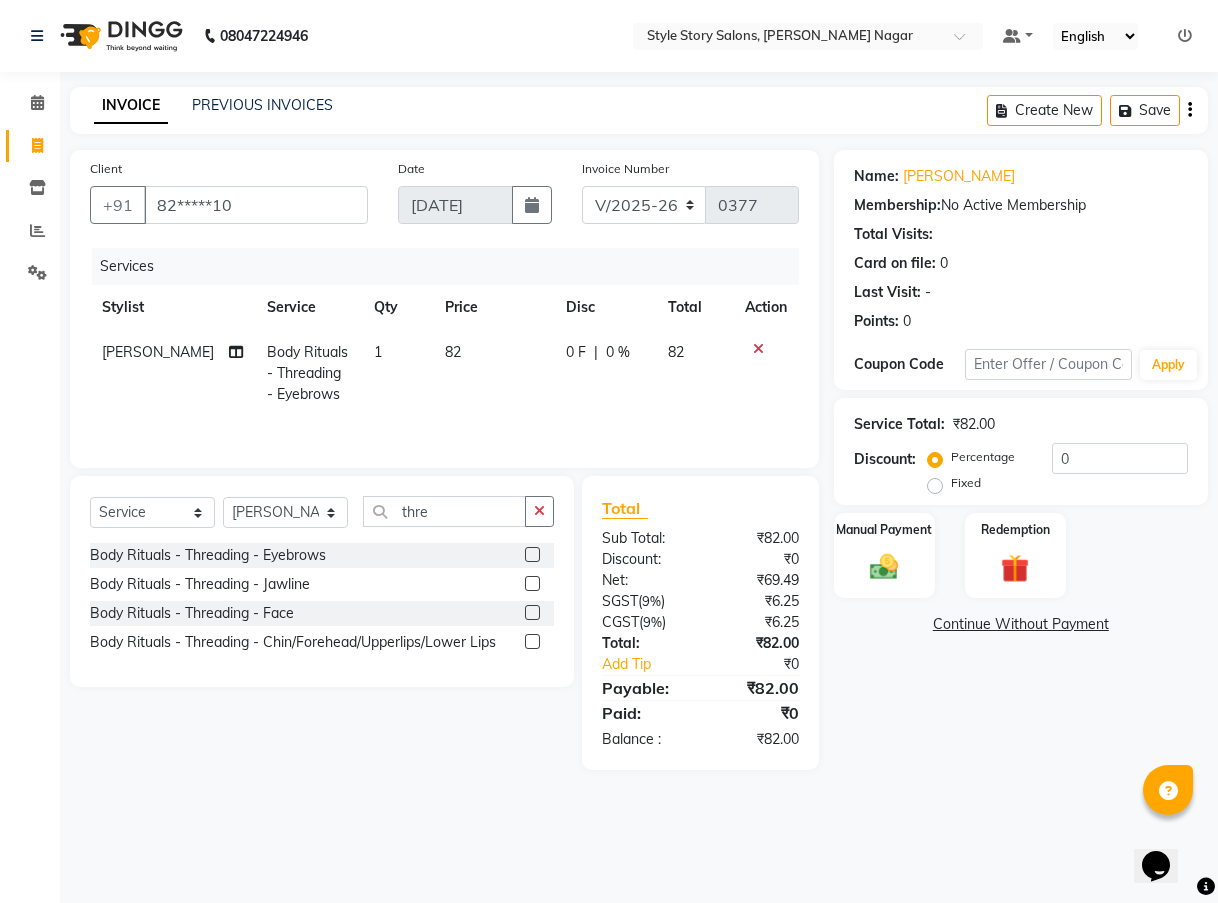 click on "82" 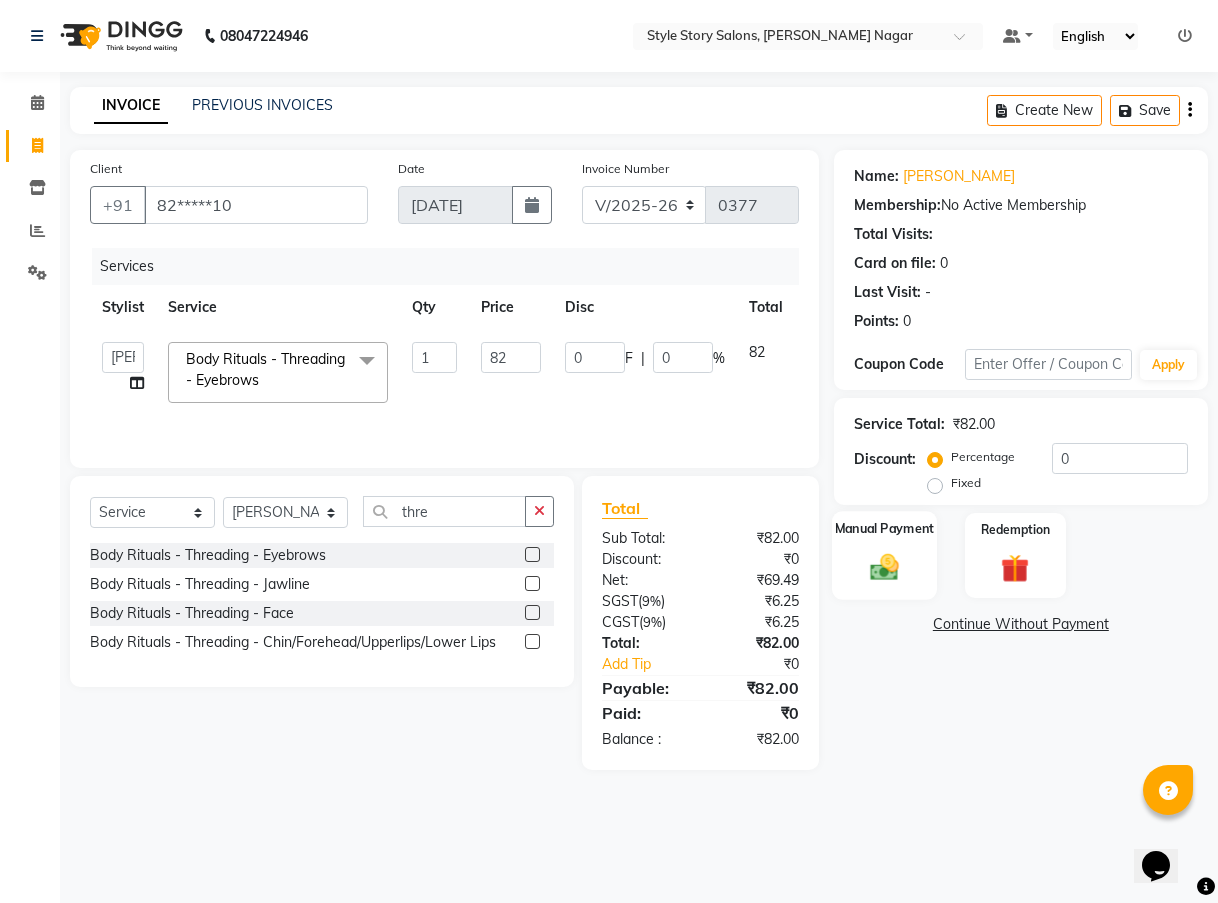 click on "Manual Payment" 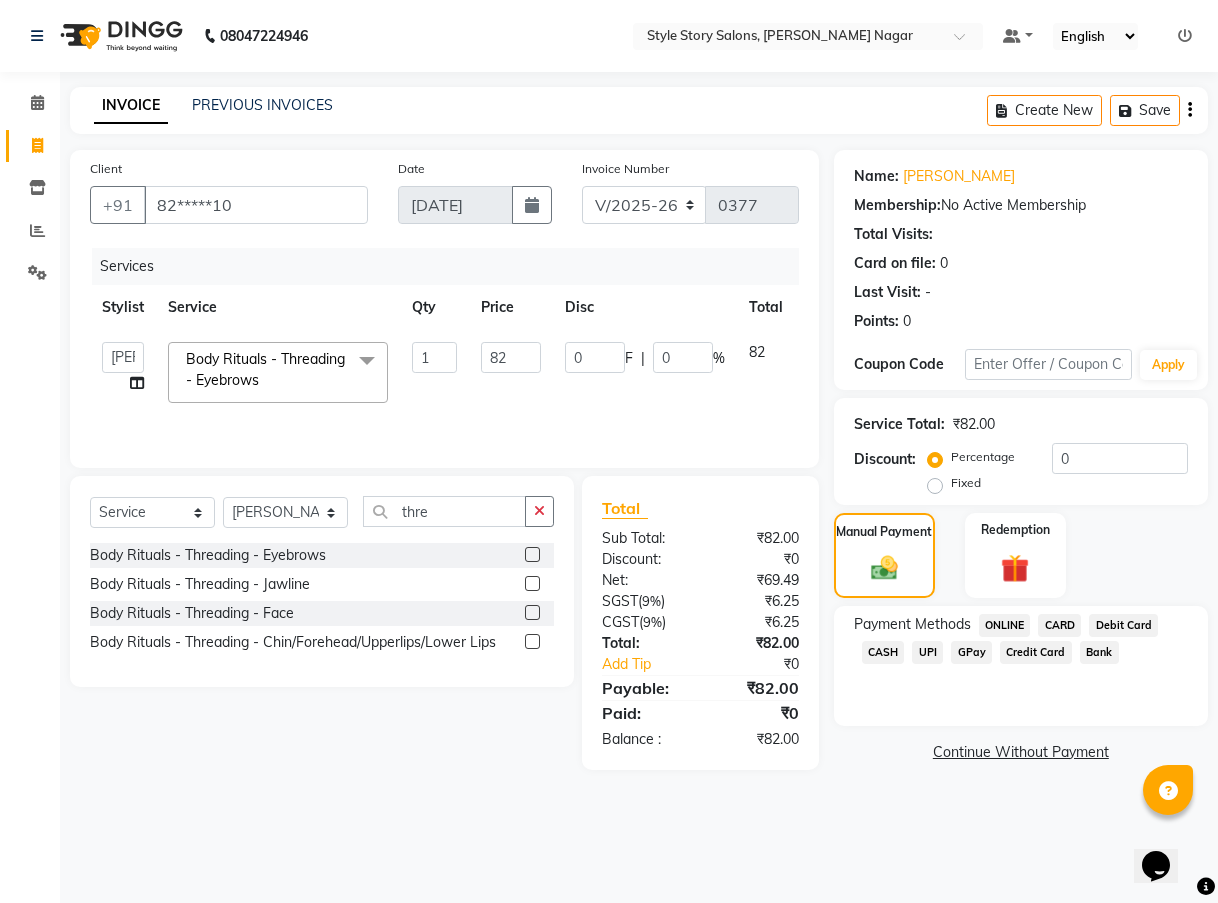 click on "UPI" 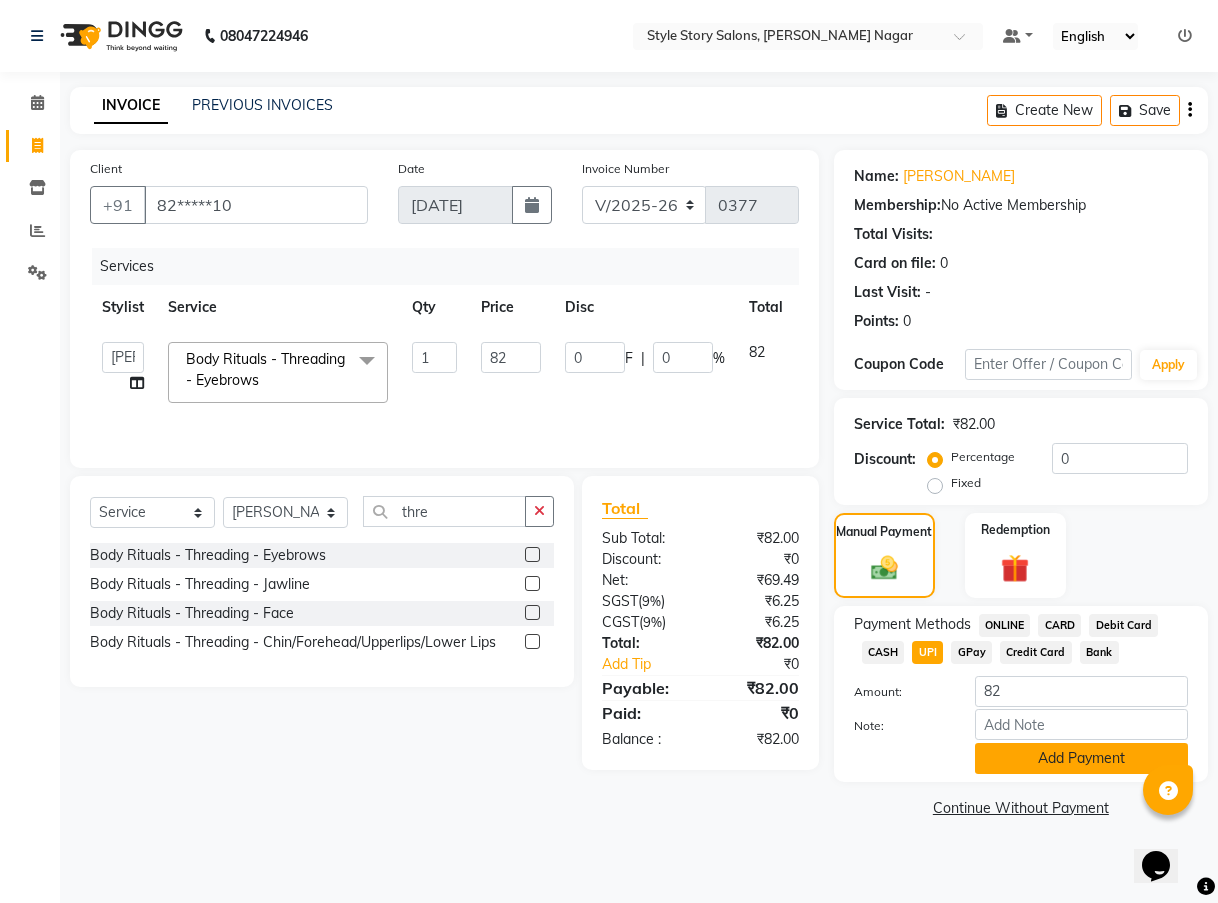 click on "Add Payment" 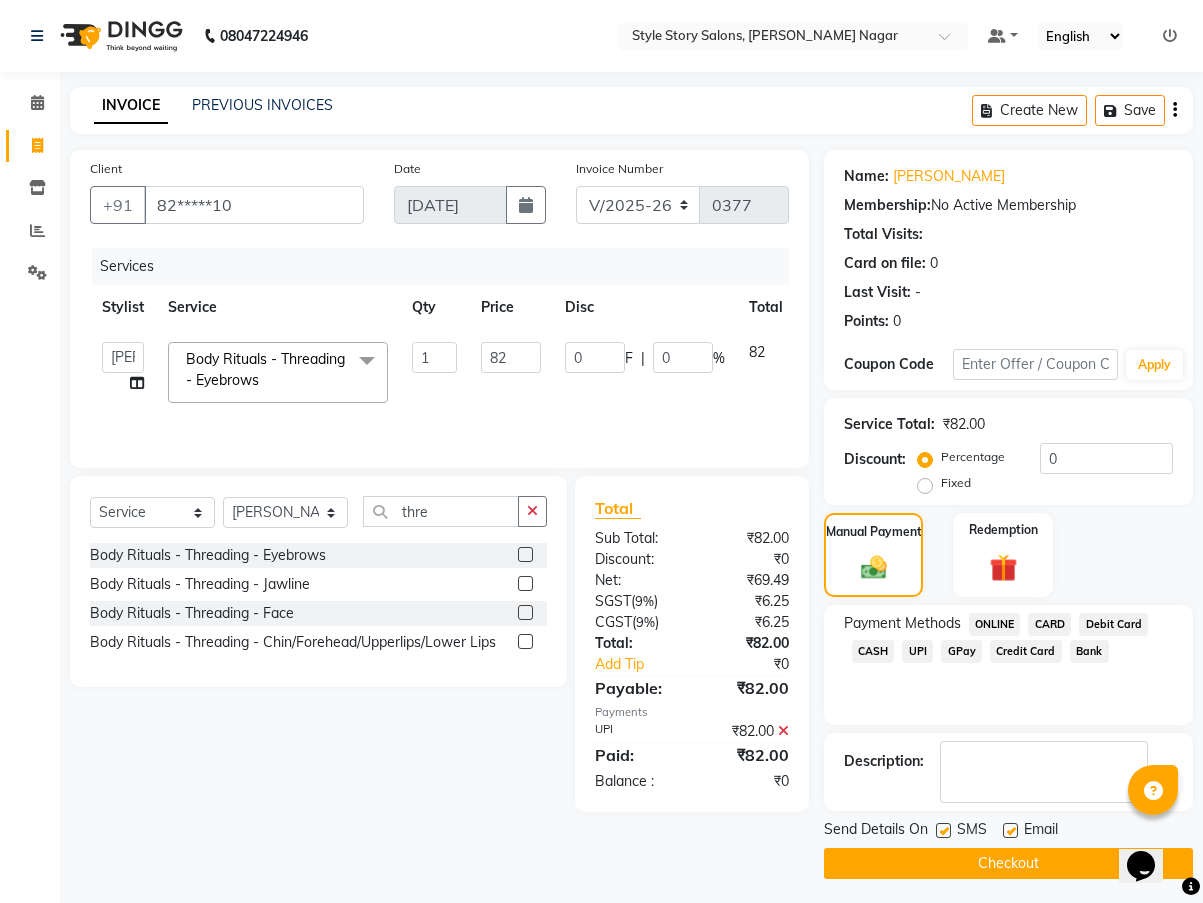 click on "Checkout" 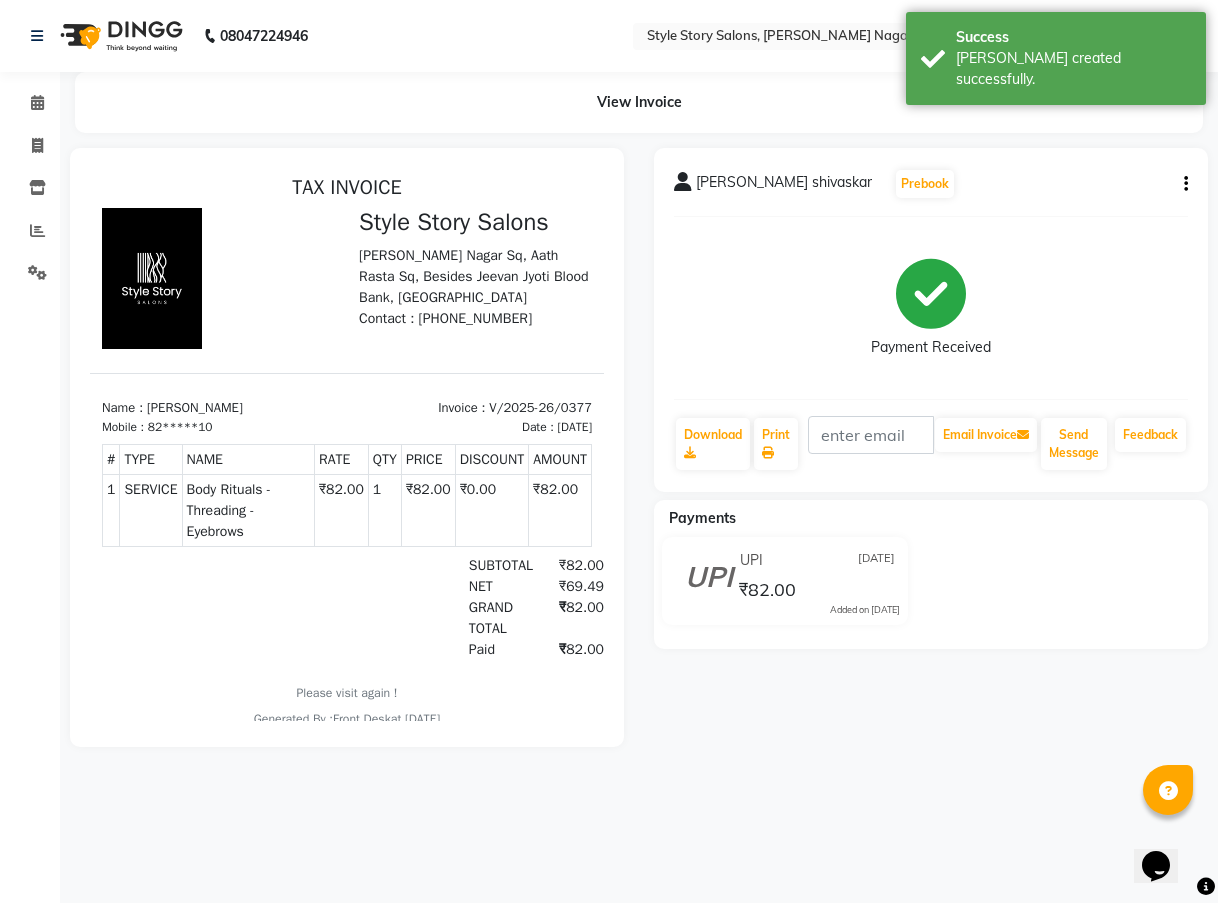 scroll, scrollTop: 0, scrollLeft: 0, axis: both 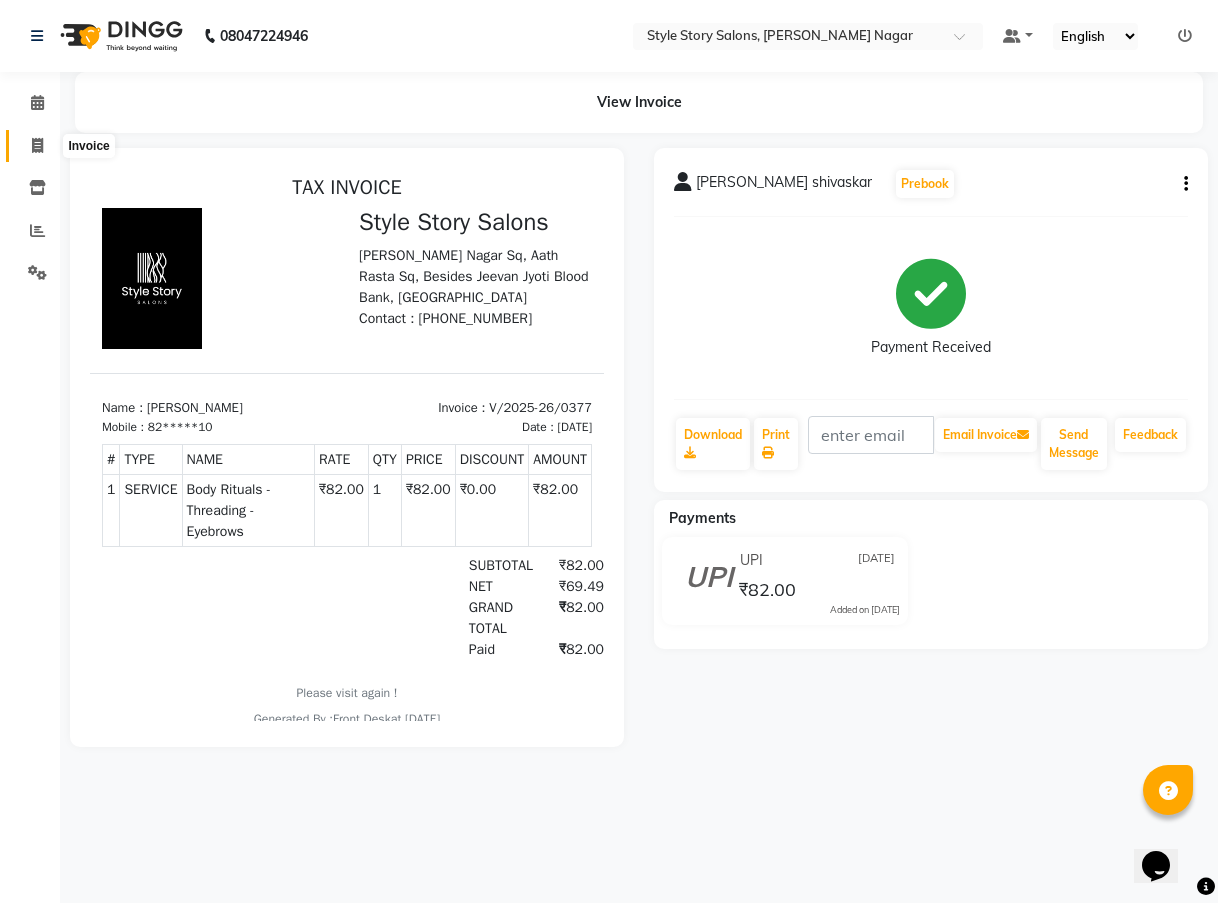 click 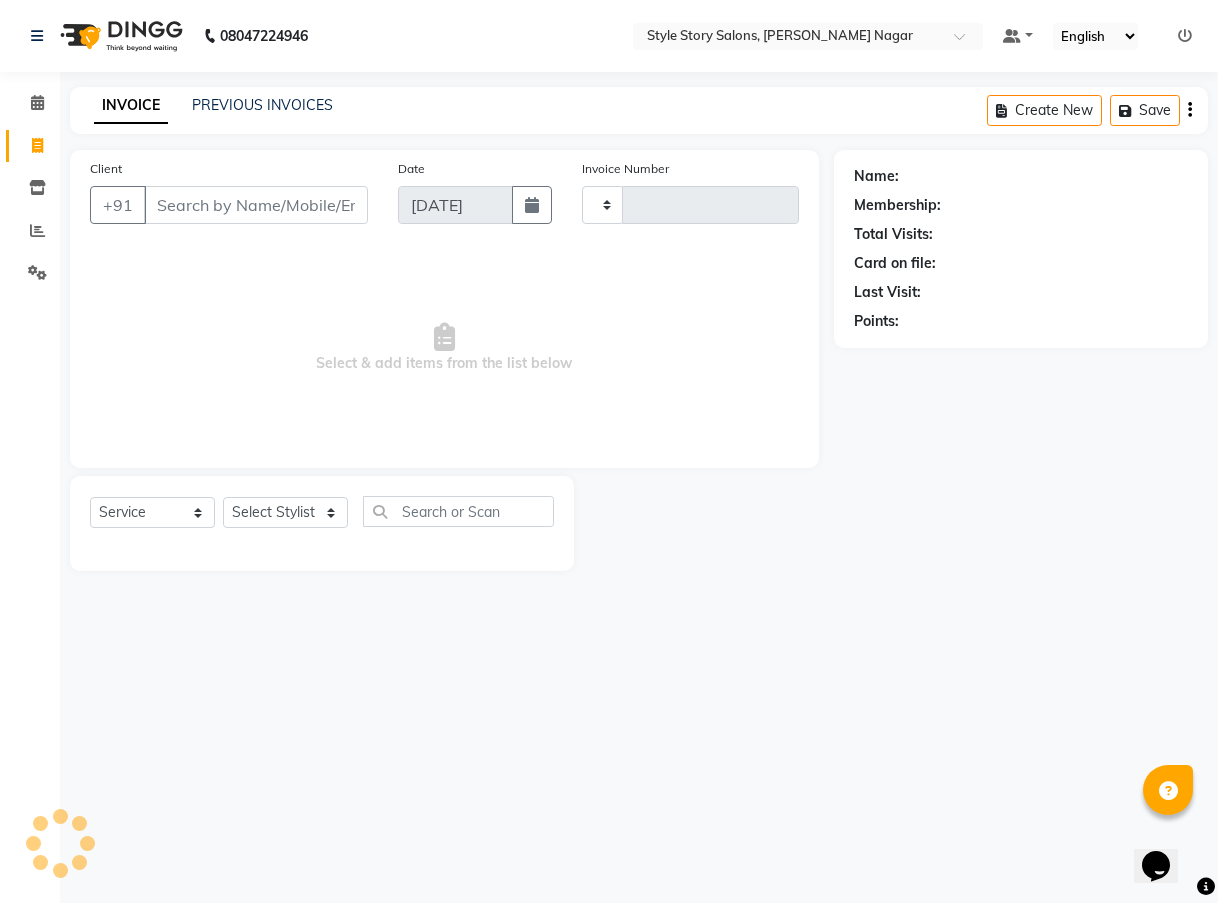 click on "Client" at bounding box center [256, 205] 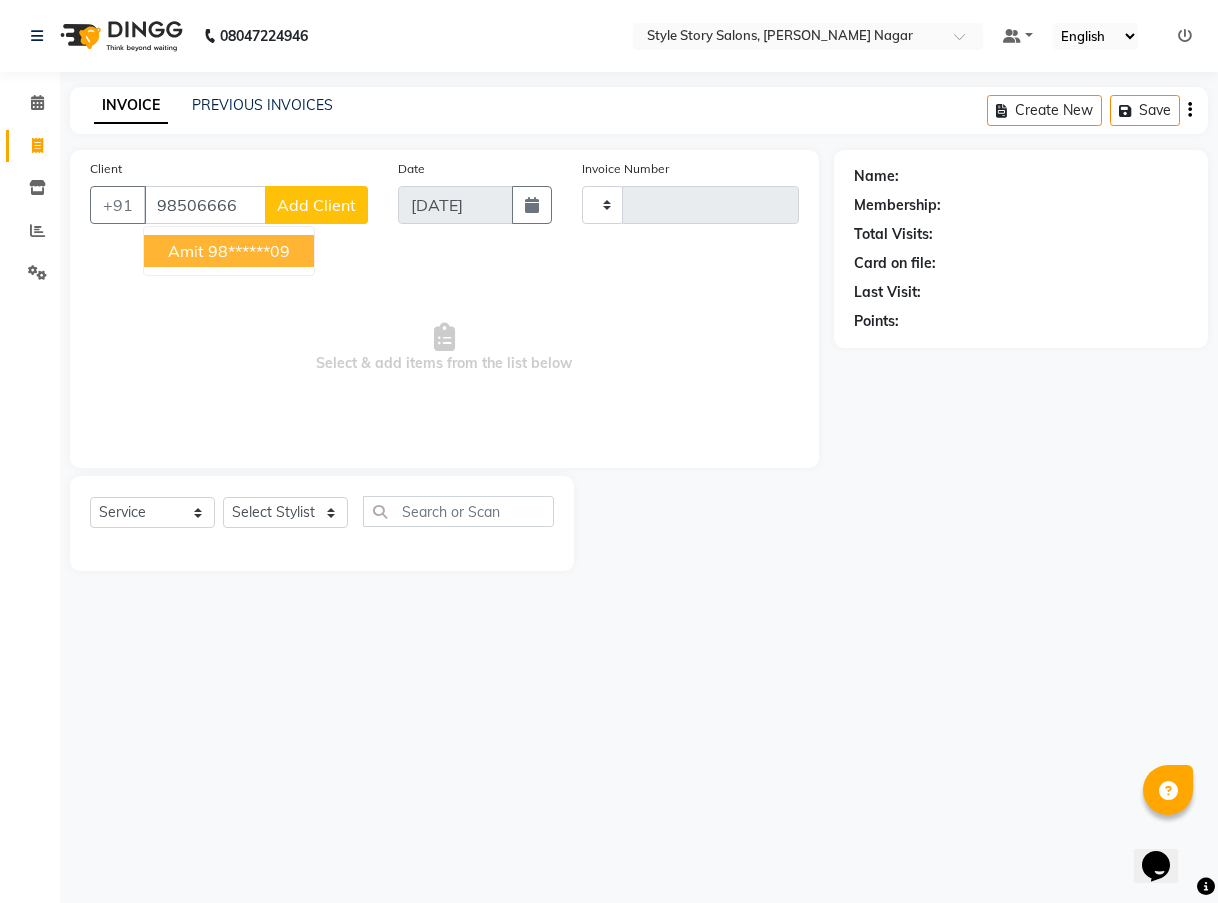 click on "98******09" at bounding box center [249, 251] 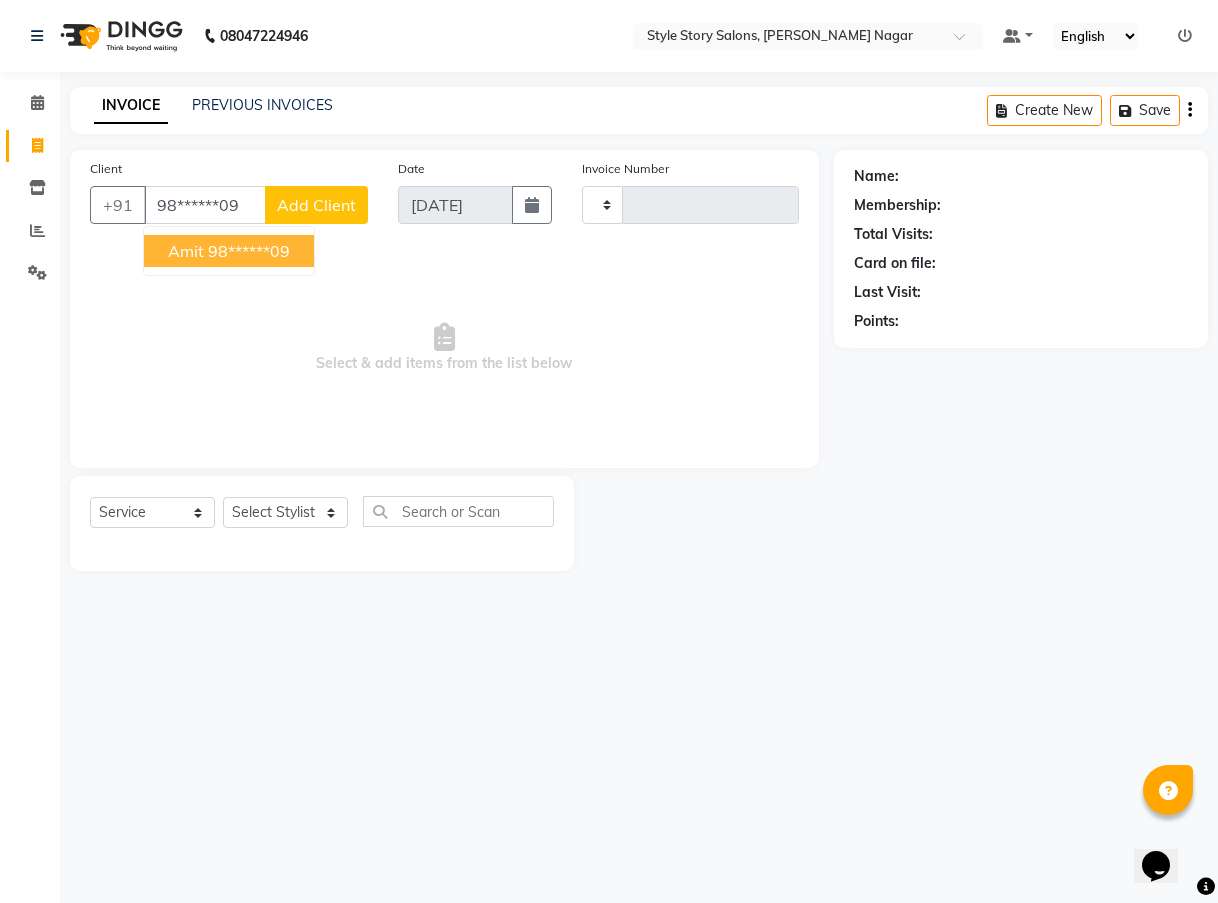 type on "98******09" 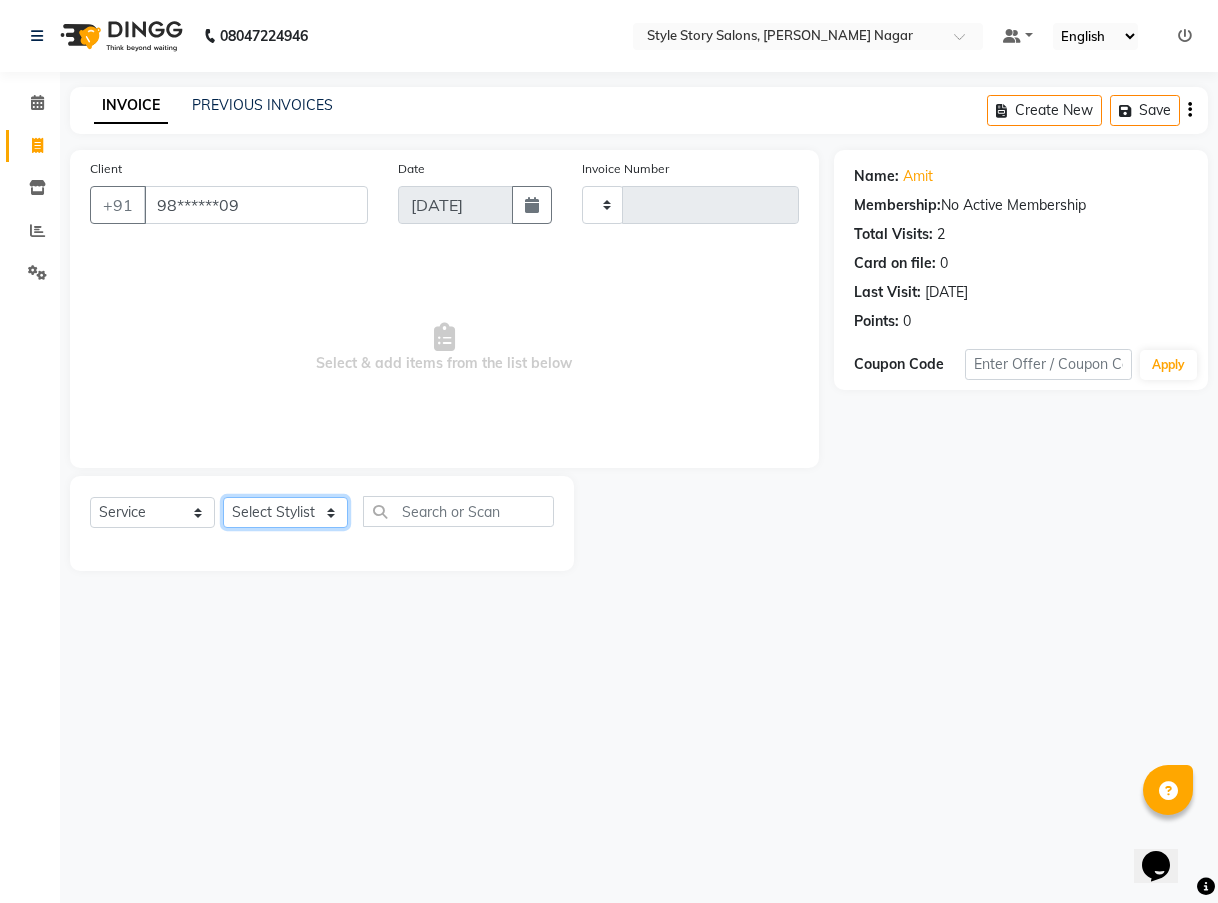 click on "Select Stylist [PERSON_NAME] [PERSON_NAME] Frenchise Partner Front [PERSON_NAME] Kukadkar [PERSON_NAME] [PERSON_NAME] [PERSON_NAME]" 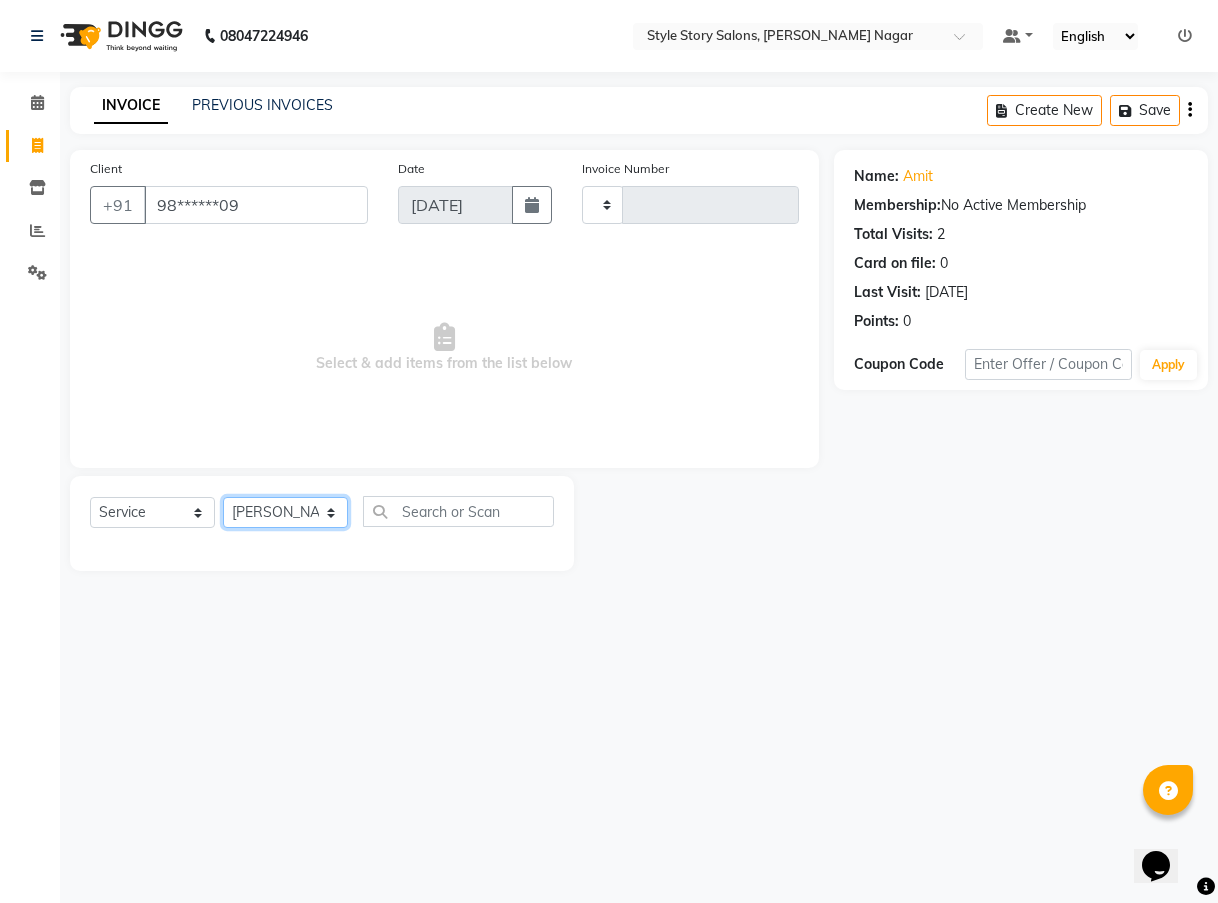 click on "Select Stylist [PERSON_NAME] [PERSON_NAME] Frenchise Partner Front [PERSON_NAME] Kukadkar [PERSON_NAME] [PERSON_NAME] [PERSON_NAME]" 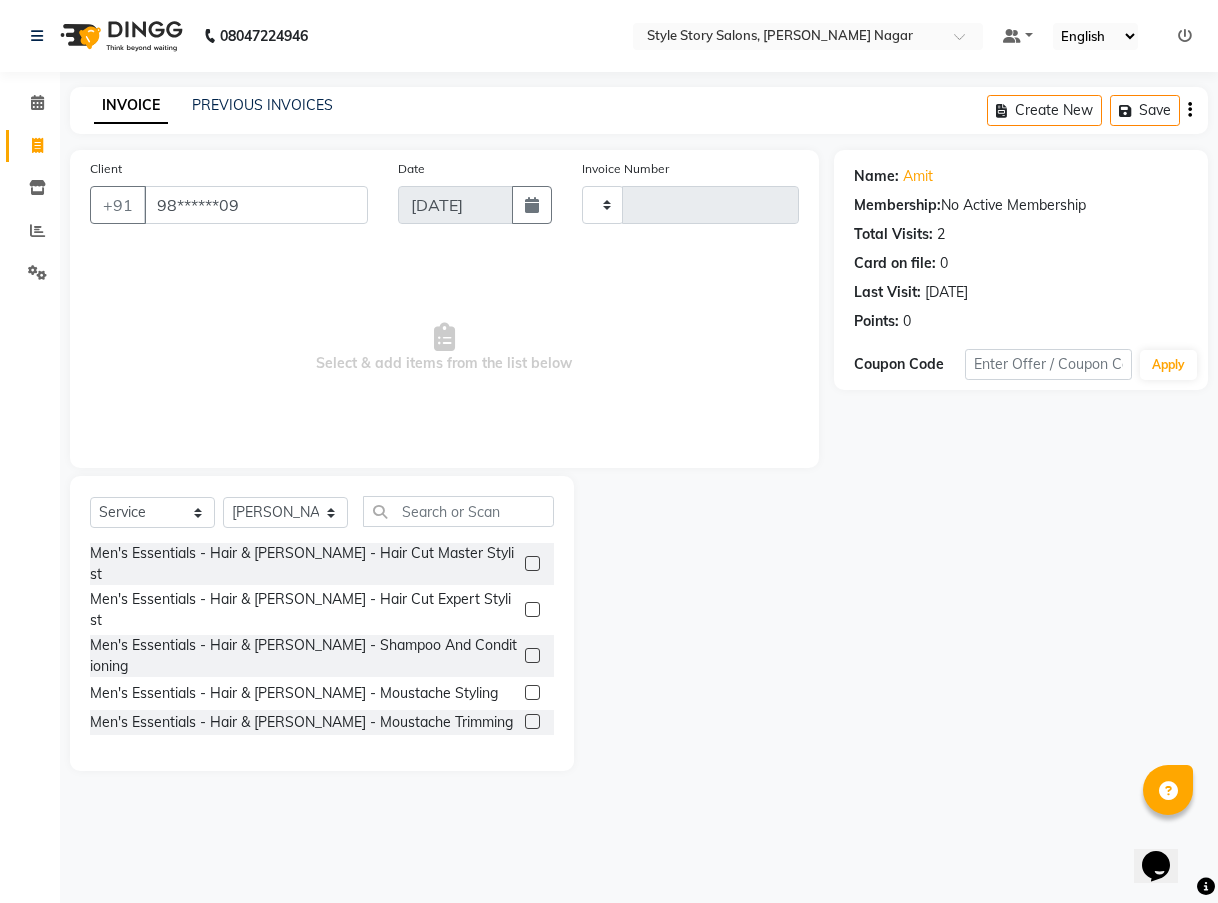 click 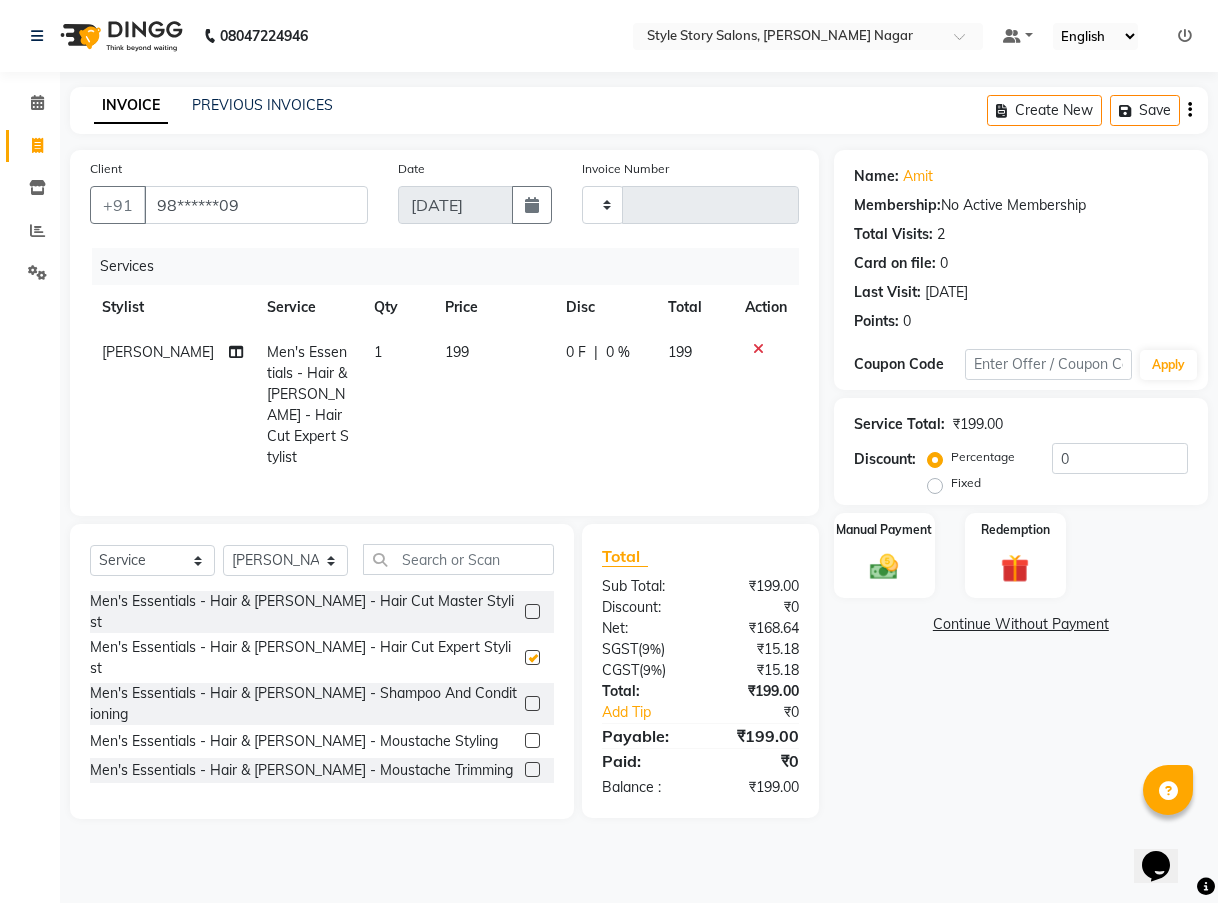 checkbox on "false" 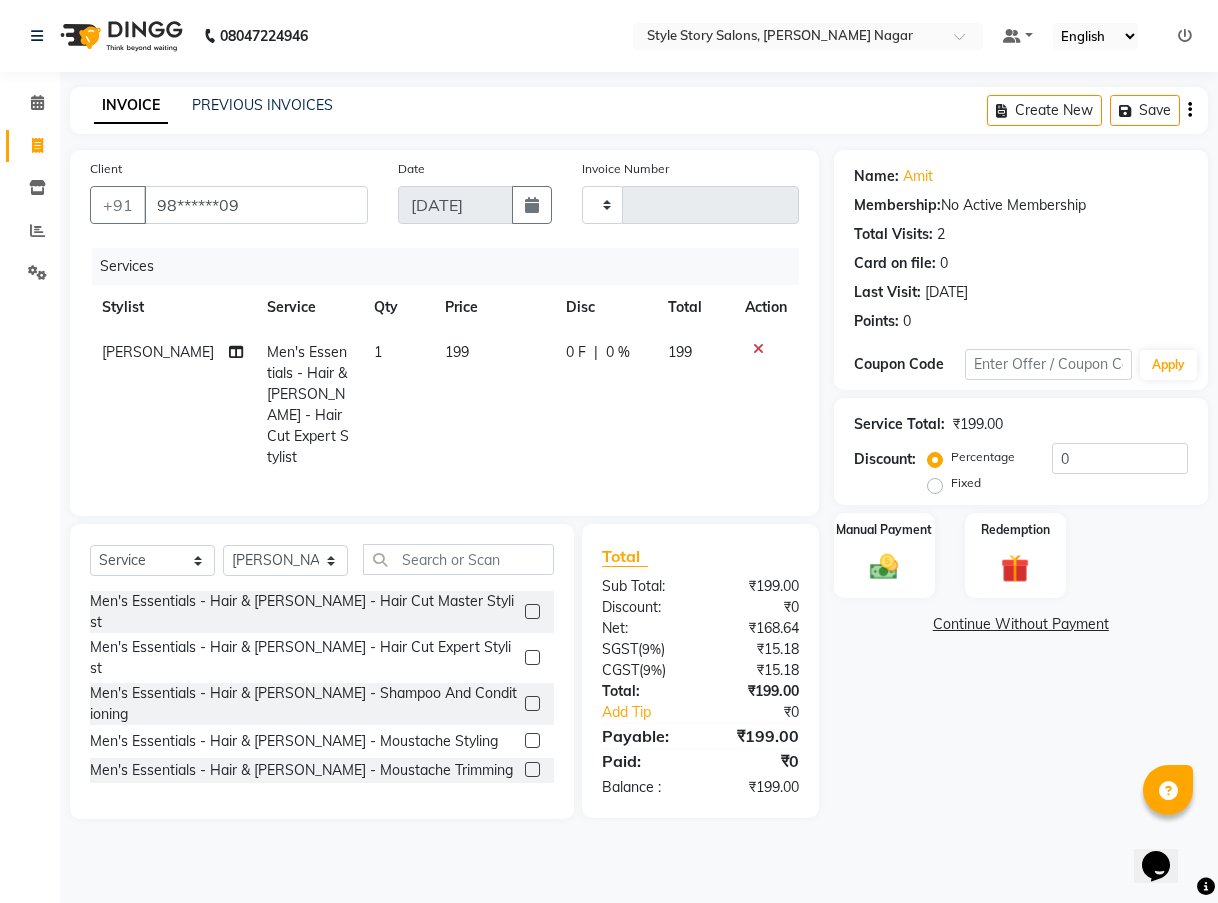 click on "199" 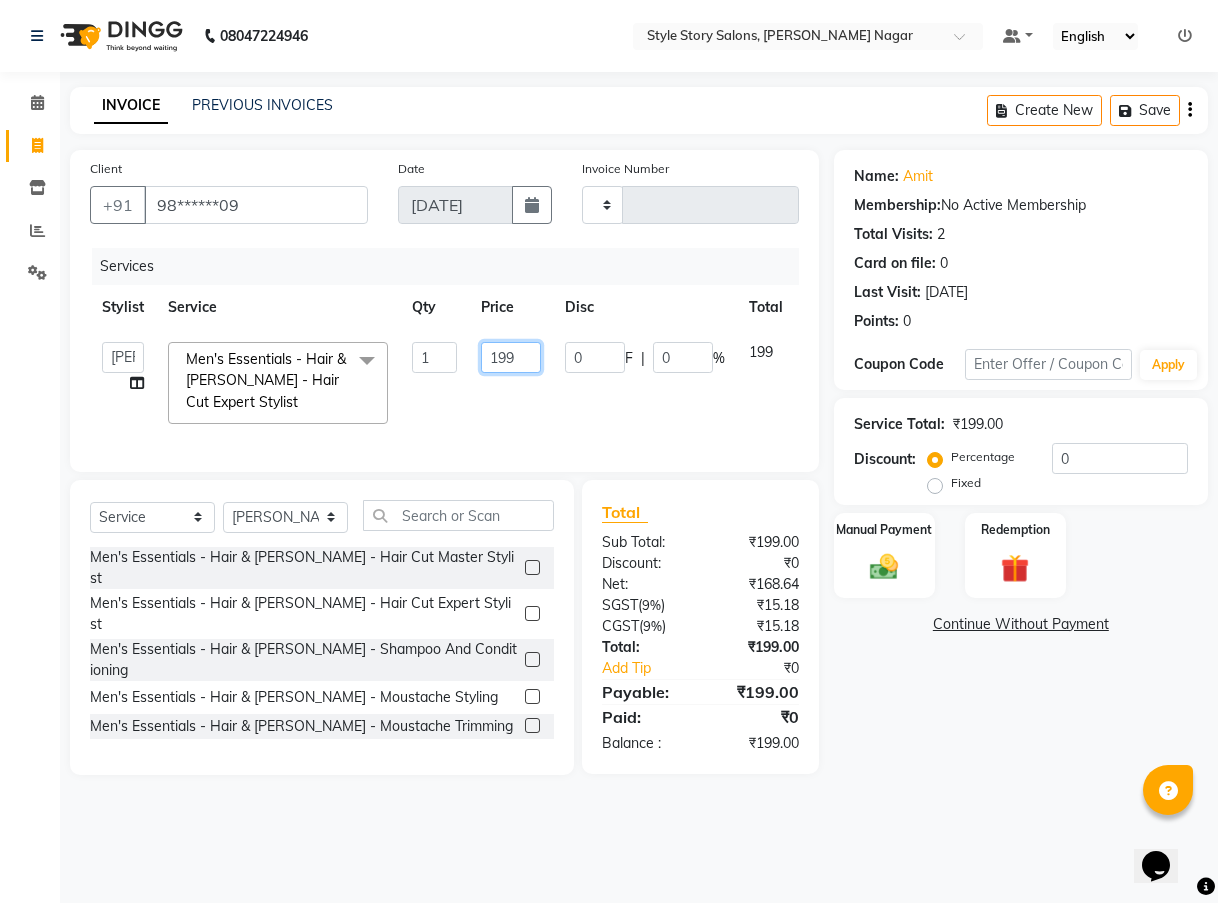click on "199" 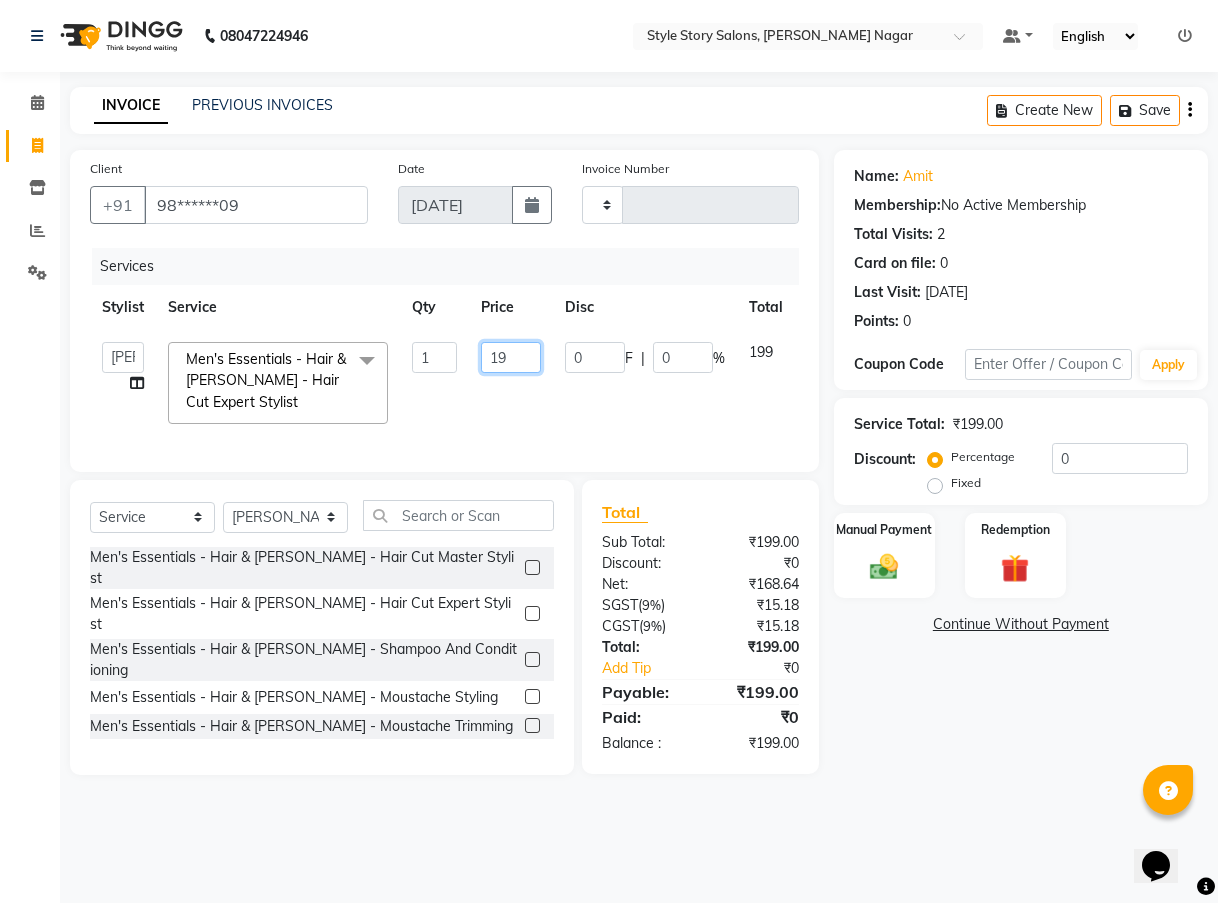 type on "1" 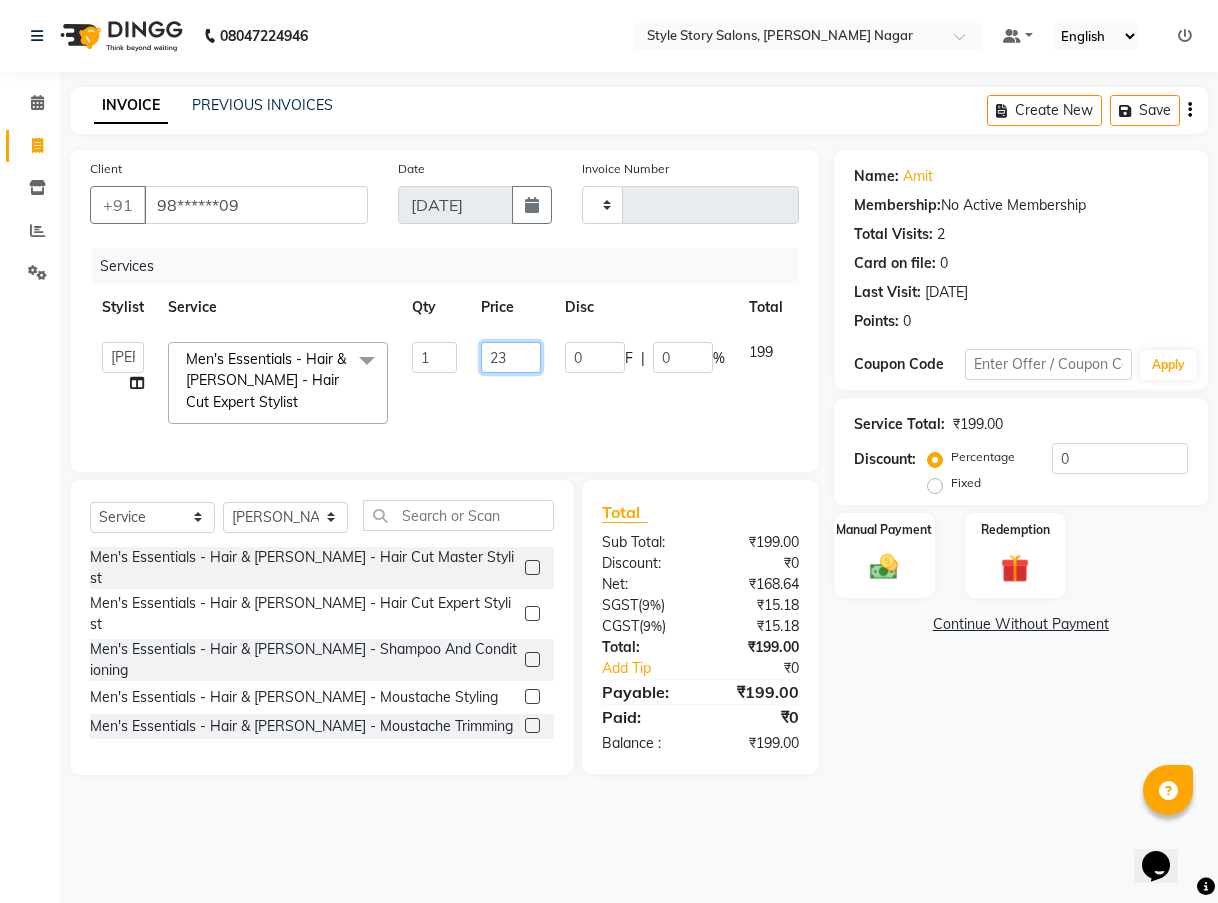 type on "235" 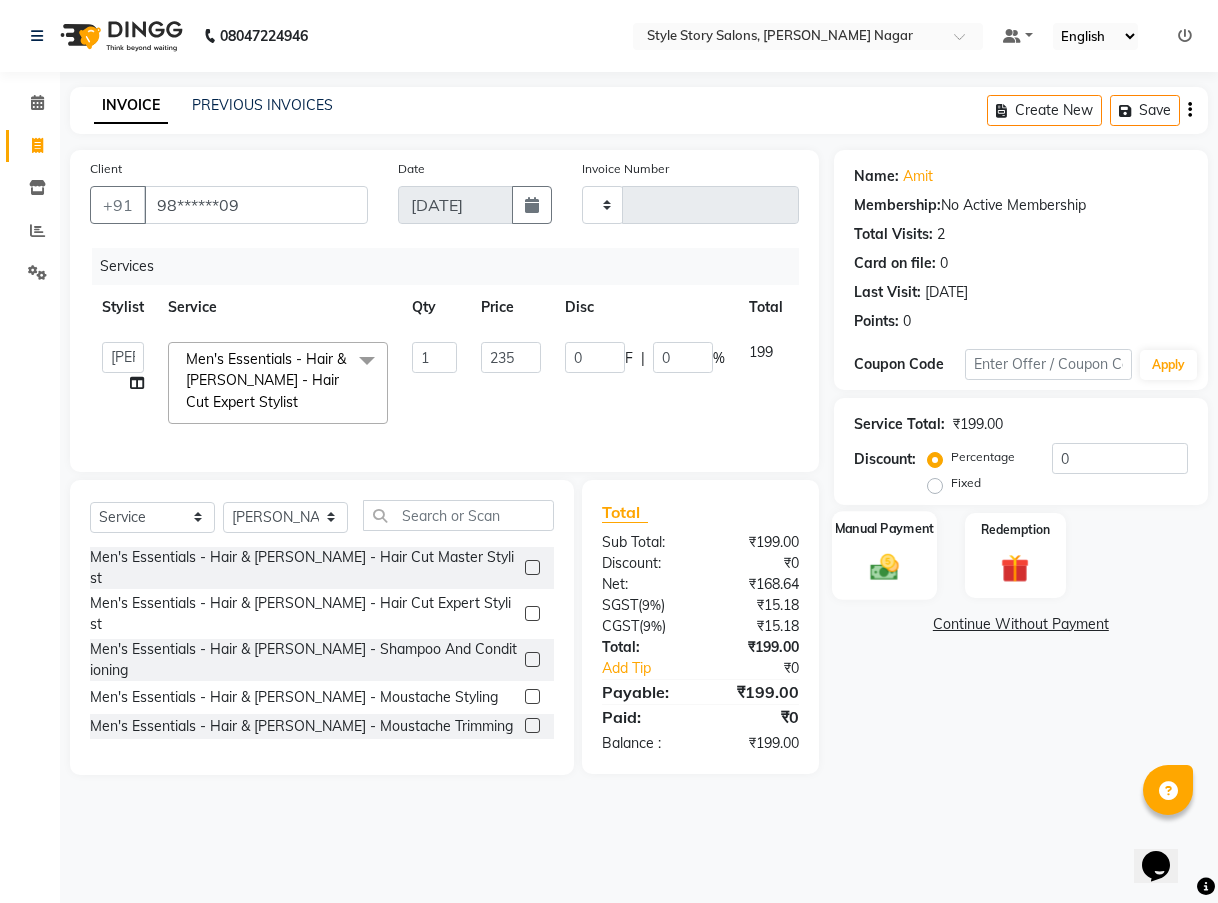 click 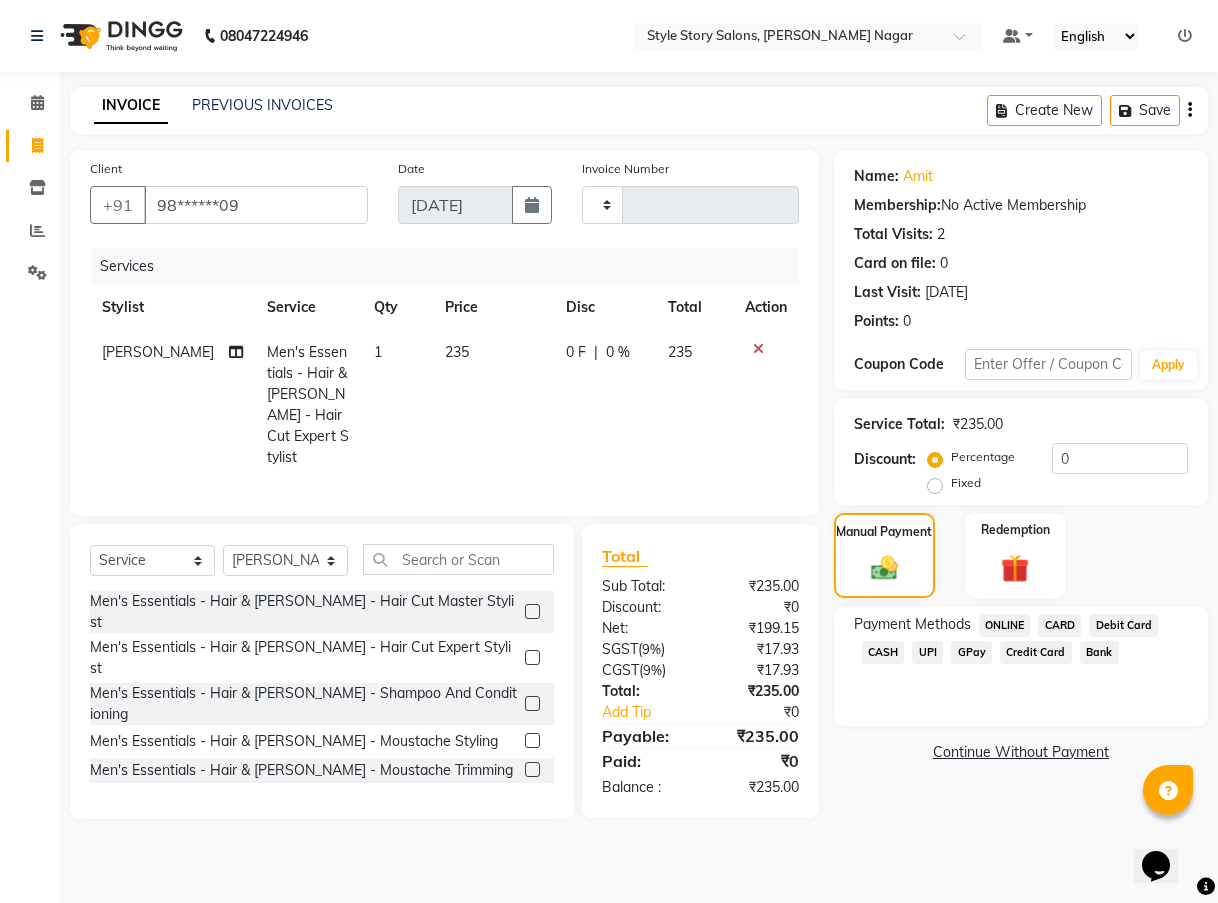 click on "UPI" 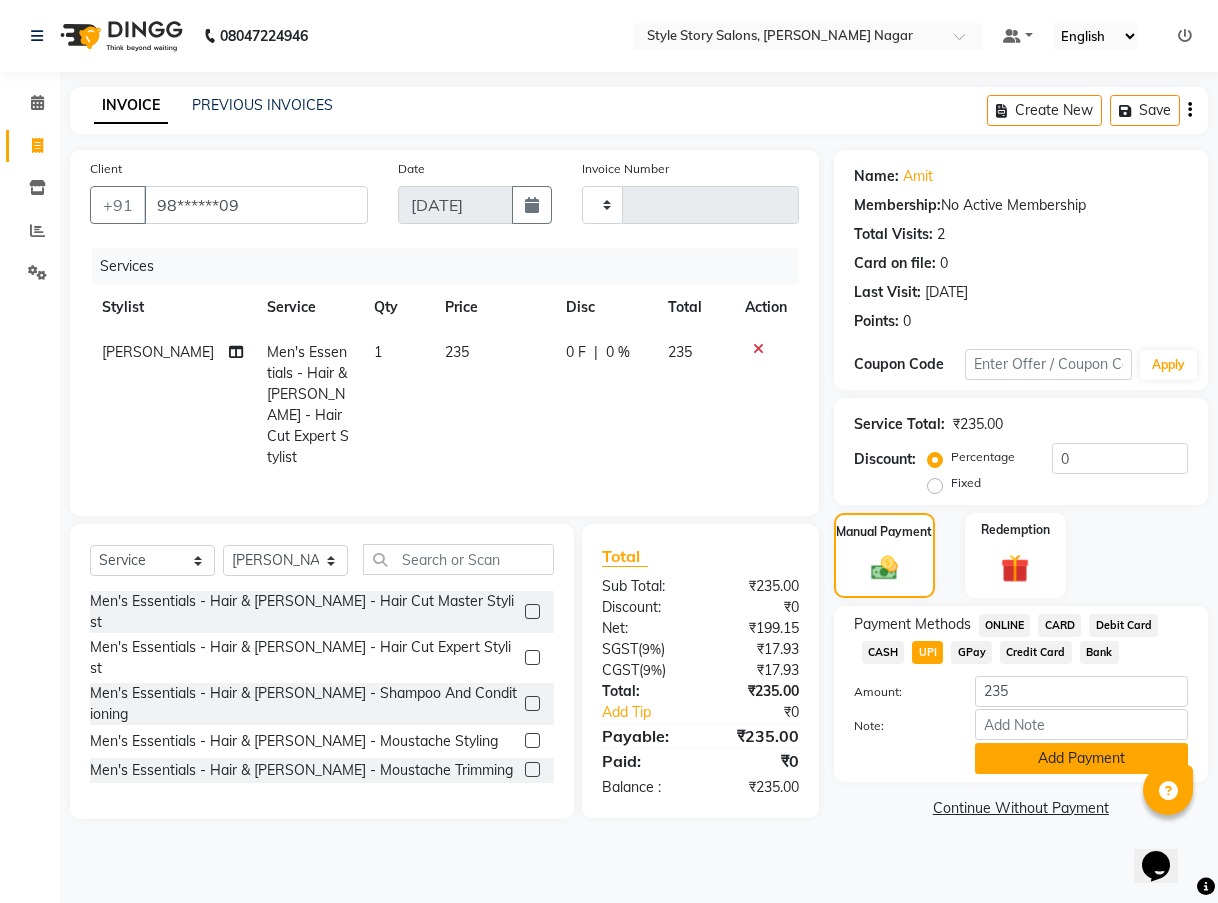 click on "Add Payment" 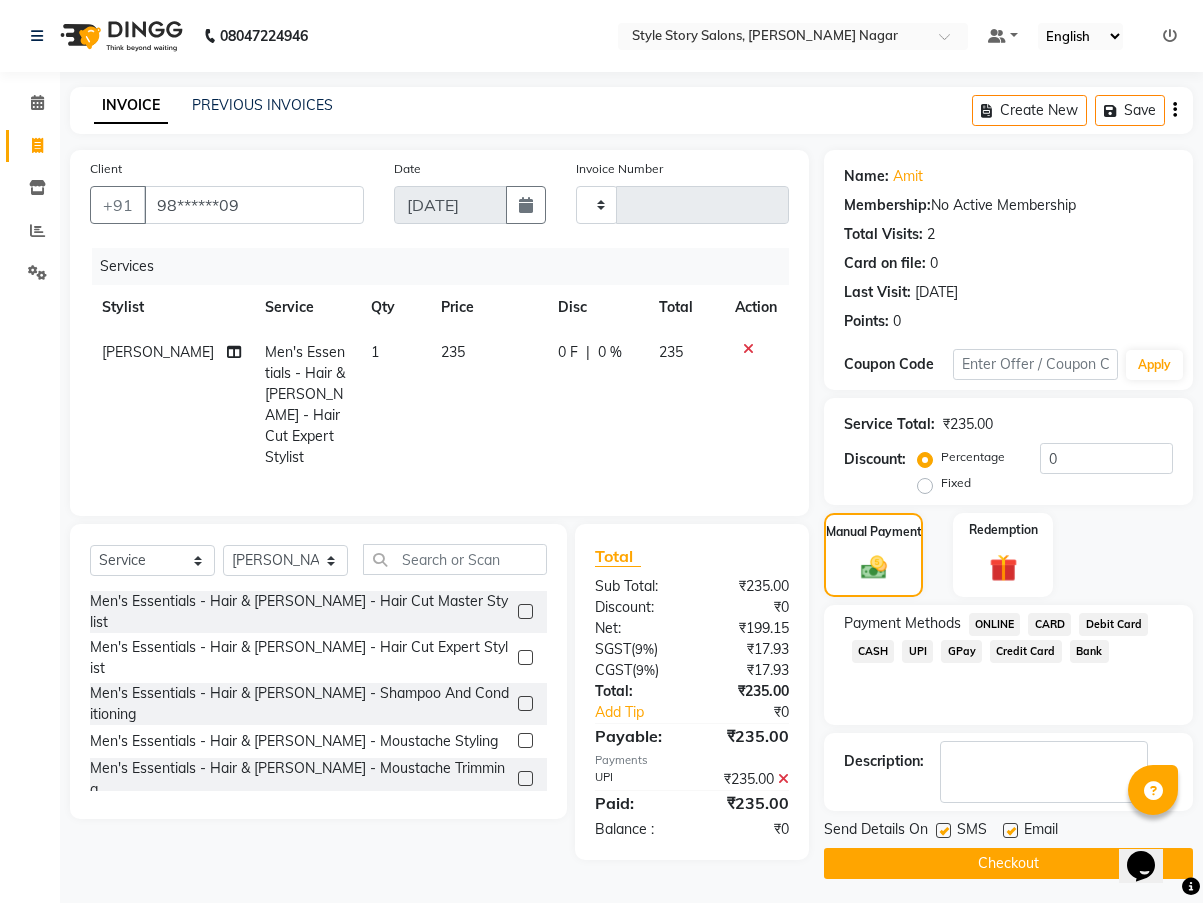 click on "Checkout" 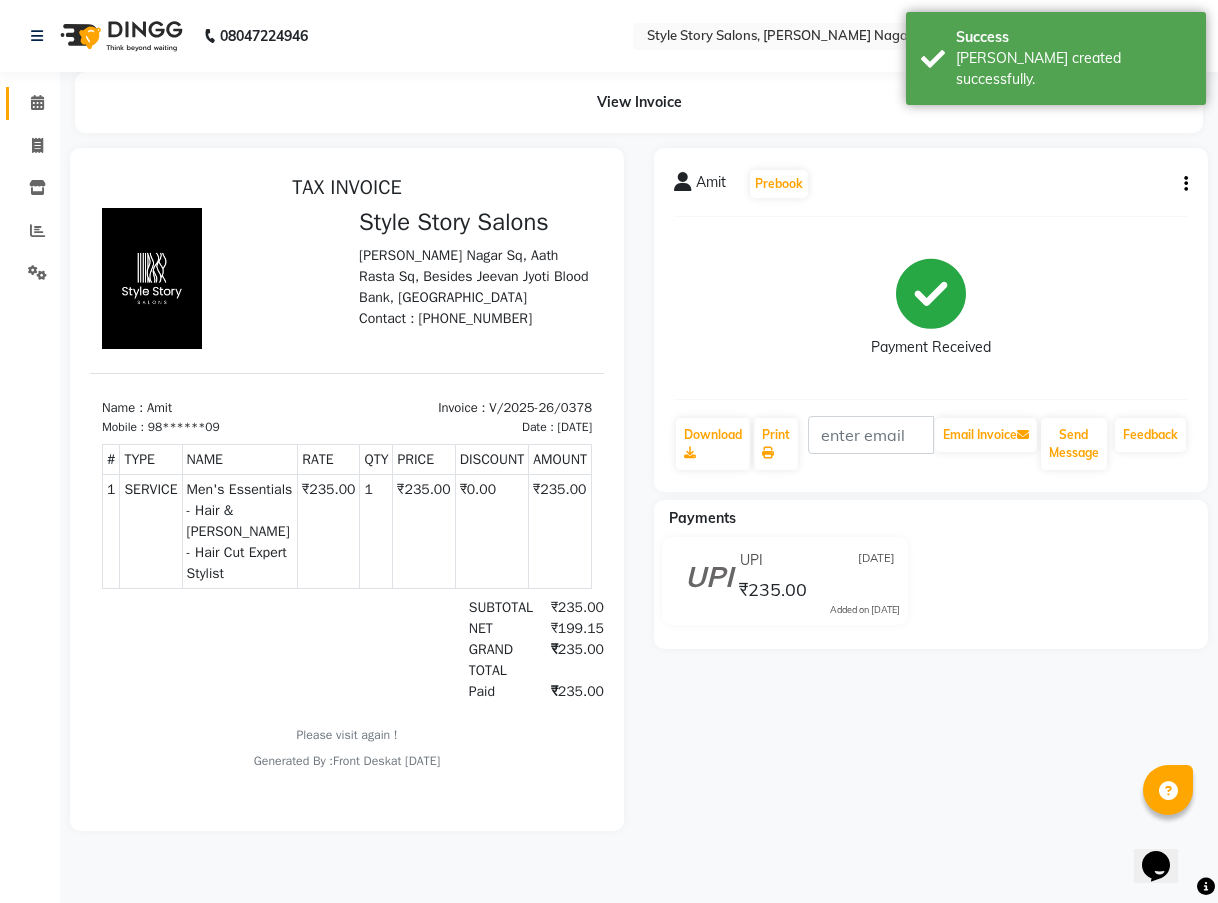 scroll, scrollTop: 0, scrollLeft: 0, axis: both 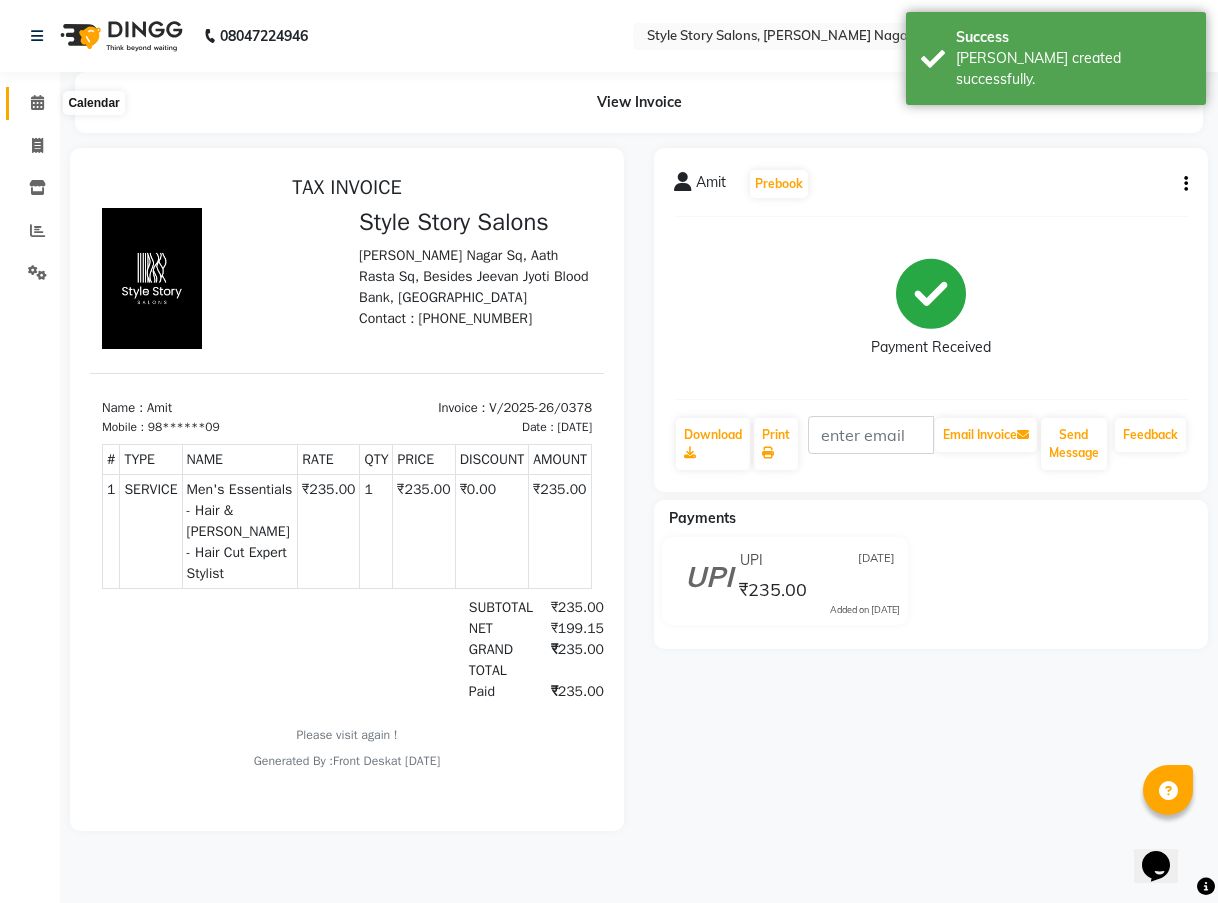 click 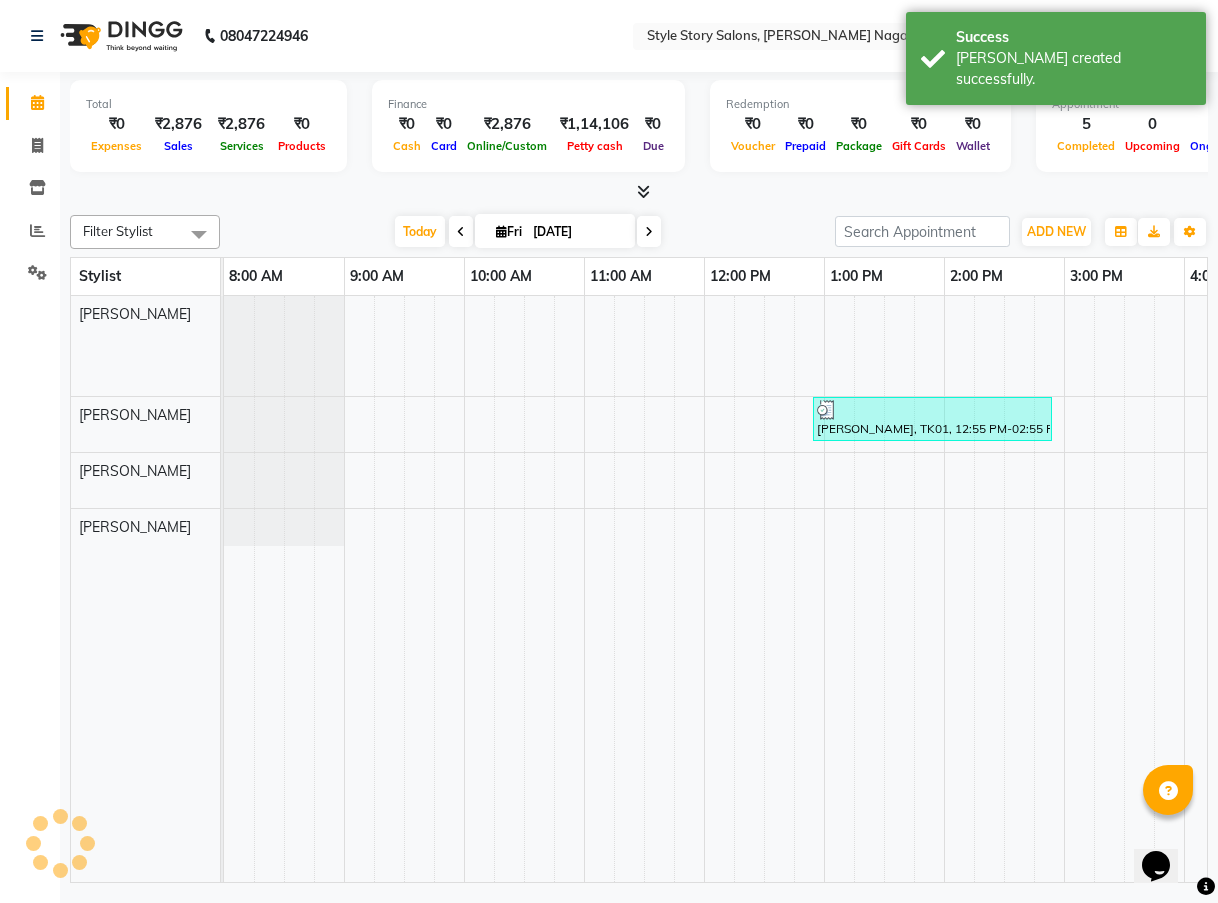scroll, scrollTop: 0, scrollLeft: 0, axis: both 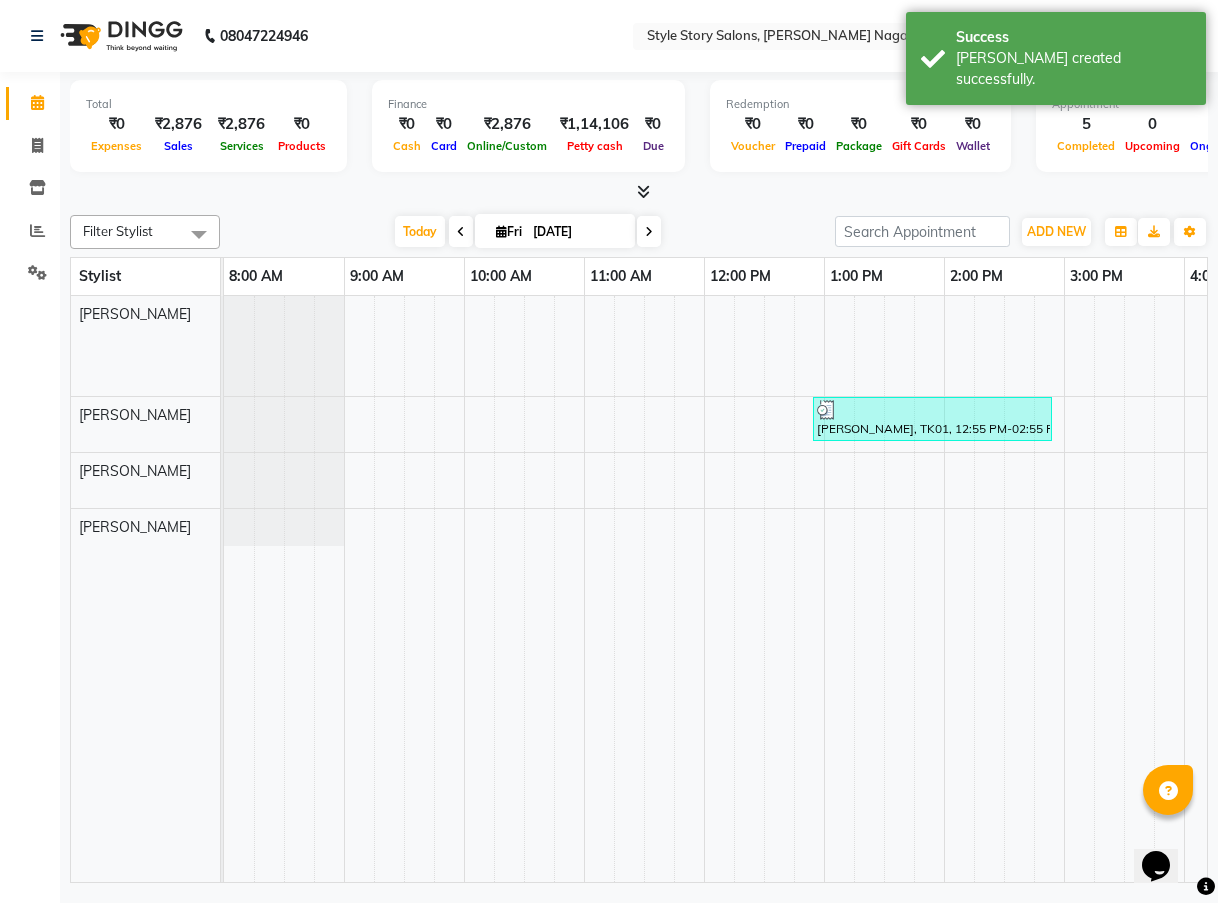 drag, startPoint x: 915, startPoint y: 863, endPoint x: 923, endPoint y: 877, distance: 16.124516 